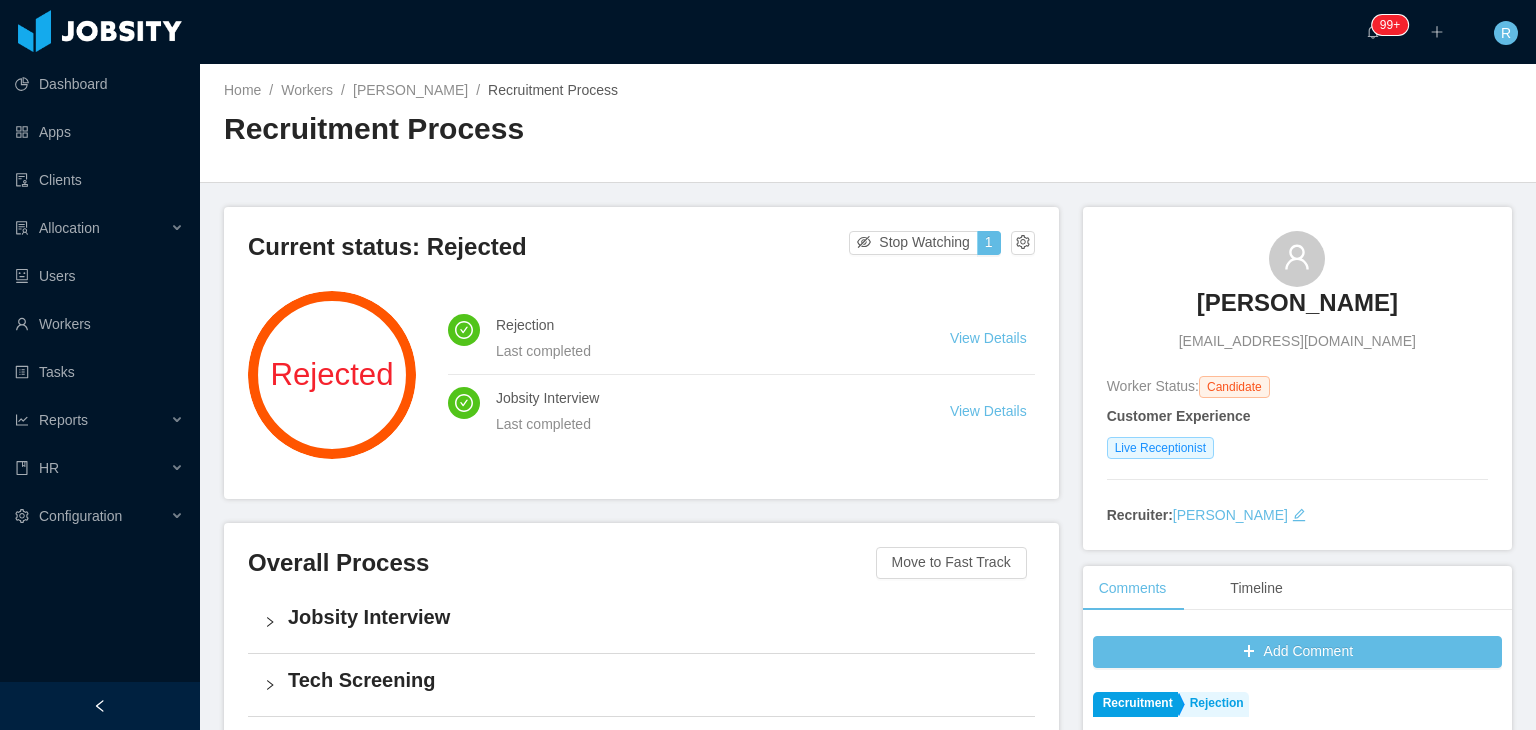 scroll, scrollTop: 0, scrollLeft: 0, axis: both 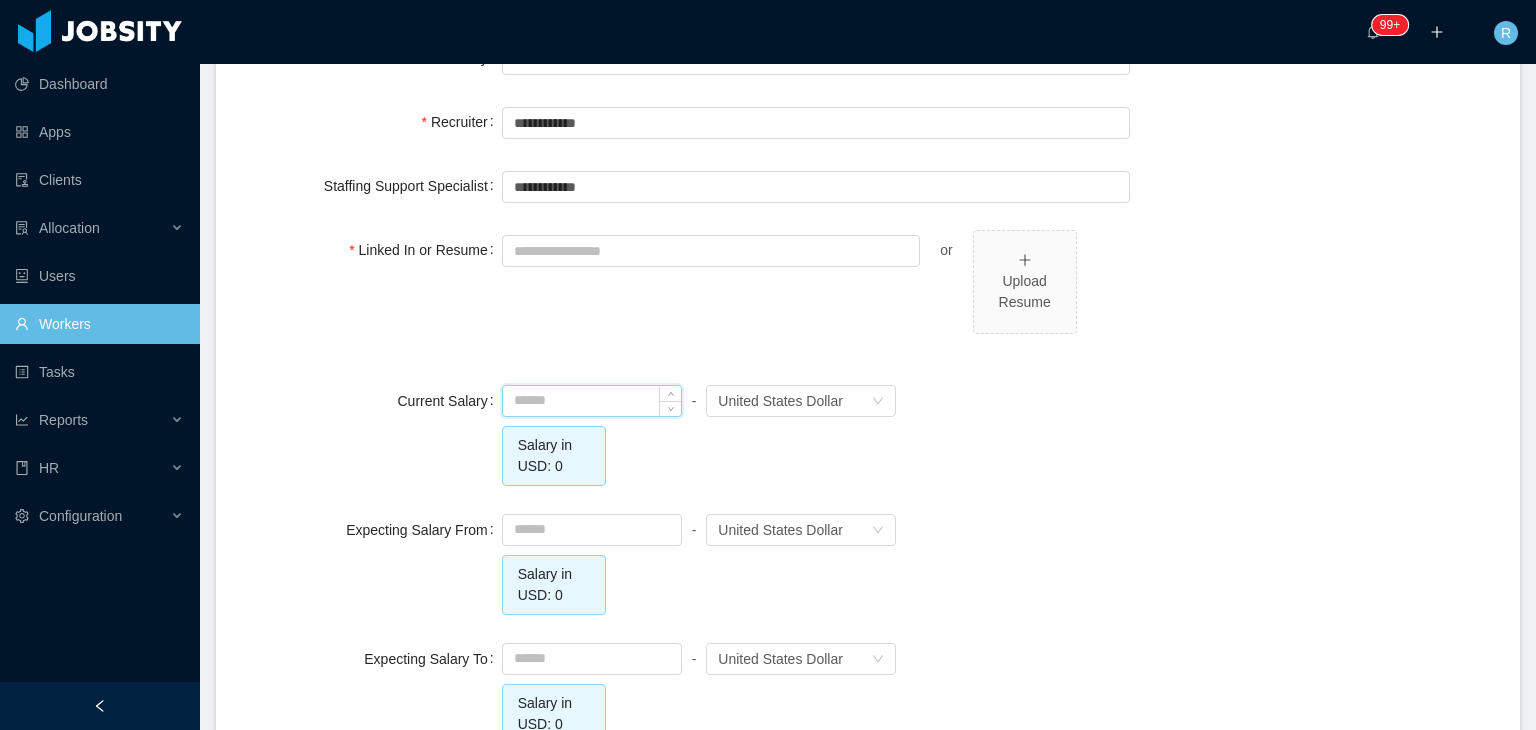 click at bounding box center (592, 401) 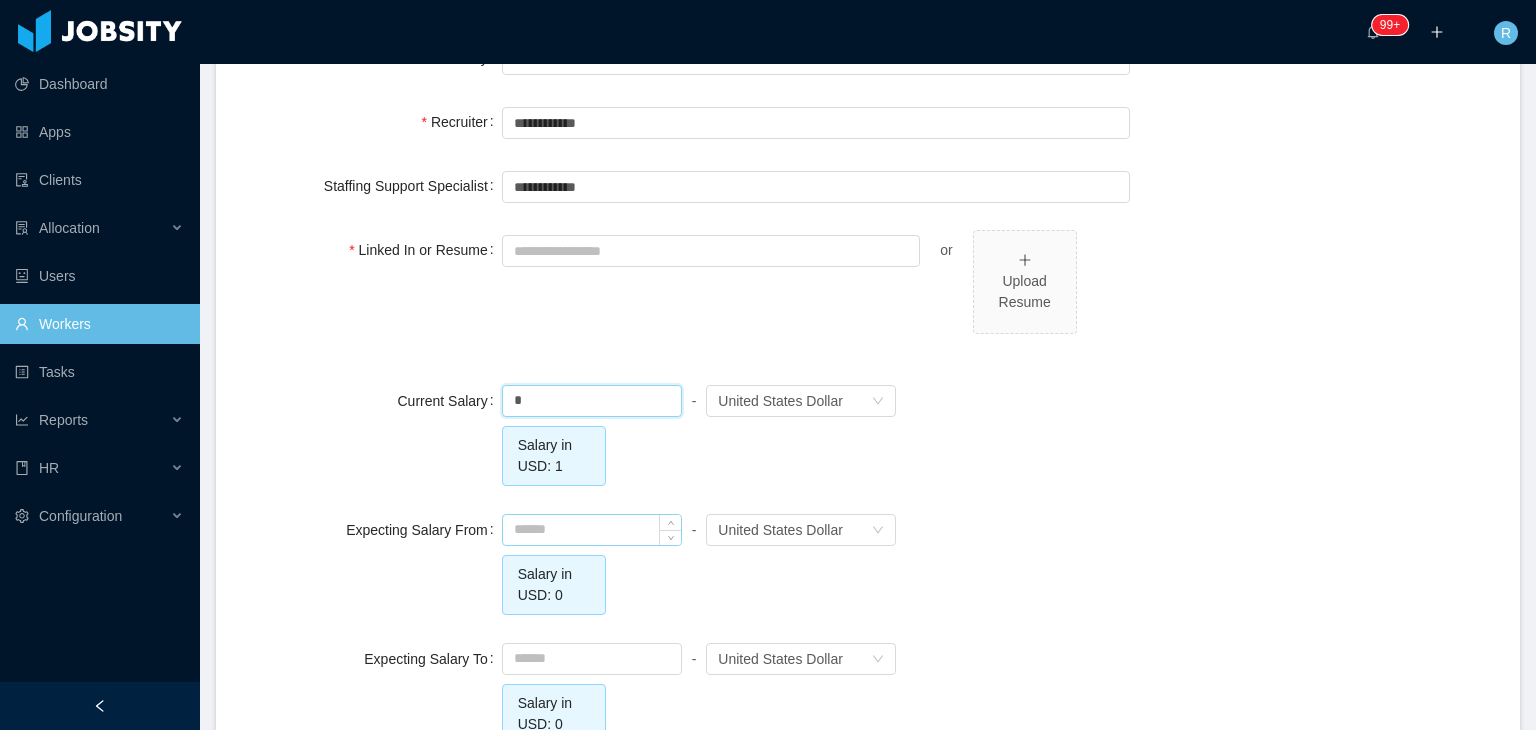 type on "****" 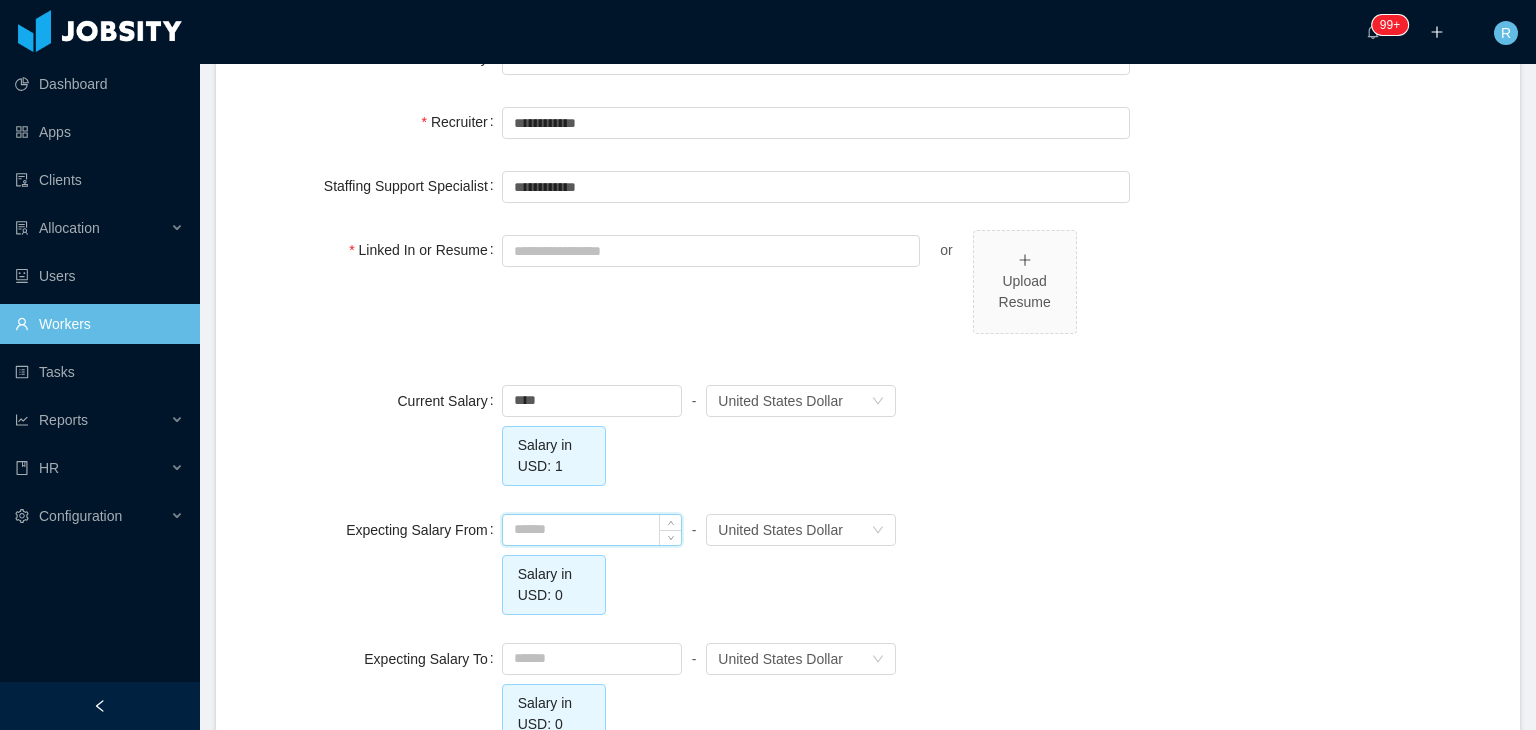 click at bounding box center (592, 530) 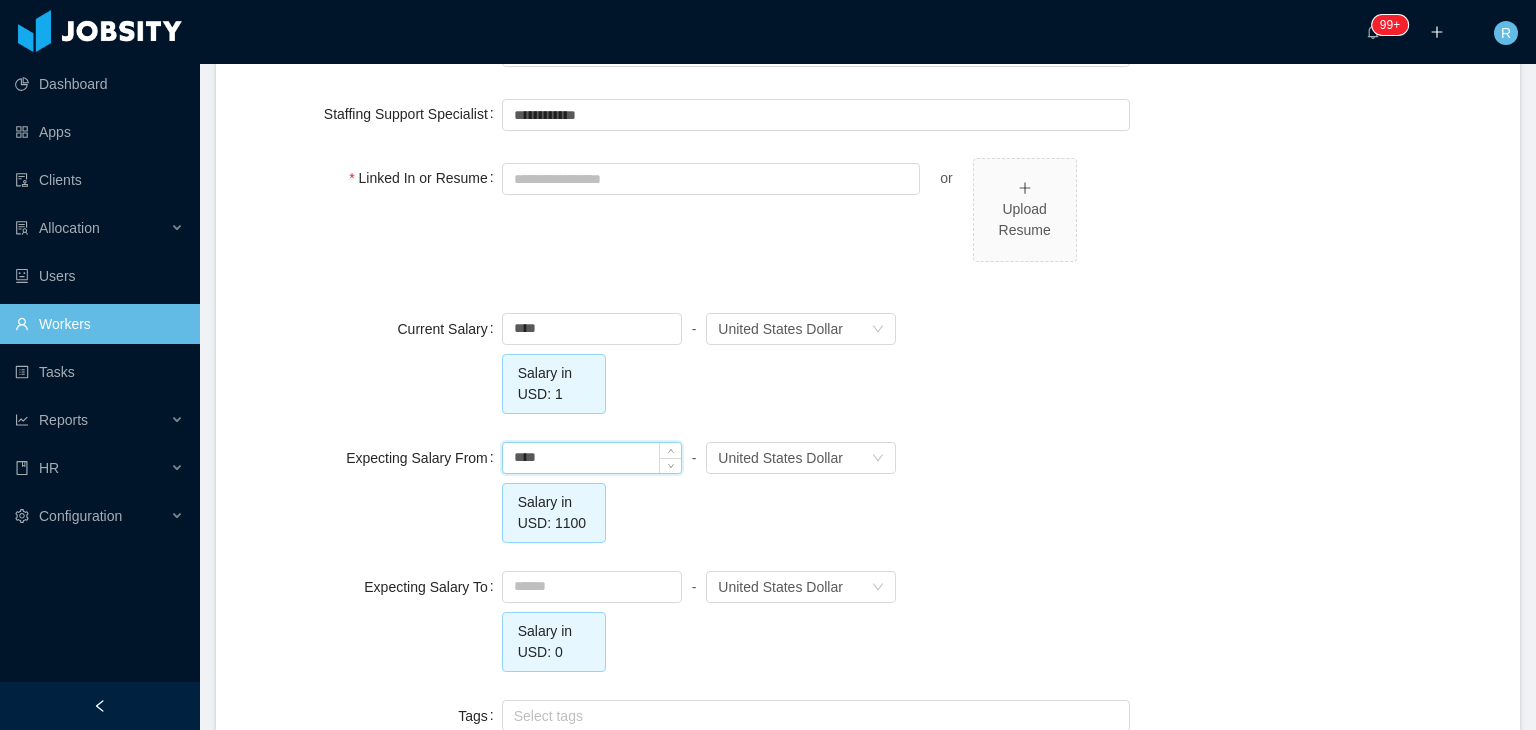 scroll, scrollTop: 1559, scrollLeft: 0, axis: vertical 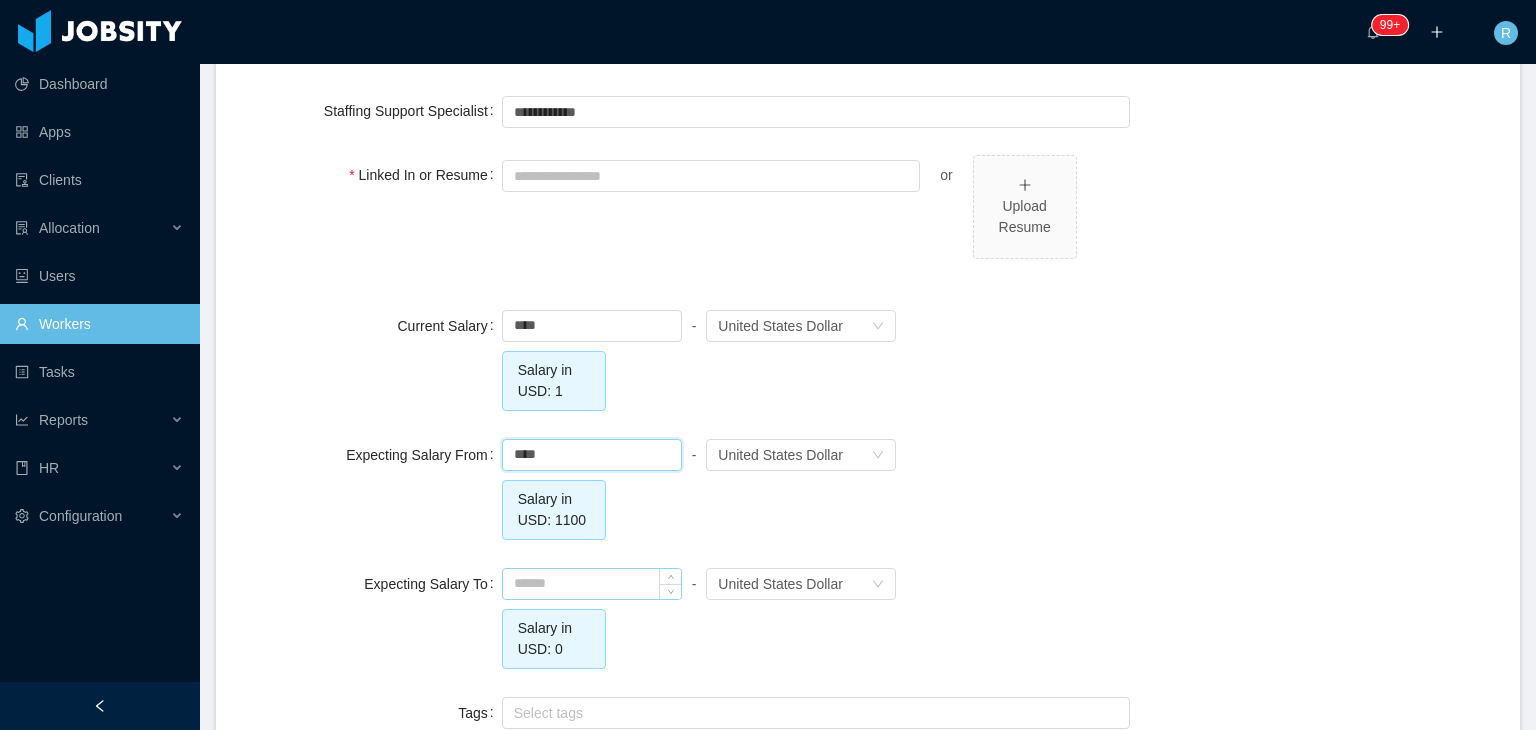 type on "*******" 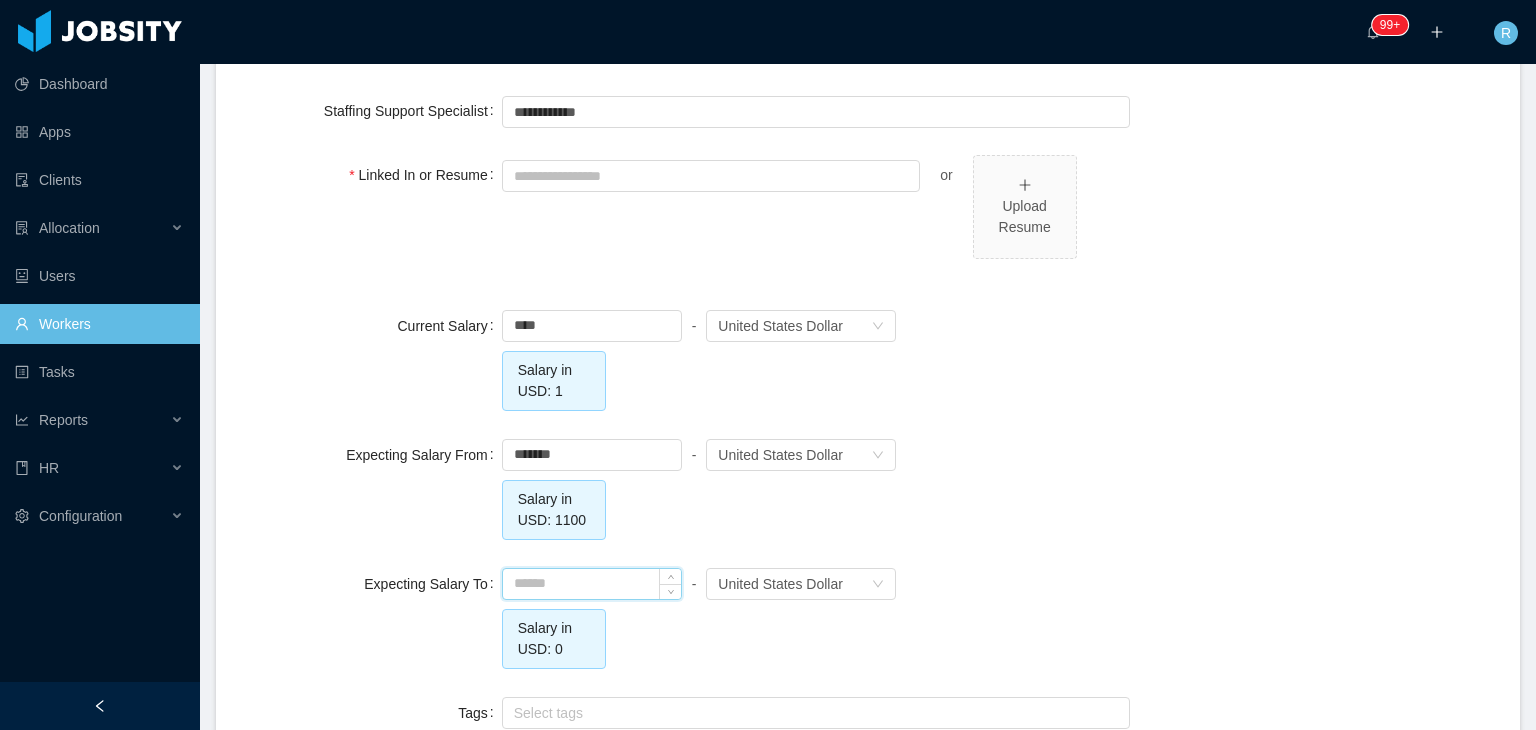 click at bounding box center (592, 584) 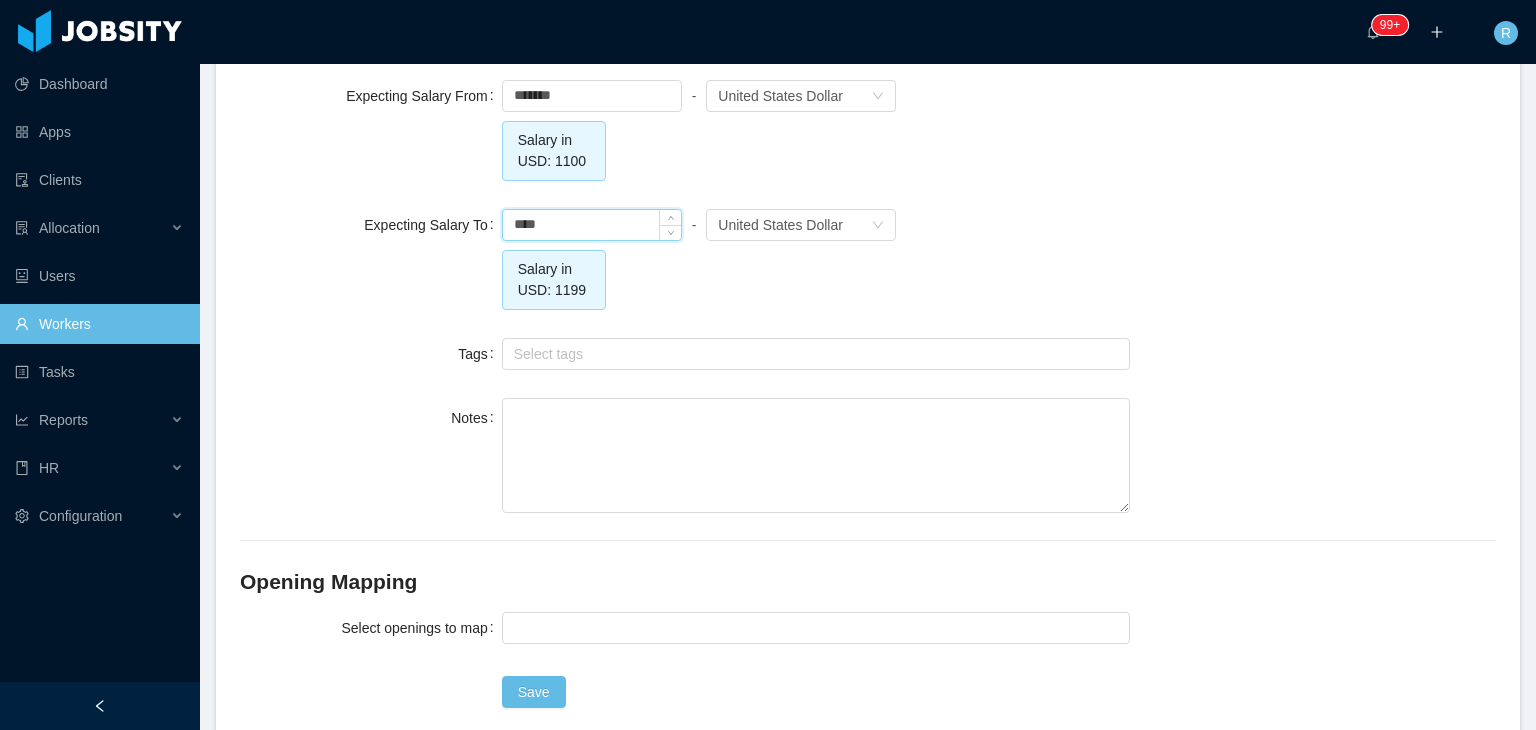 scroll, scrollTop: 2029, scrollLeft: 0, axis: vertical 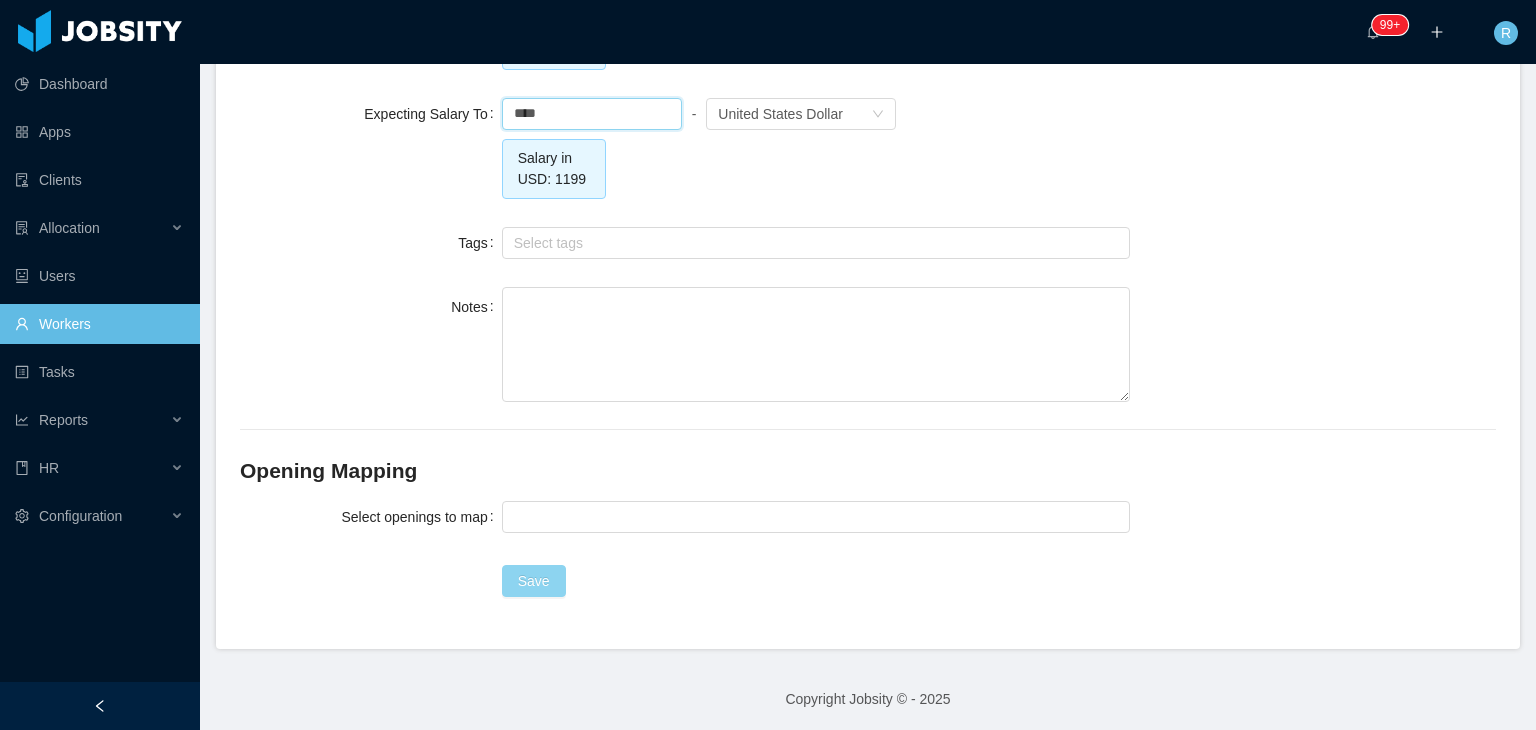 type on "*******" 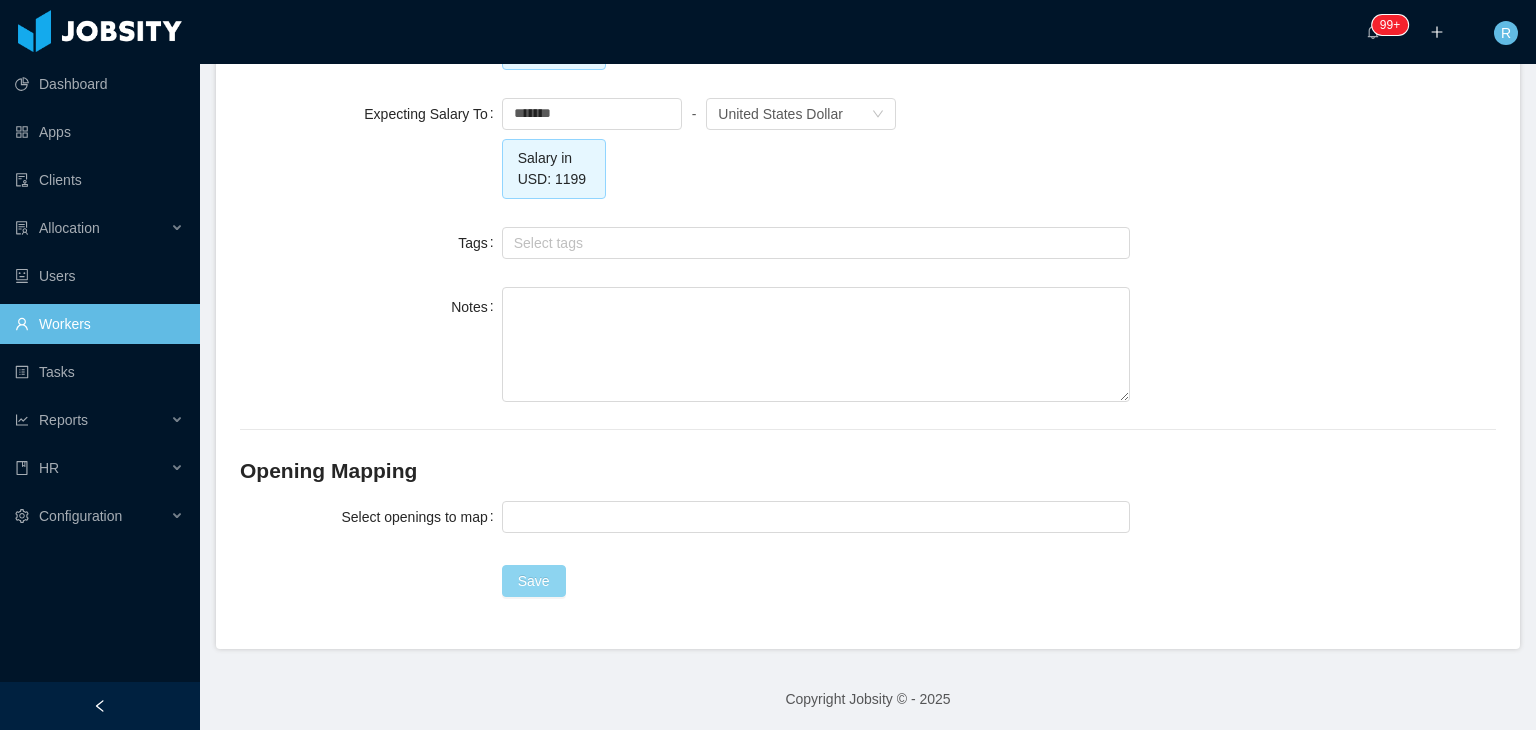 click on "Save" at bounding box center (534, 581) 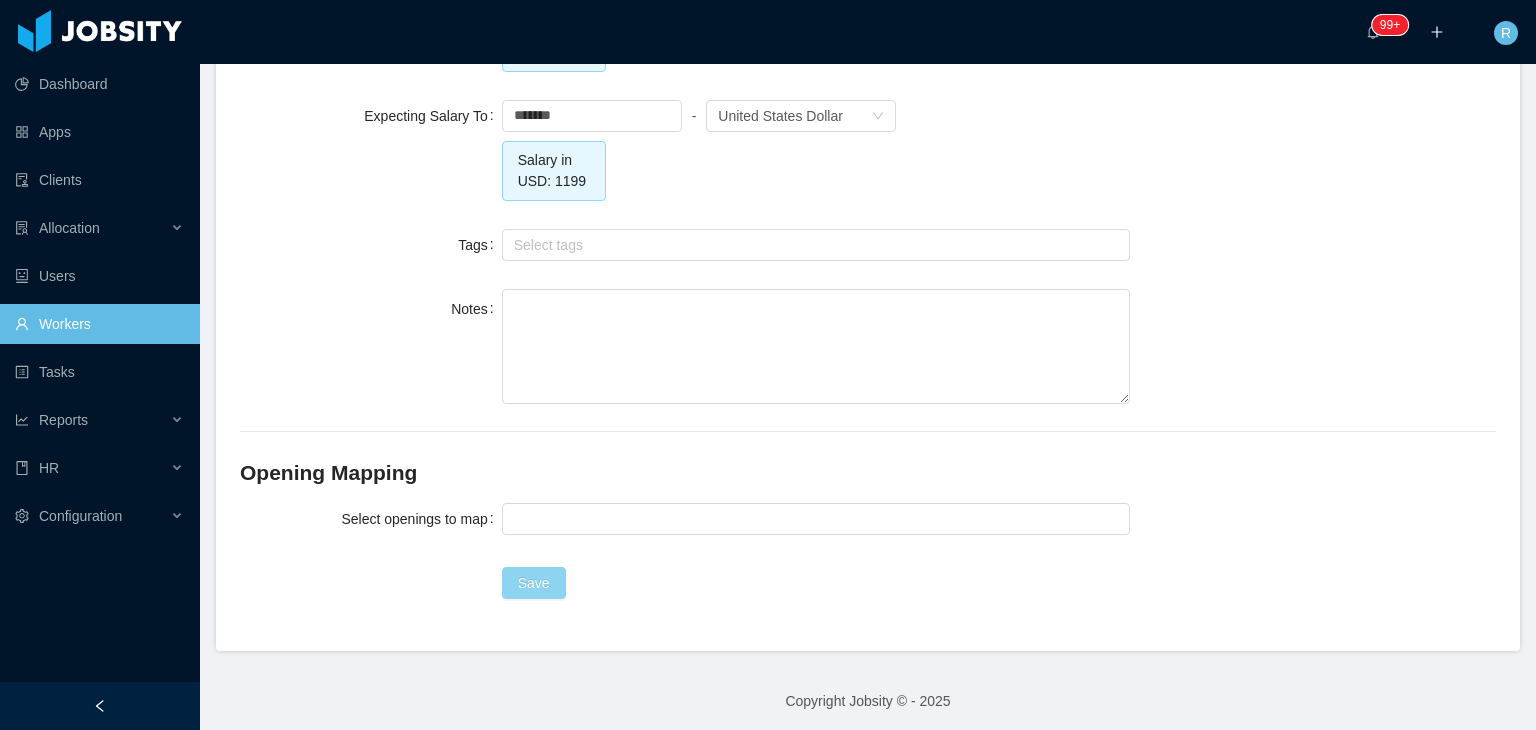 scroll, scrollTop: 2032, scrollLeft: 0, axis: vertical 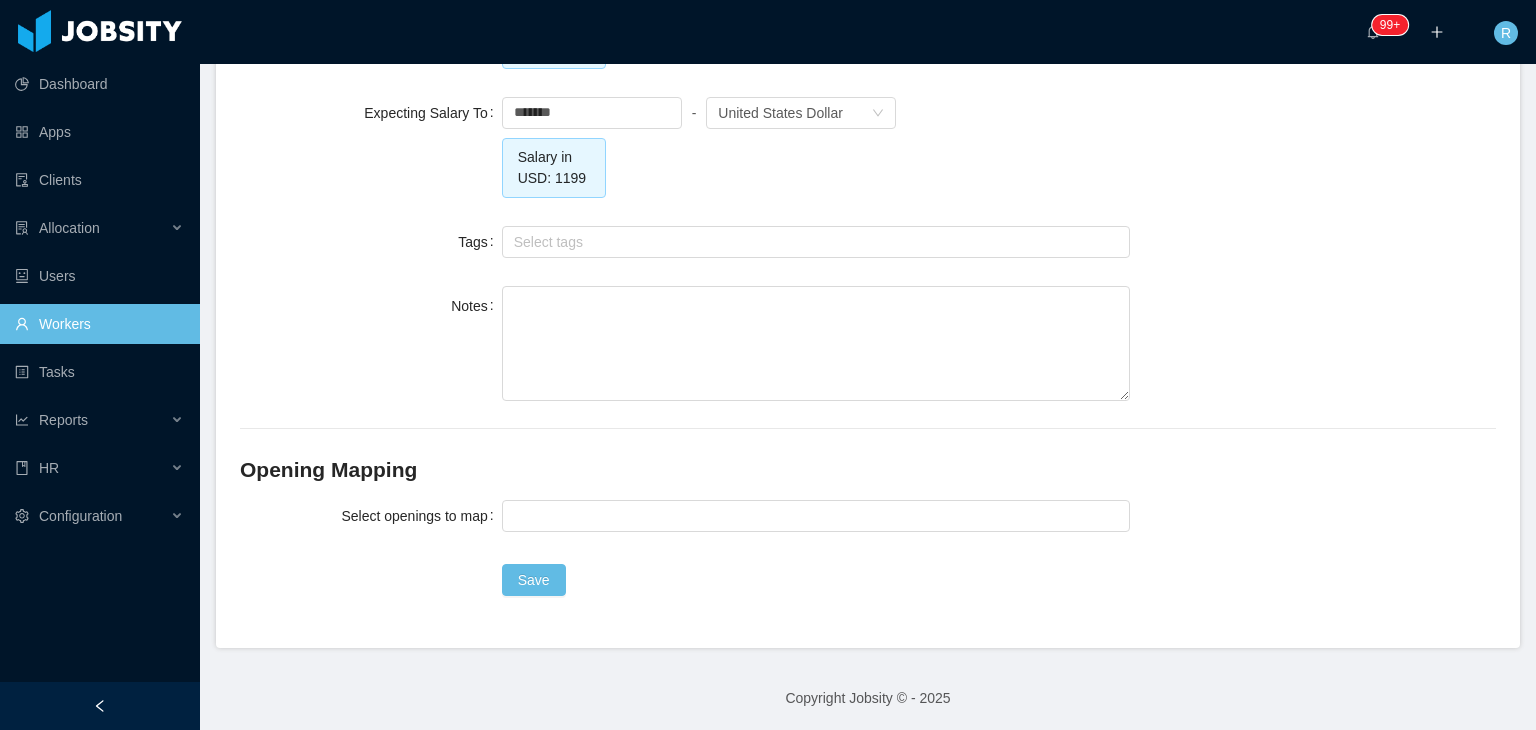 click on "Notes" at bounding box center [868, 345] 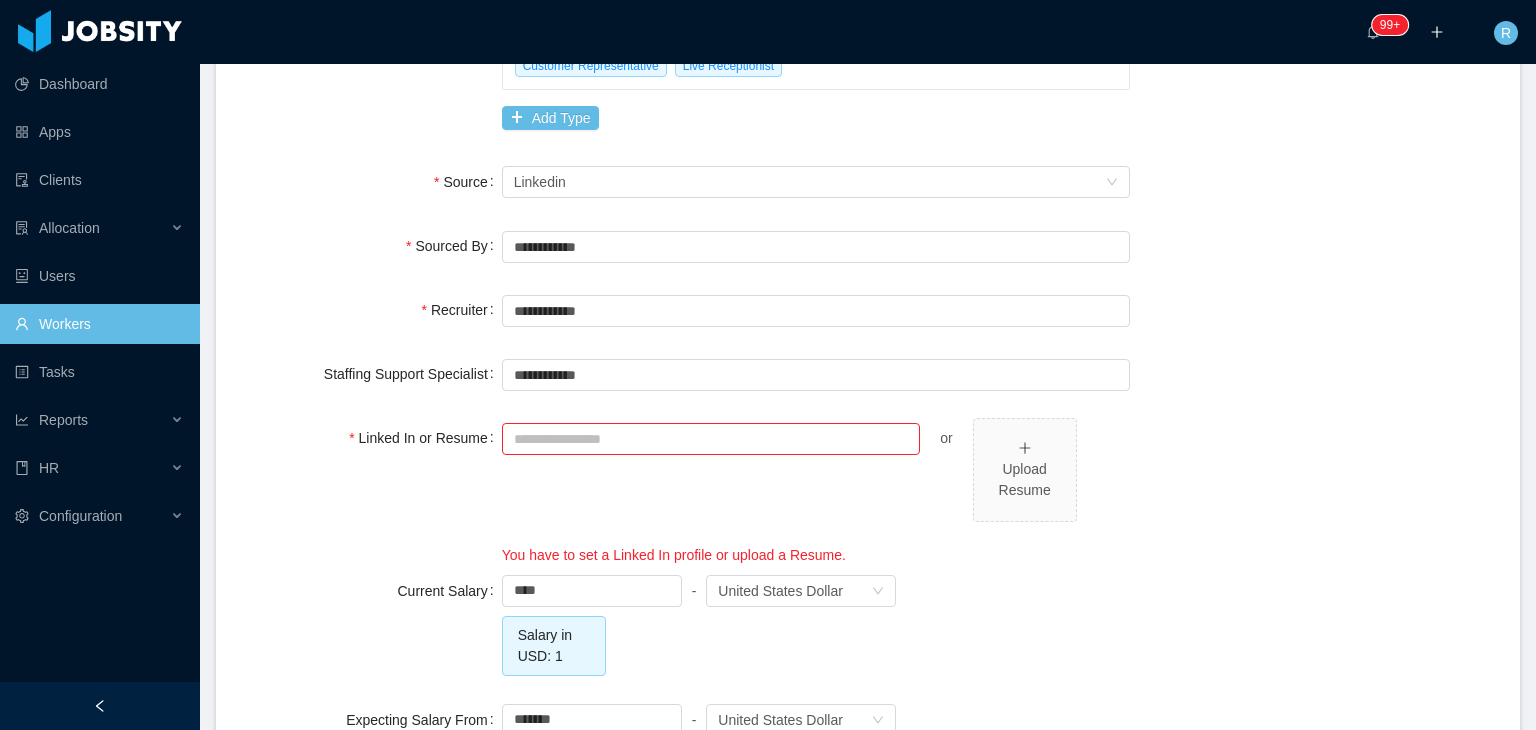 scroll, scrollTop: 1336, scrollLeft: 0, axis: vertical 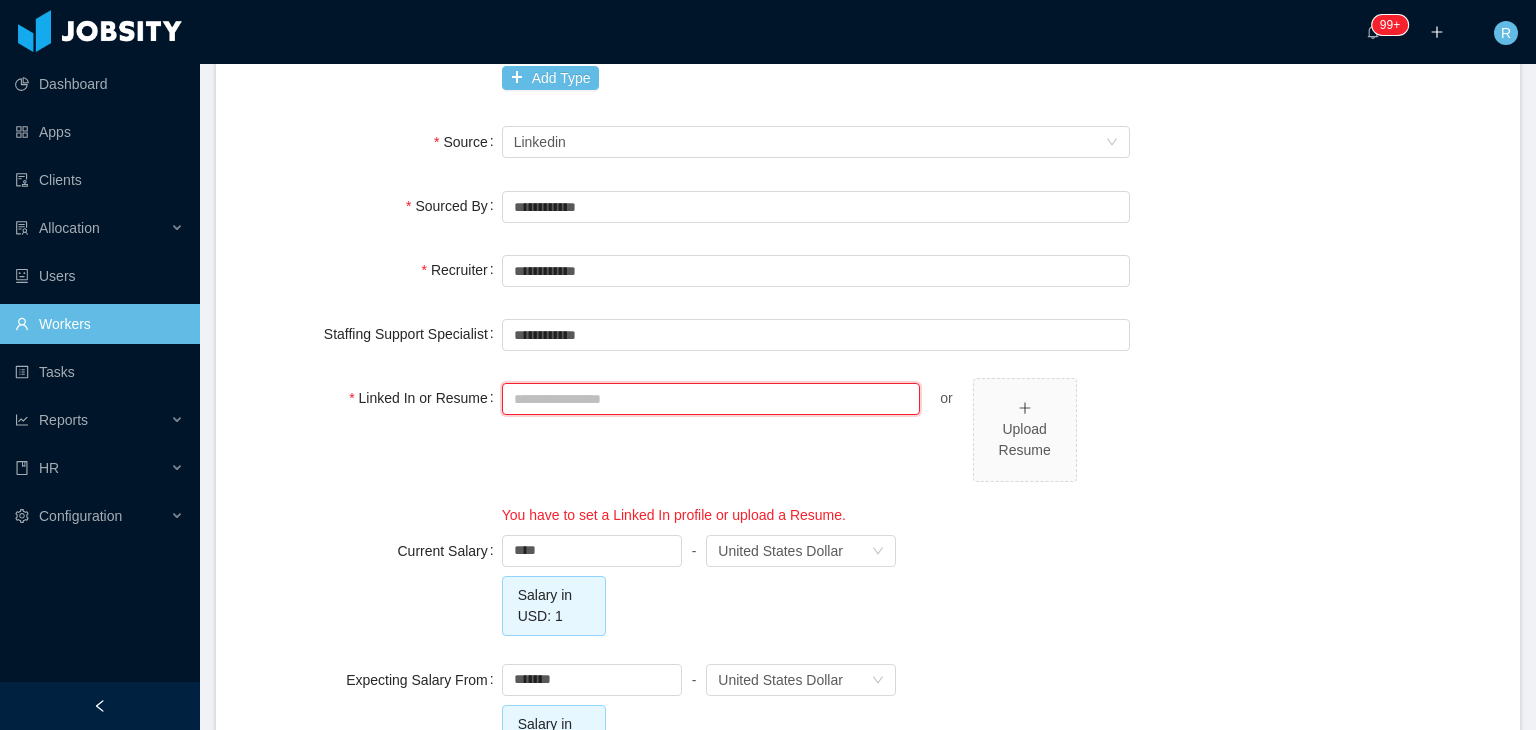 paste on "**********" 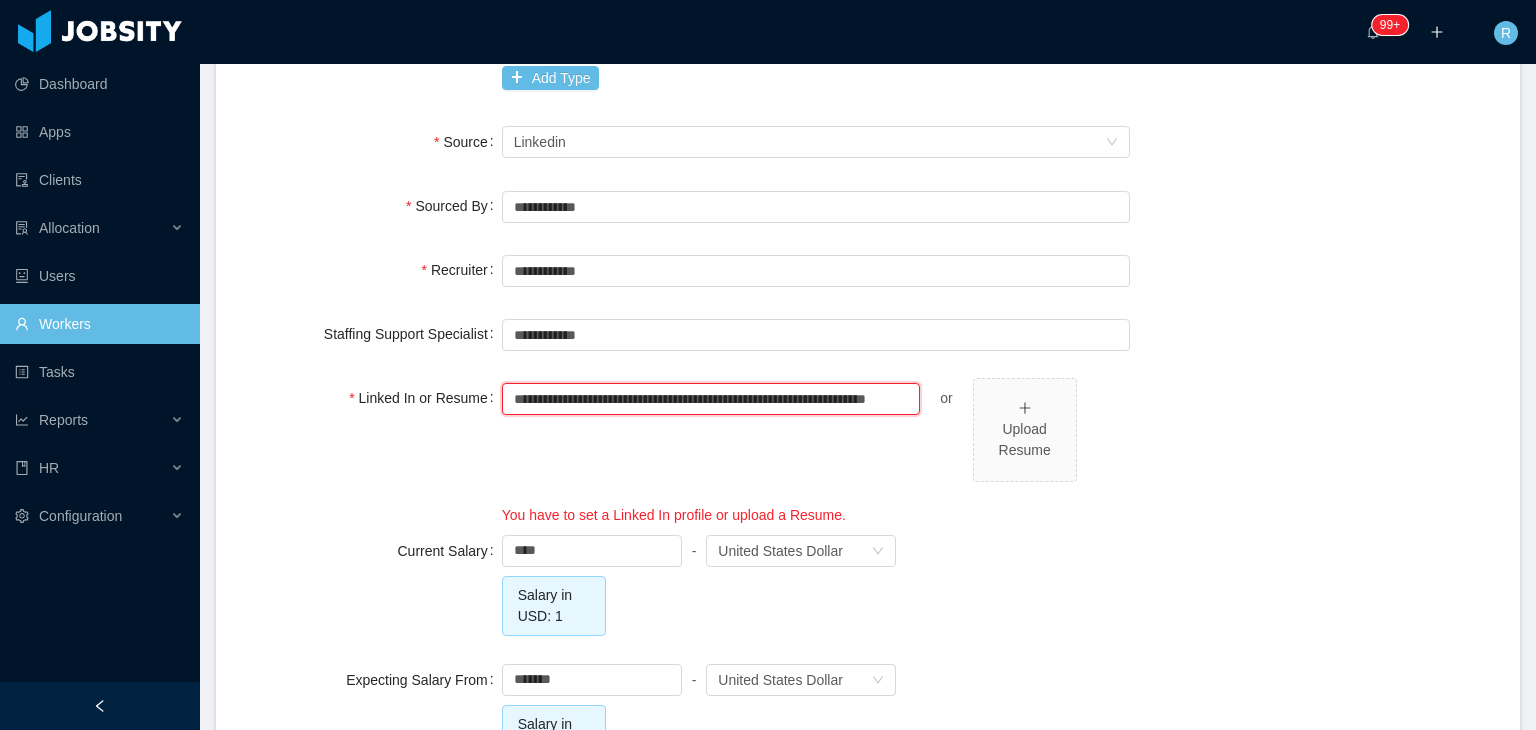 click on "**********" at bounding box center [711, 399] 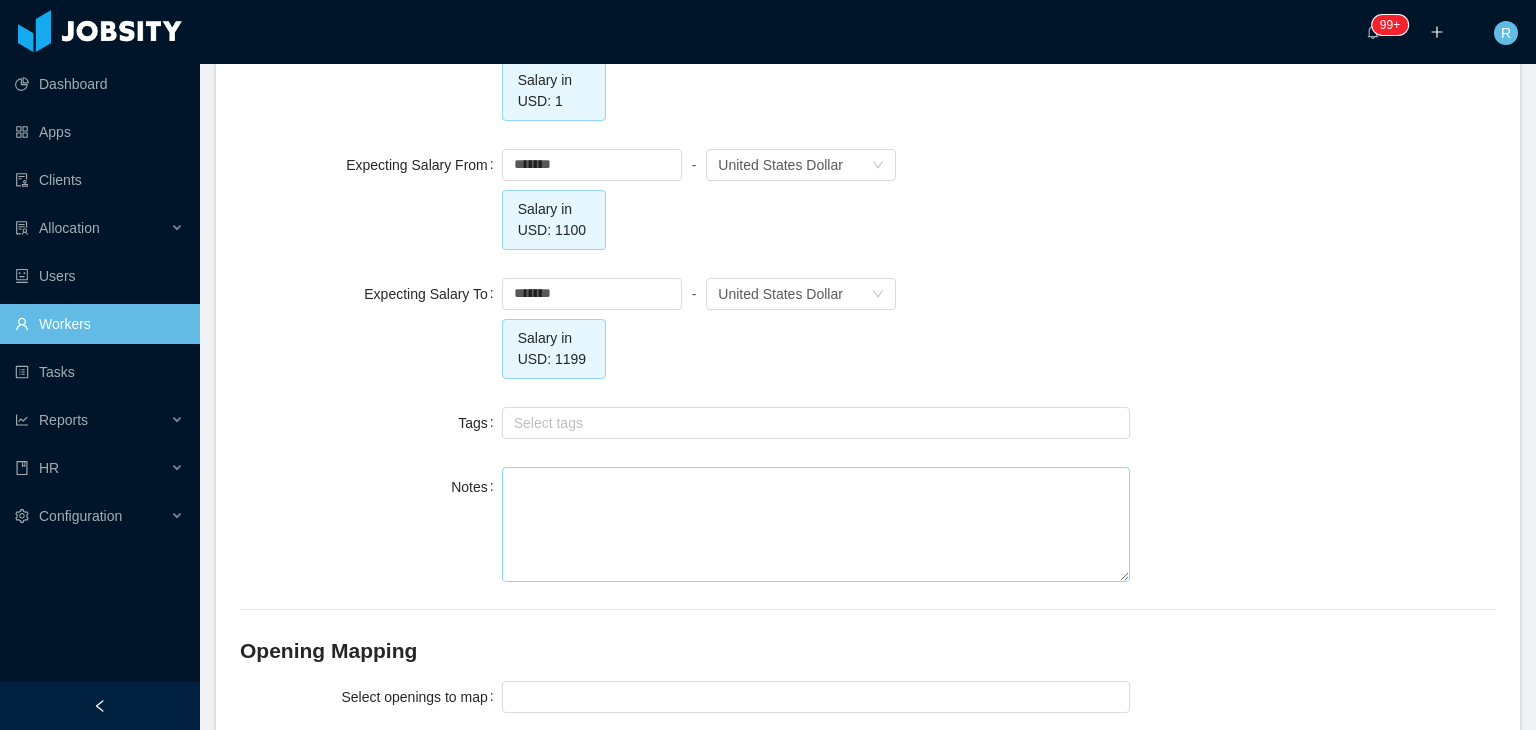 scroll, scrollTop: 1928, scrollLeft: 0, axis: vertical 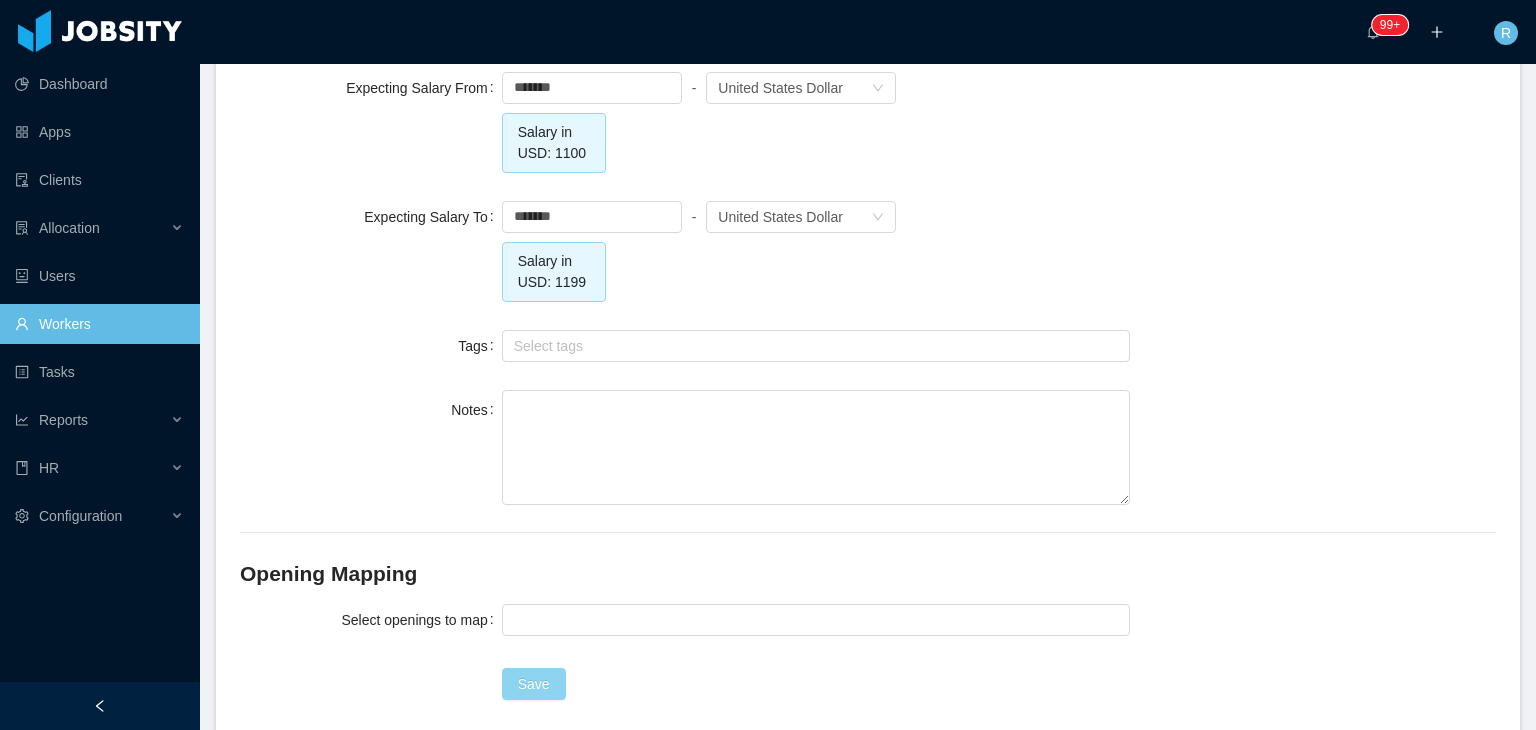 type on "**********" 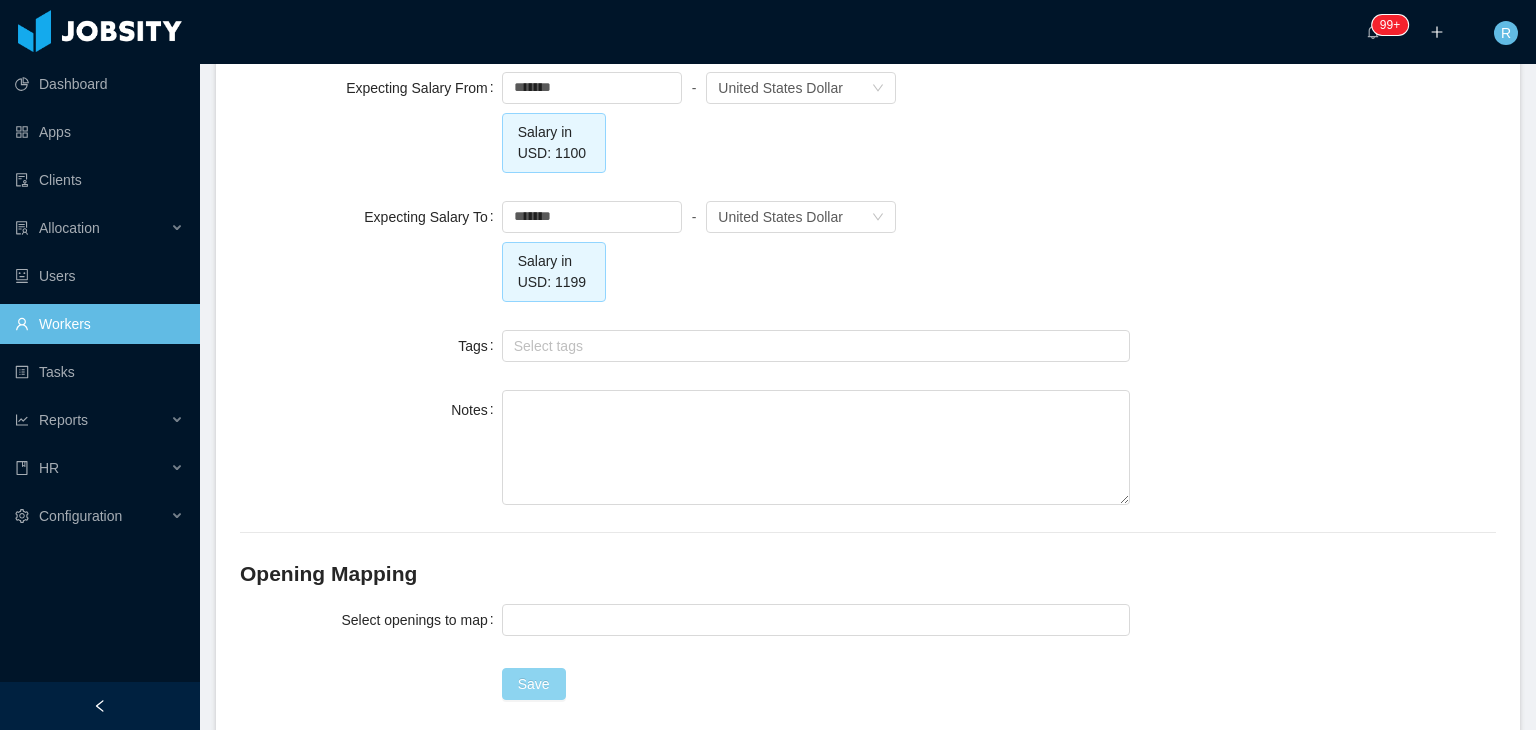 click on "Save" at bounding box center (534, 684) 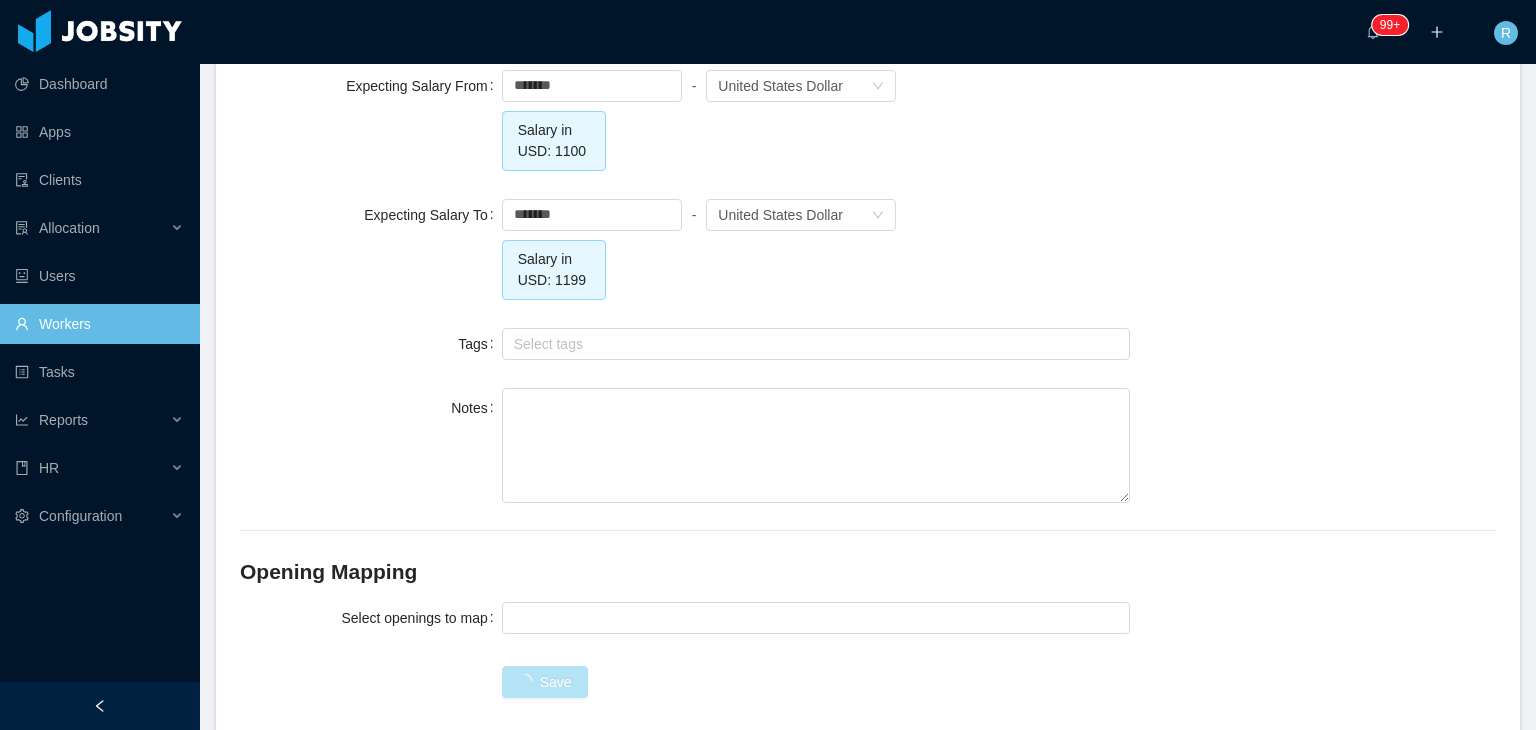 scroll, scrollTop: 1927, scrollLeft: 0, axis: vertical 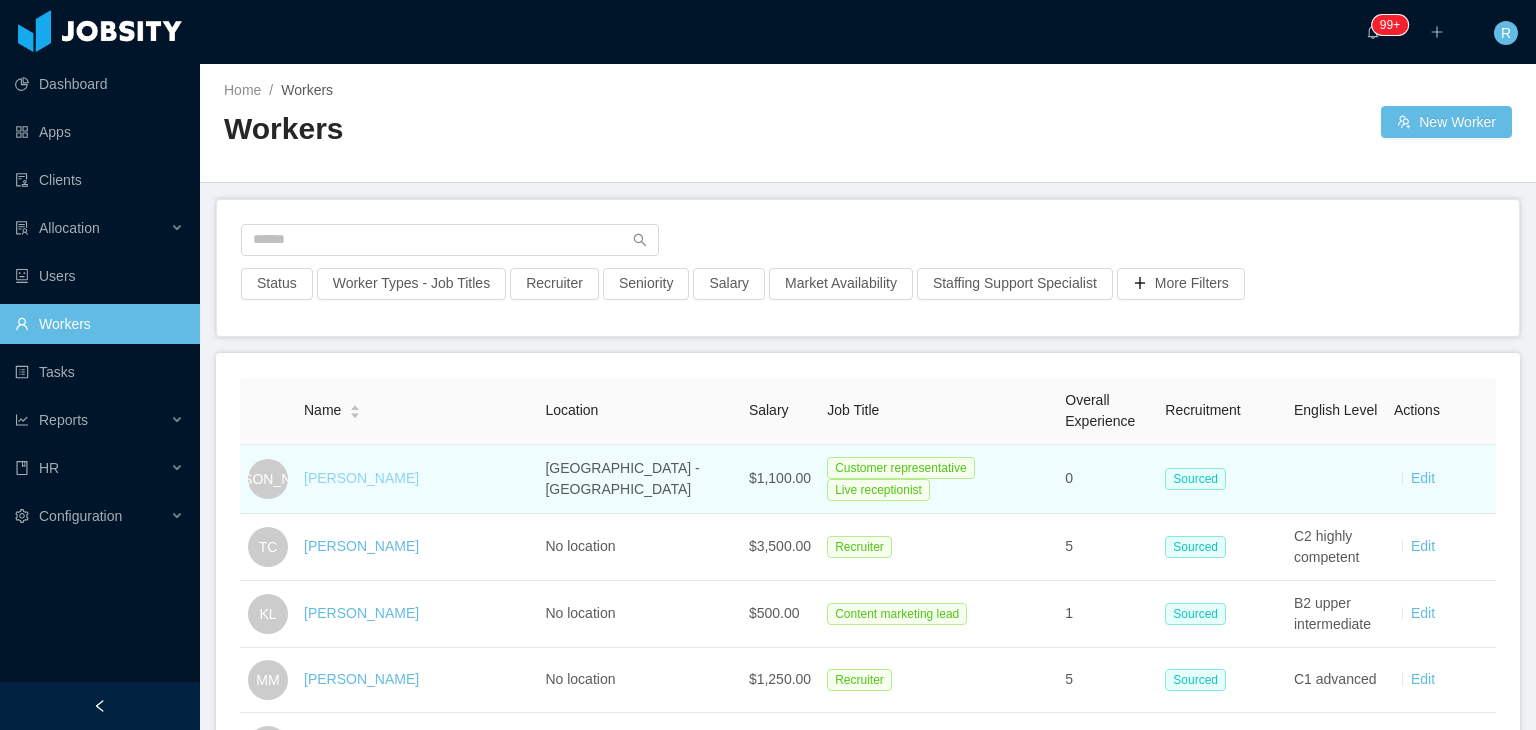 click on "[PERSON_NAME]" at bounding box center [361, 478] 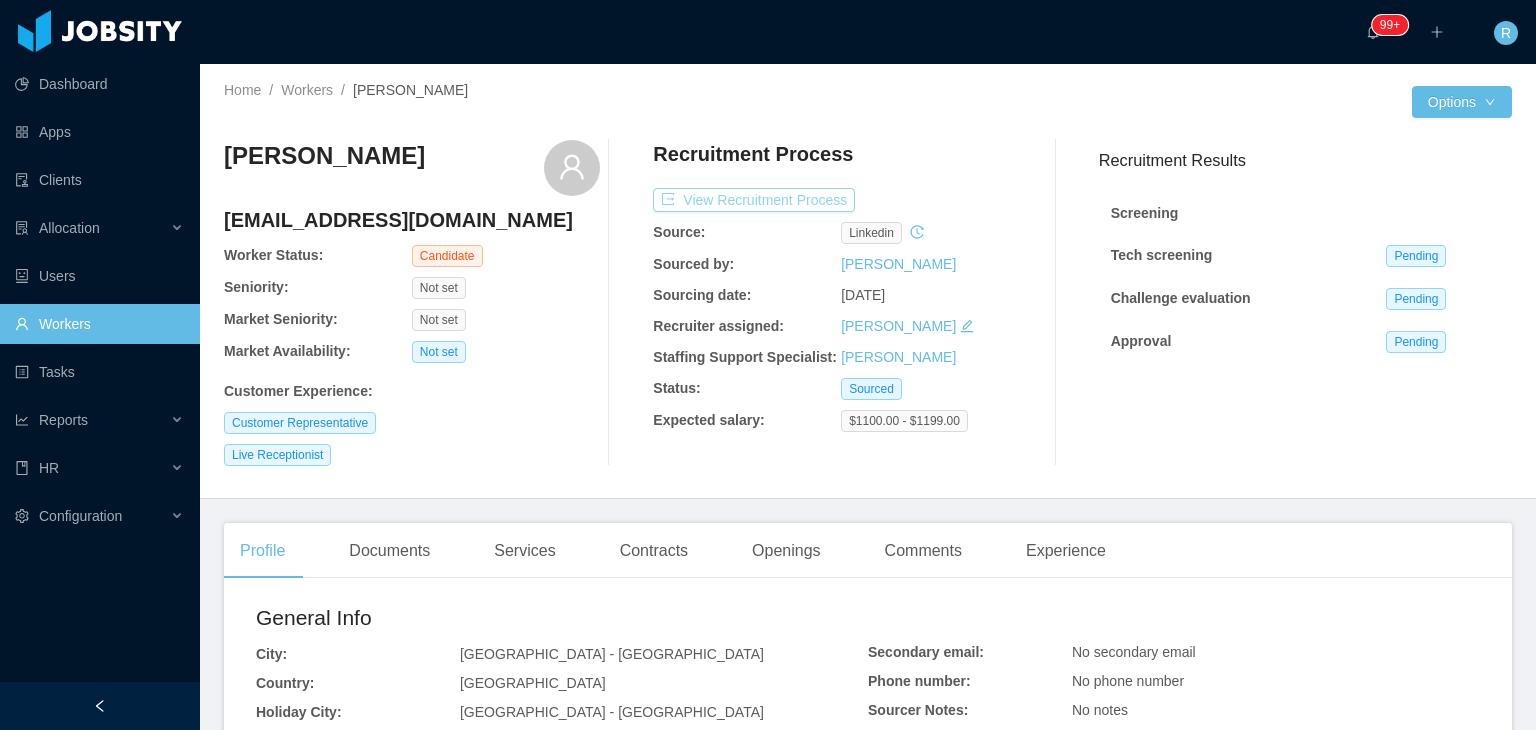 click on "View Recruitment Process" at bounding box center (754, 200) 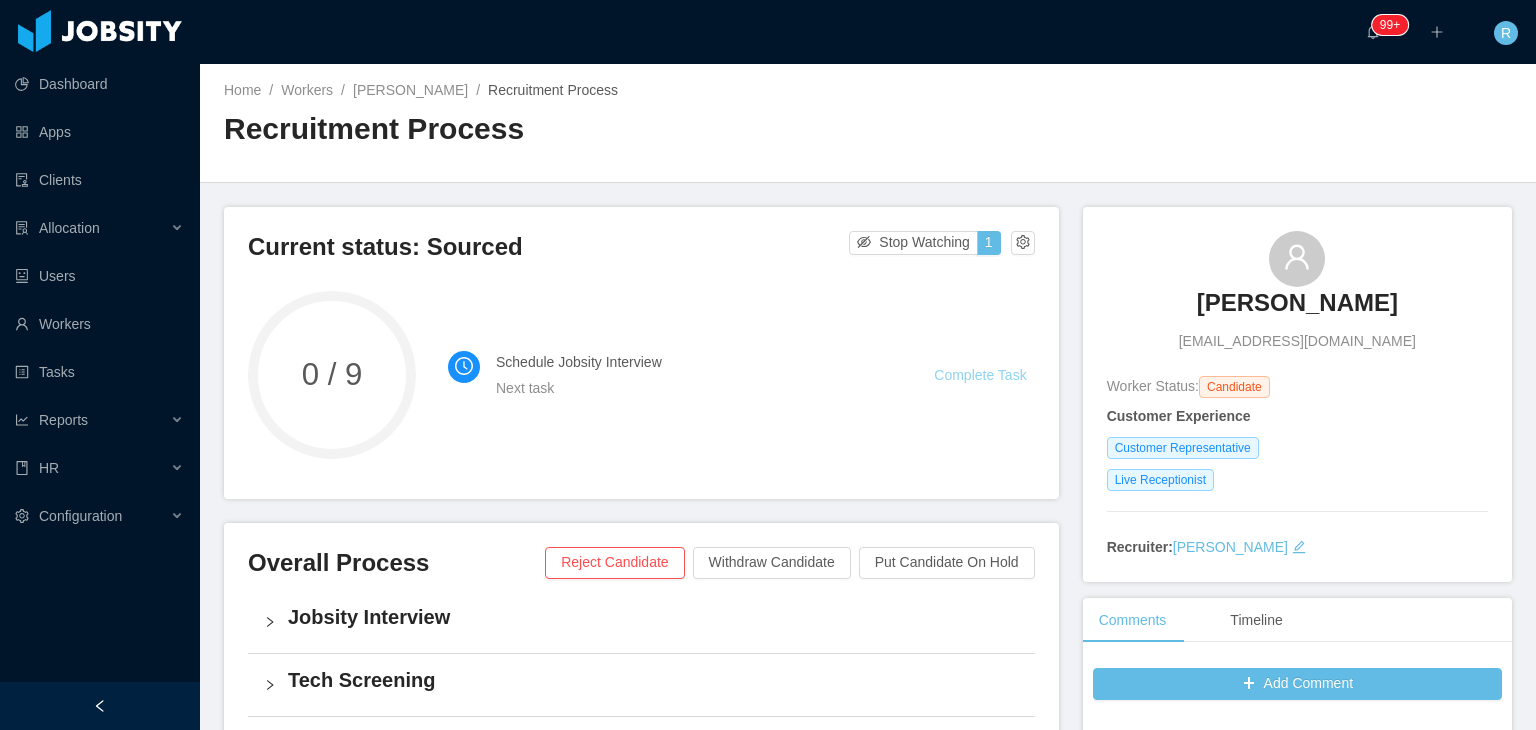 click on "Complete Task" at bounding box center (980, 375) 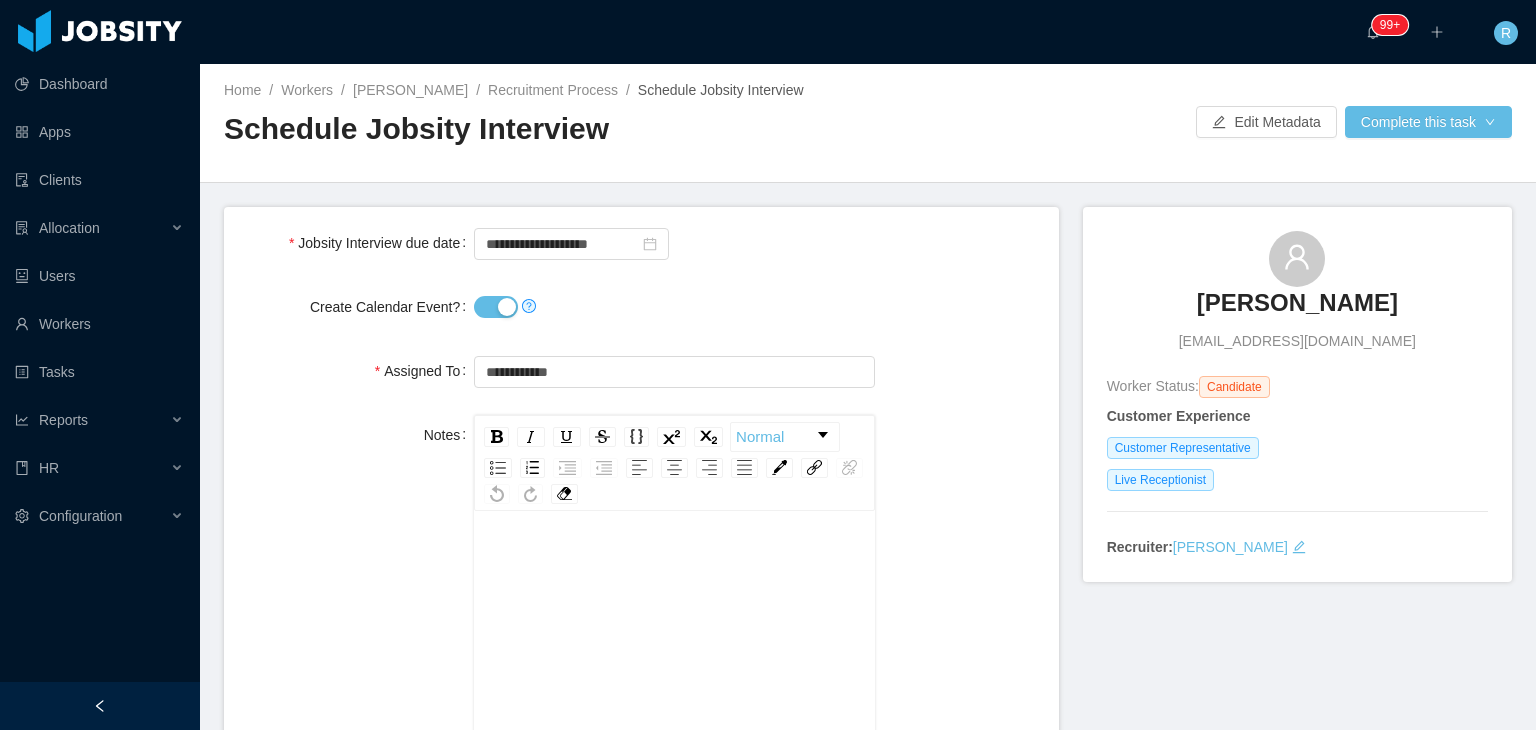 click on "Create Calendar Event?" at bounding box center (496, 307) 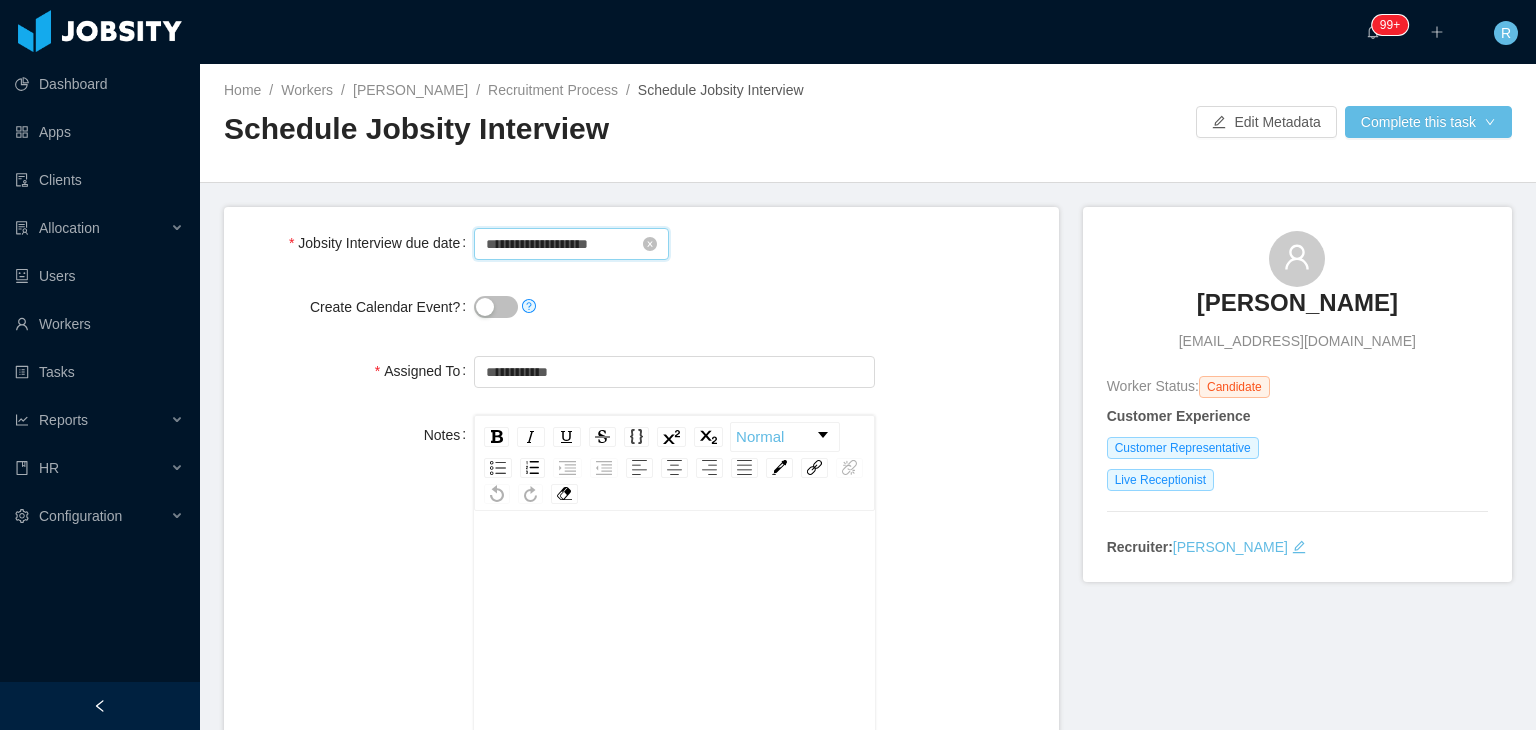 click on "**********" at bounding box center (571, 244) 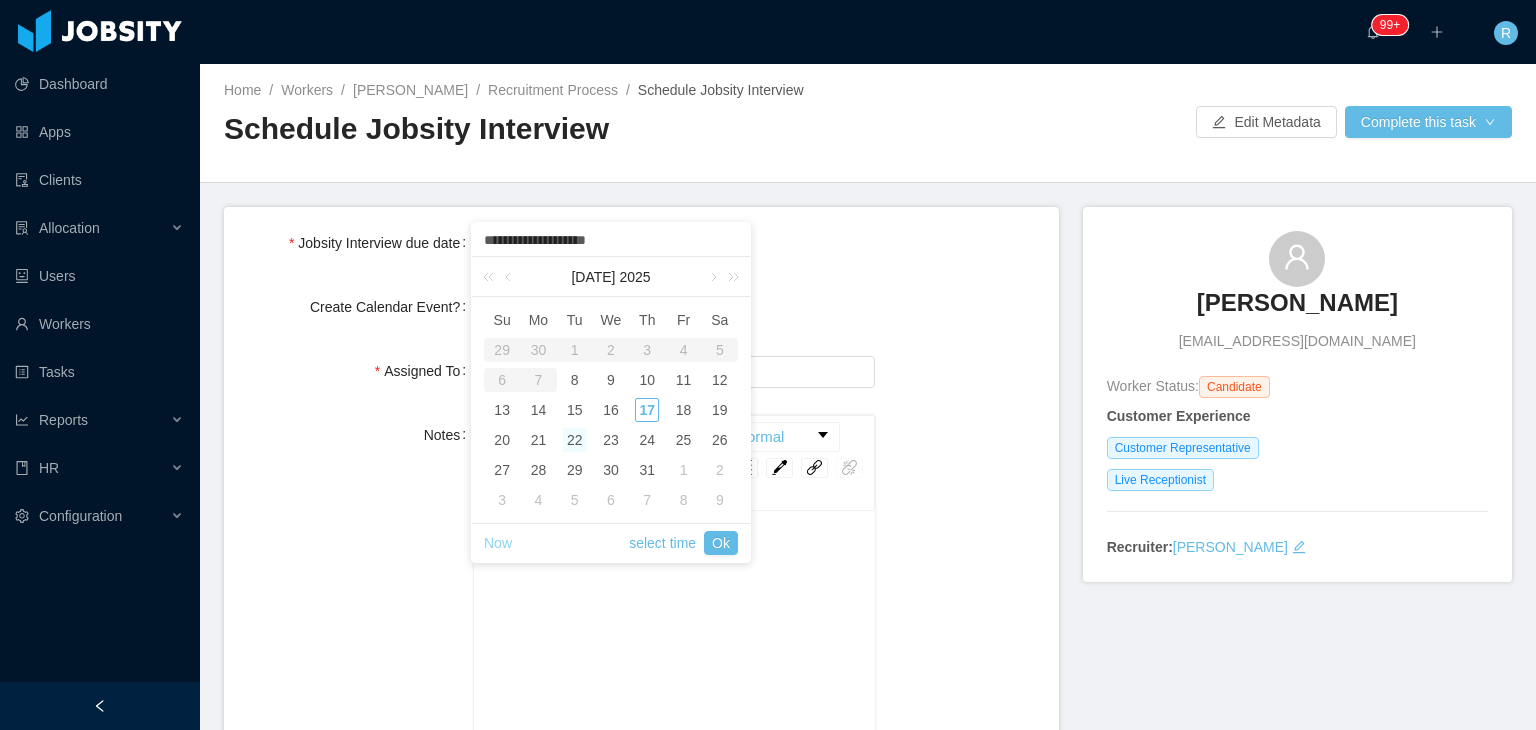 click on "Now" at bounding box center (498, 543) 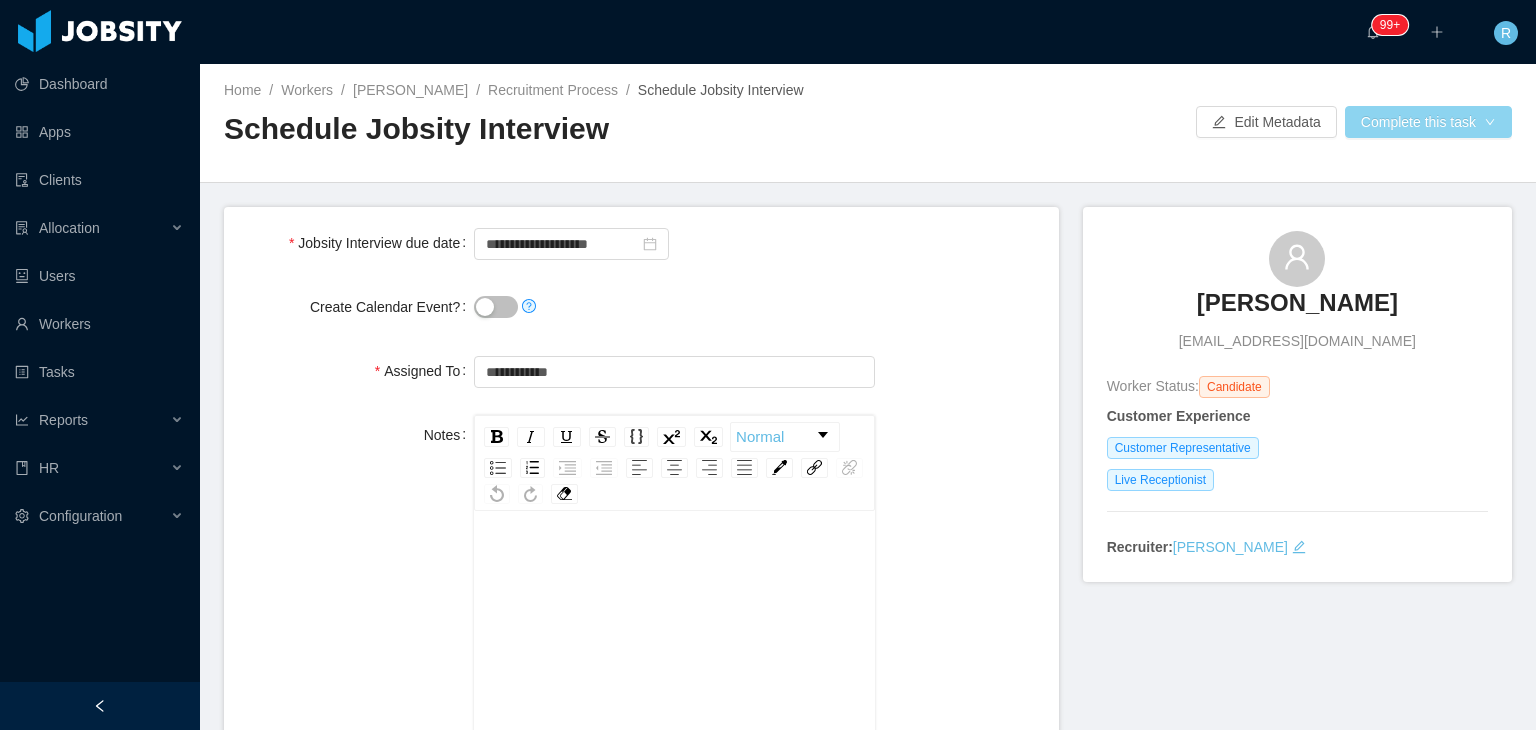 click on "Complete this task" at bounding box center (1428, 122) 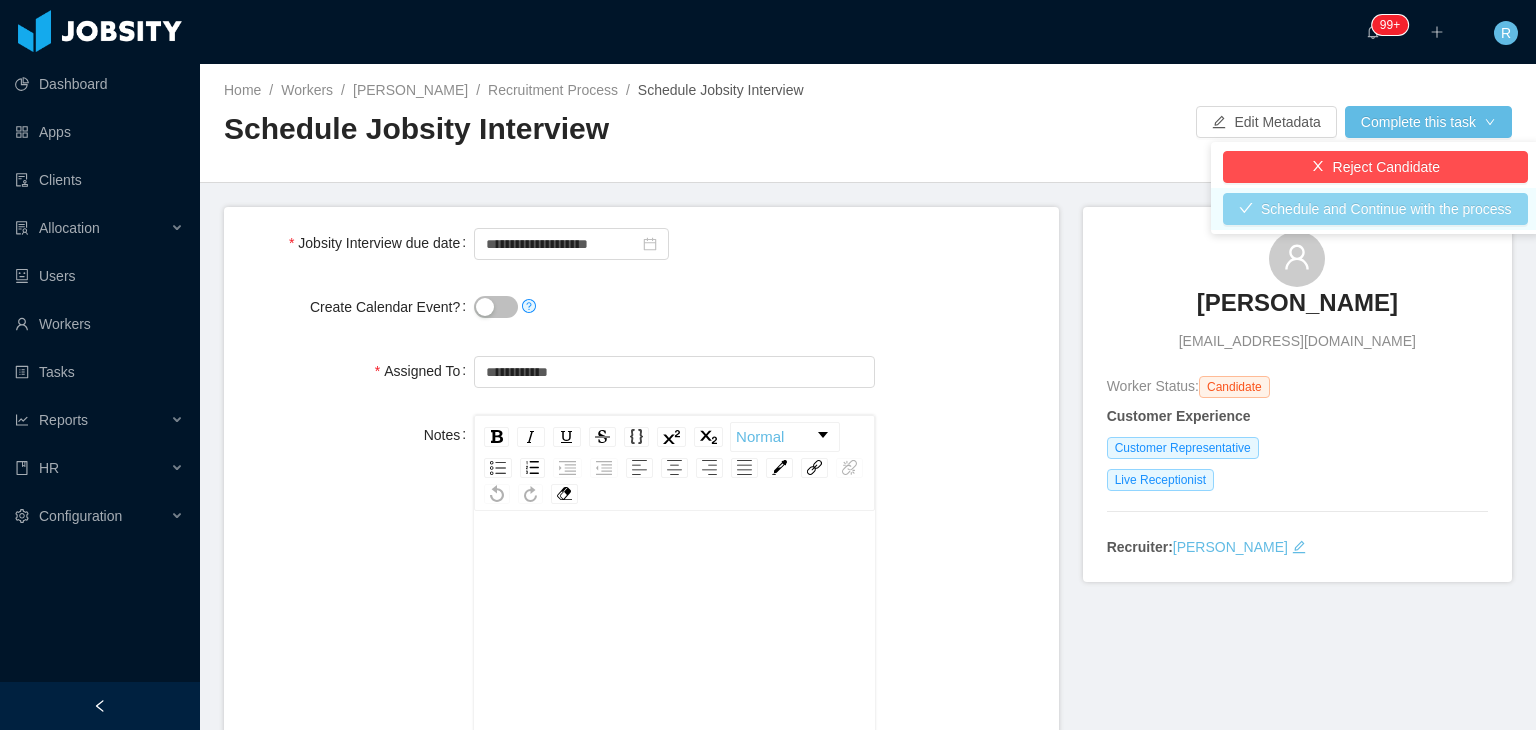 click on "Schedule and Continue with the process" at bounding box center (1375, 209) 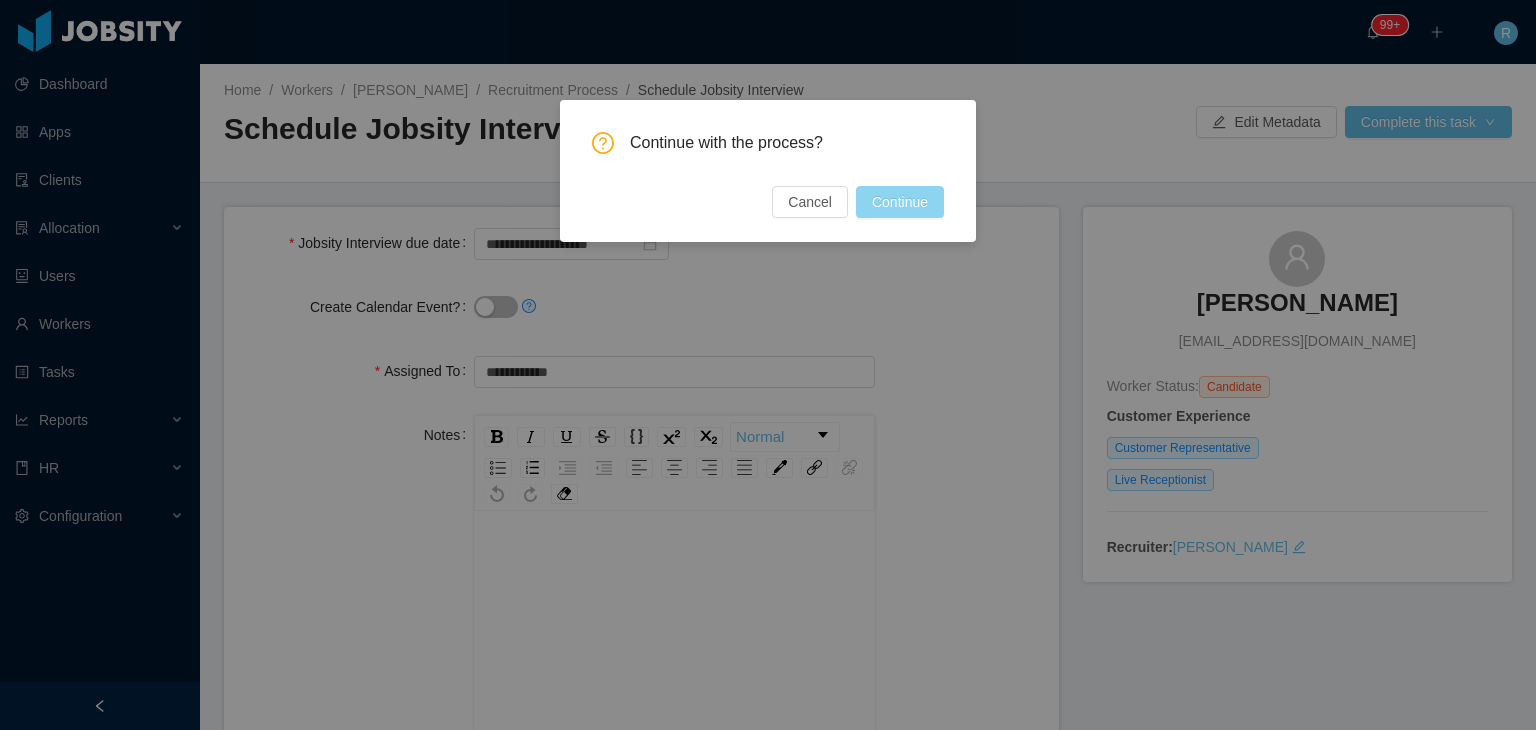 click on "Continue" at bounding box center (900, 202) 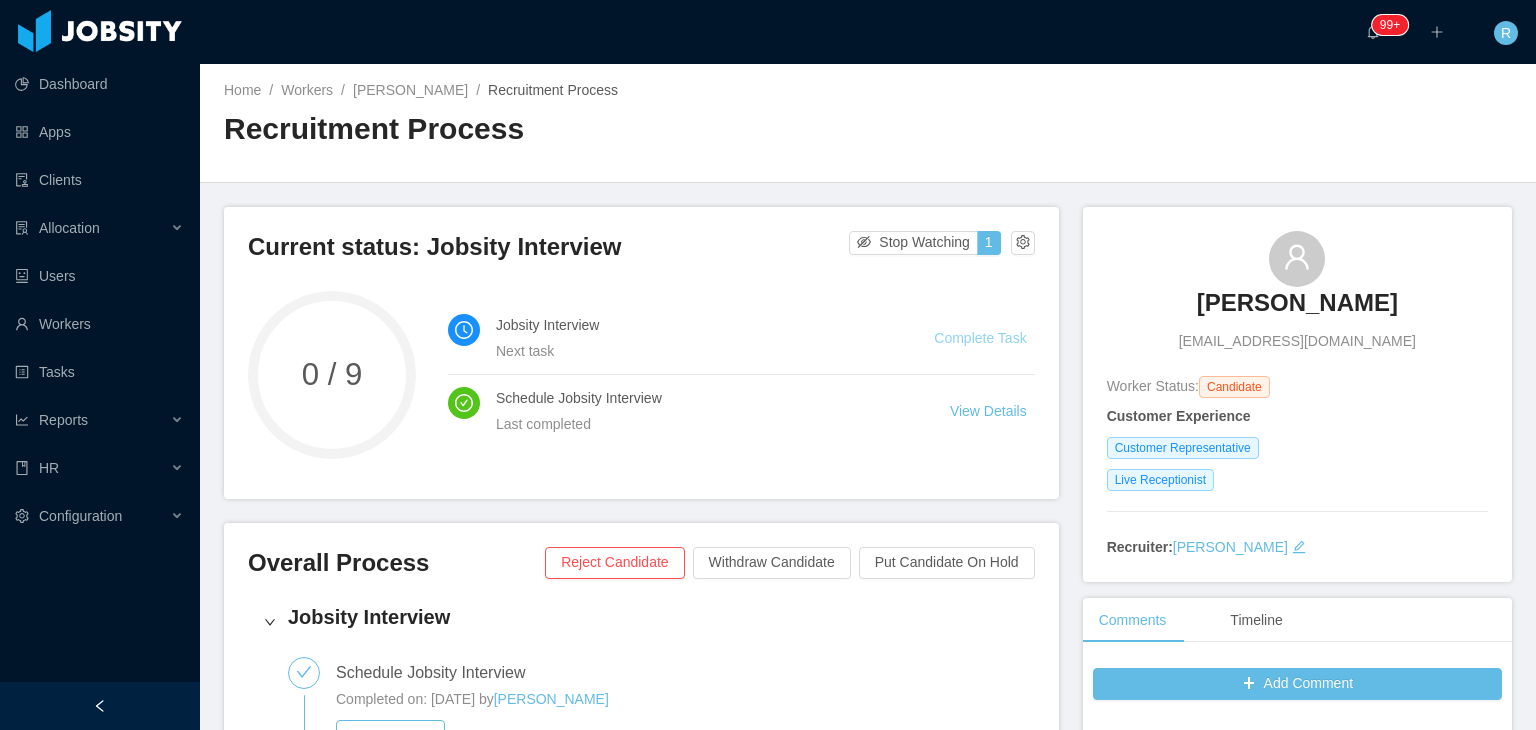click on "Complete Task" at bounding box center (980, 338) 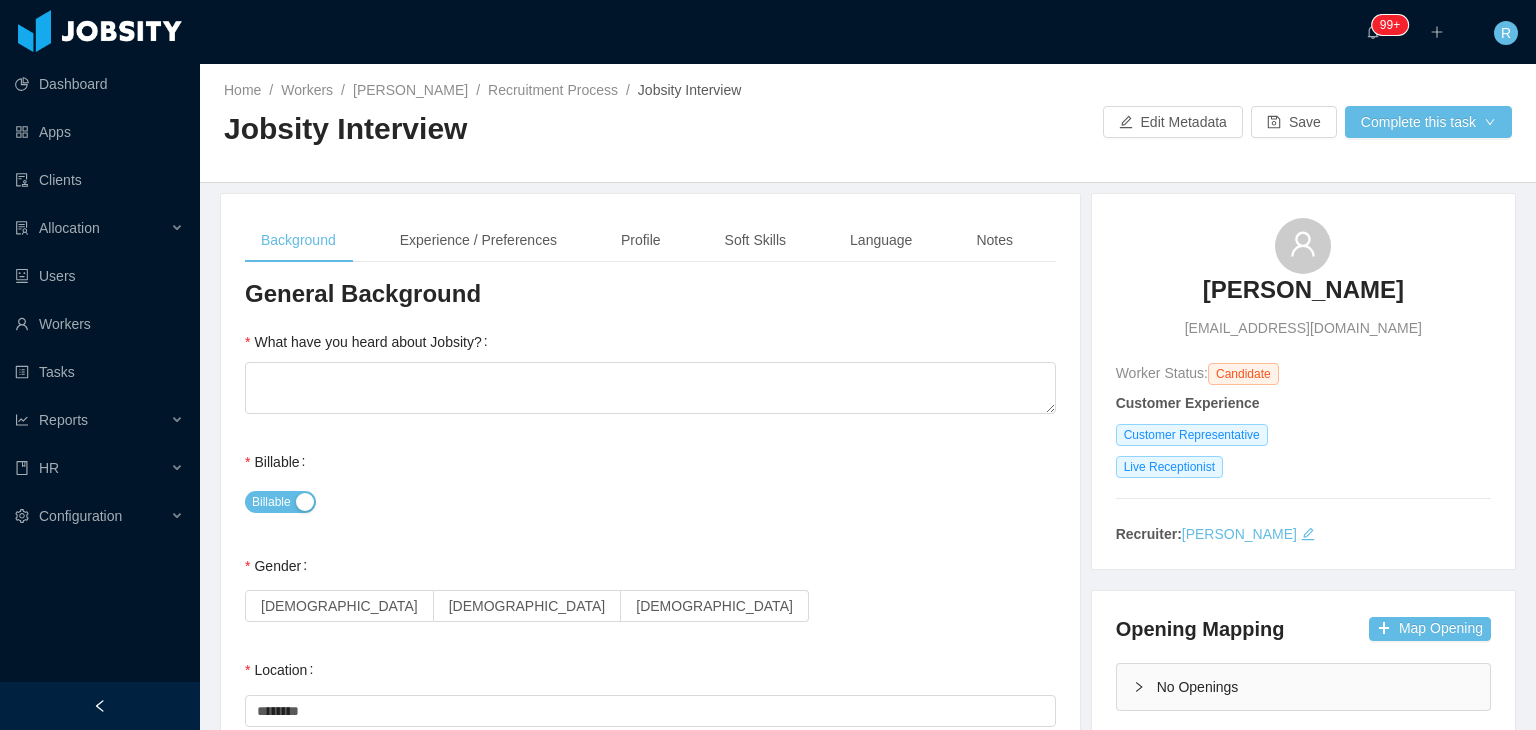 type 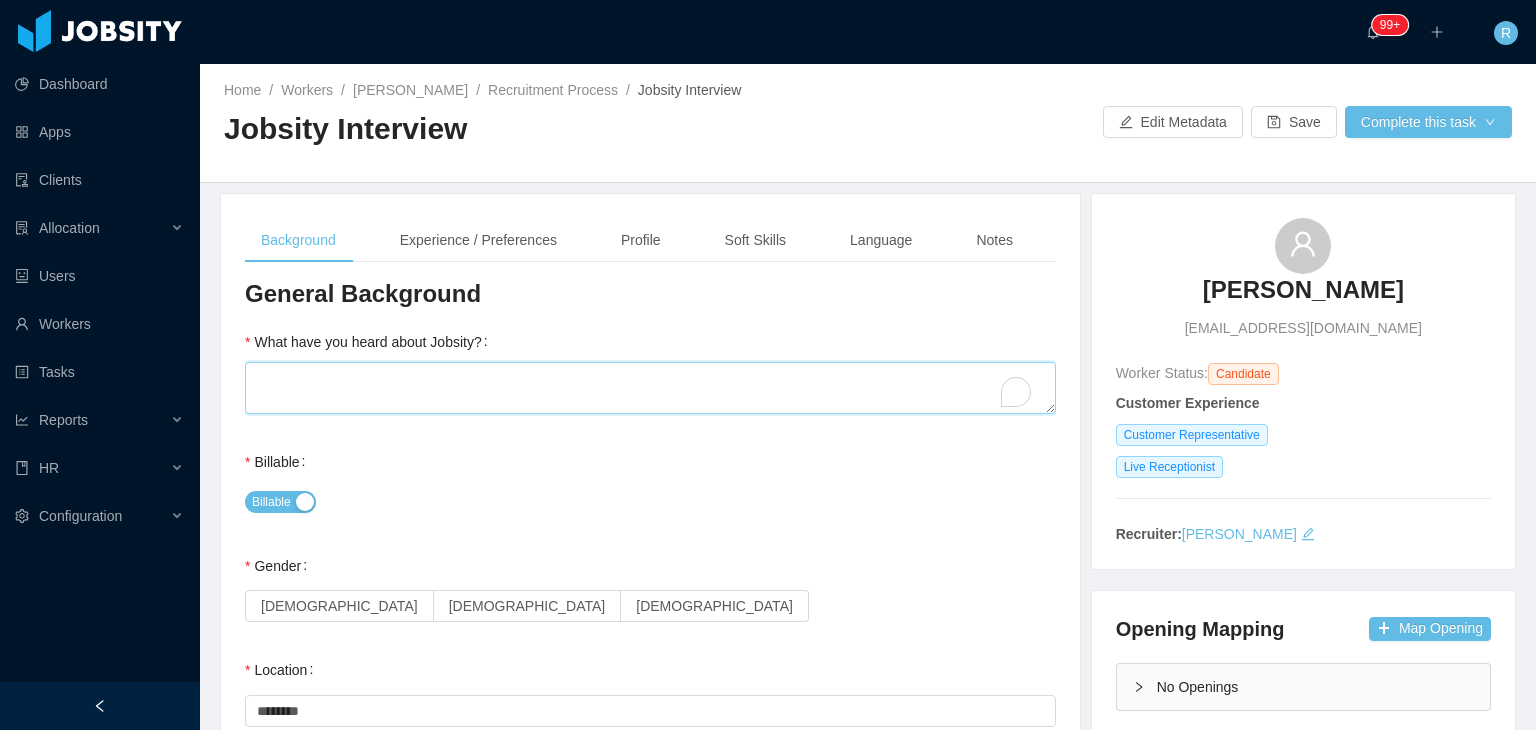 click on "What have you heard about Jobsity?" at bounding box center [650, 388] 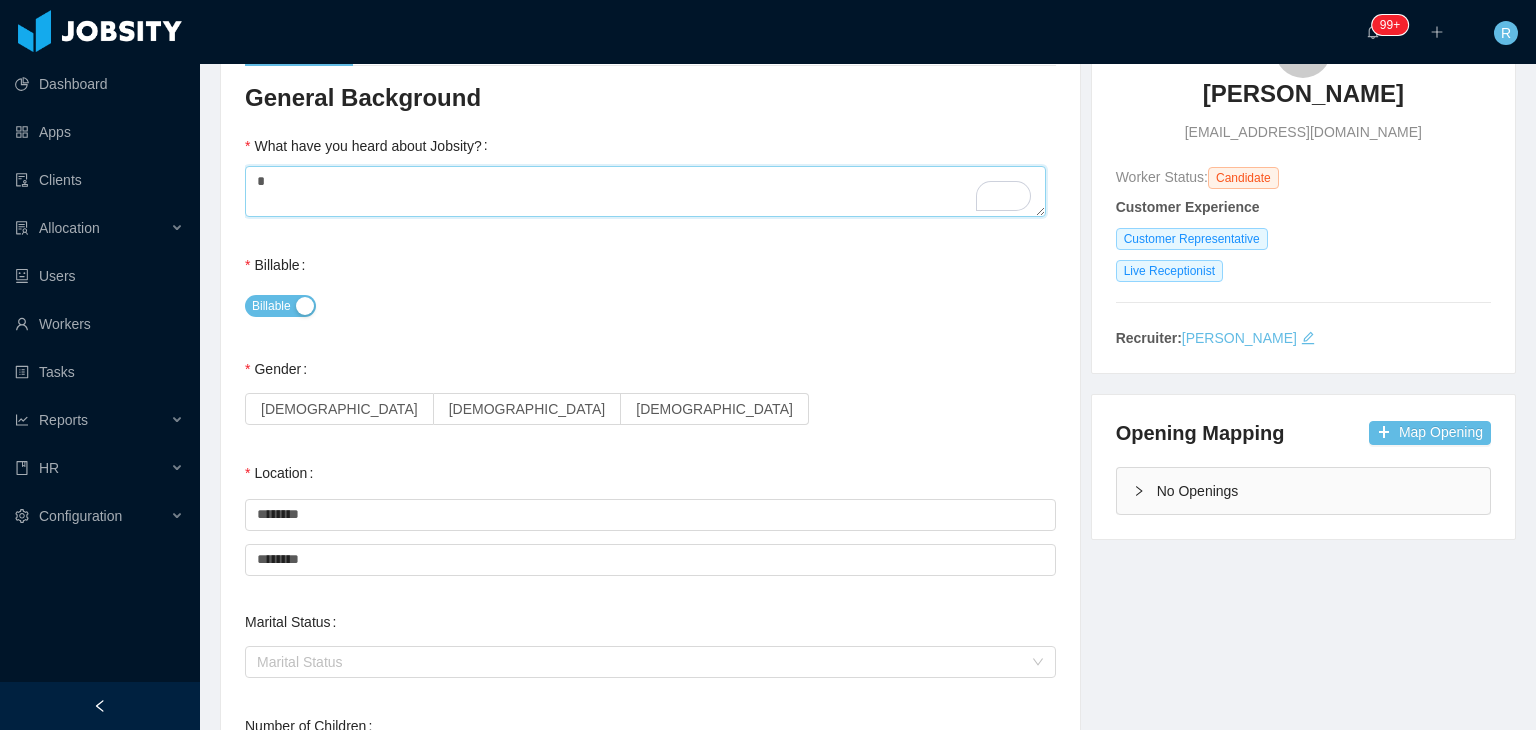 scroll, scrollTop: 228, scrollLeft: 0, axis: vertical 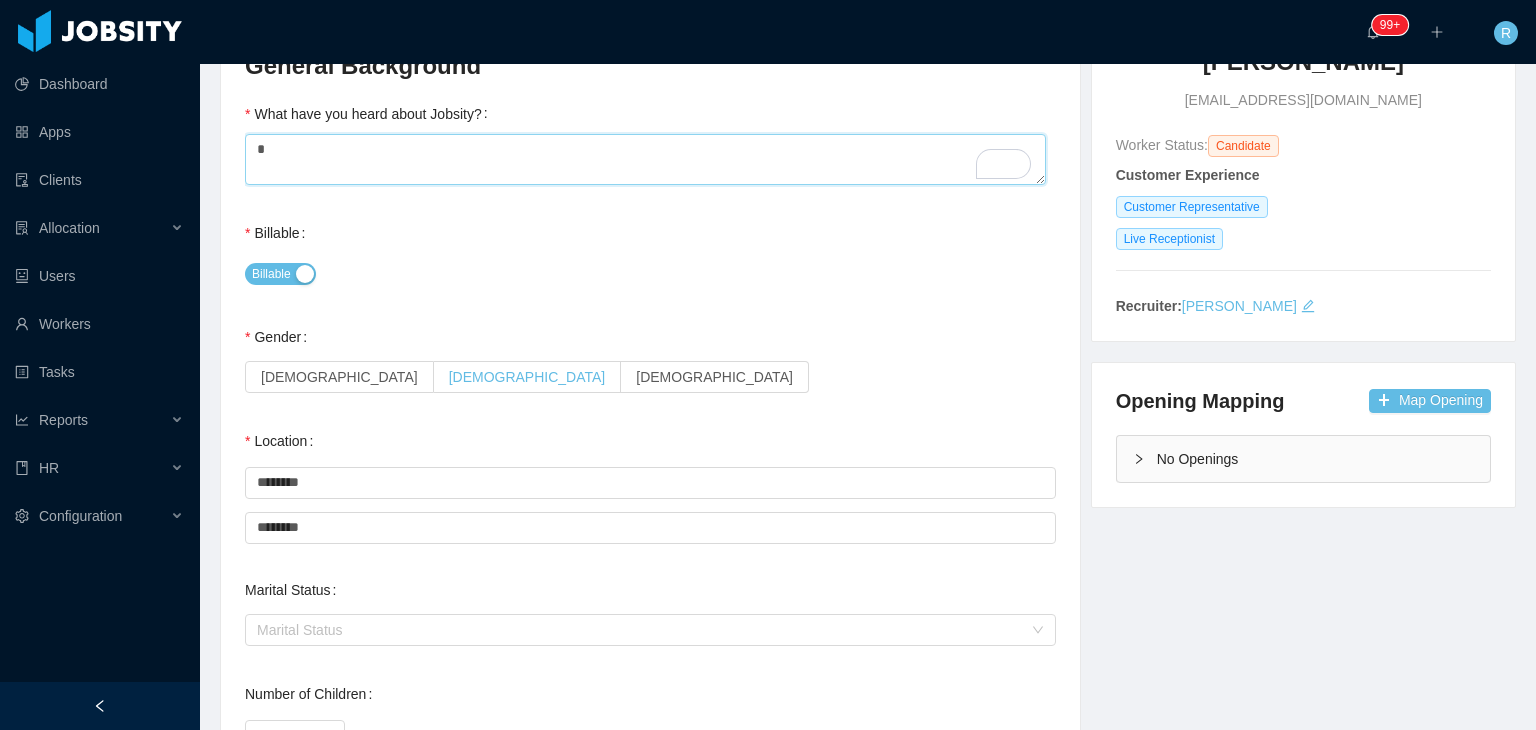 type on "*" 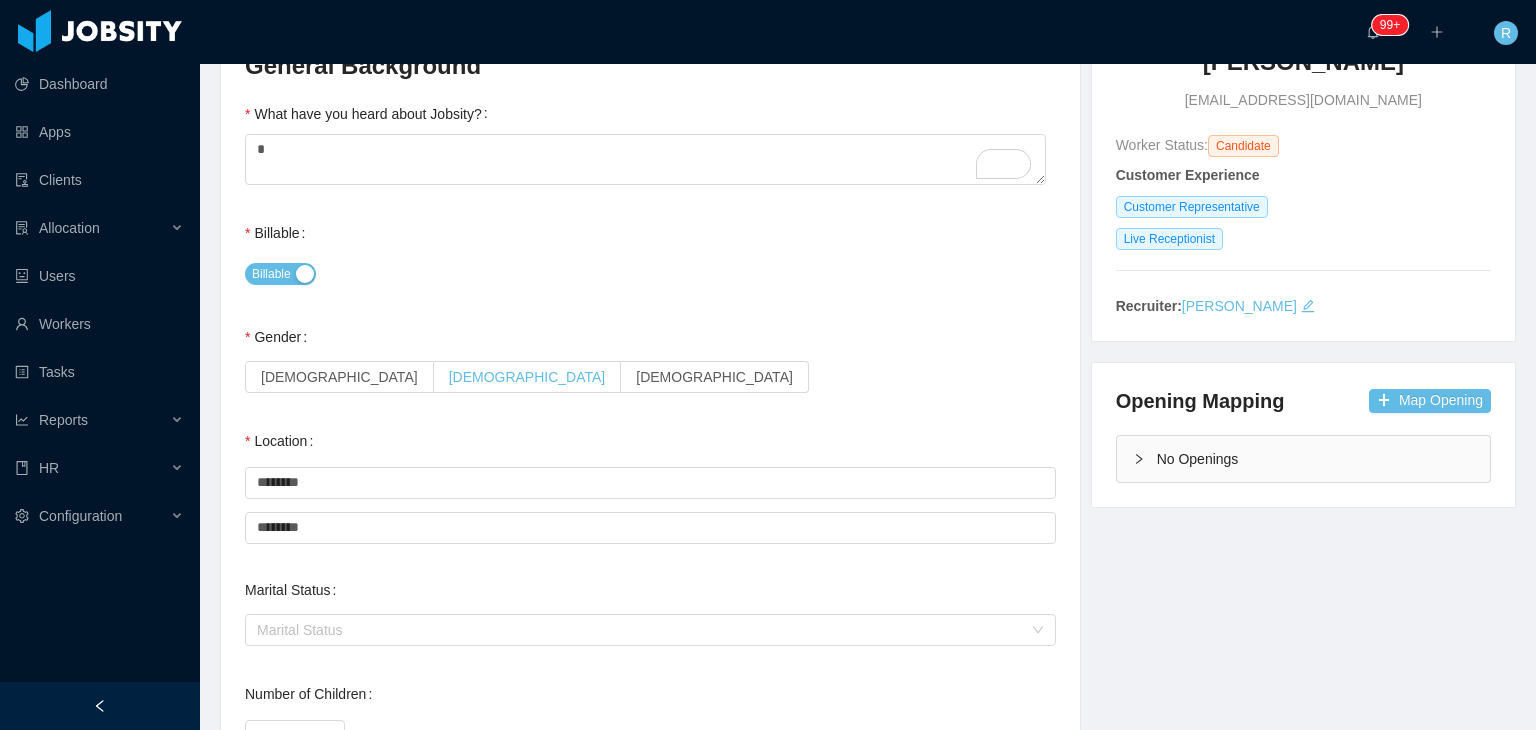 click on "[DEMOGRAPHIC_DATA]" at bounding box center [527, 377] 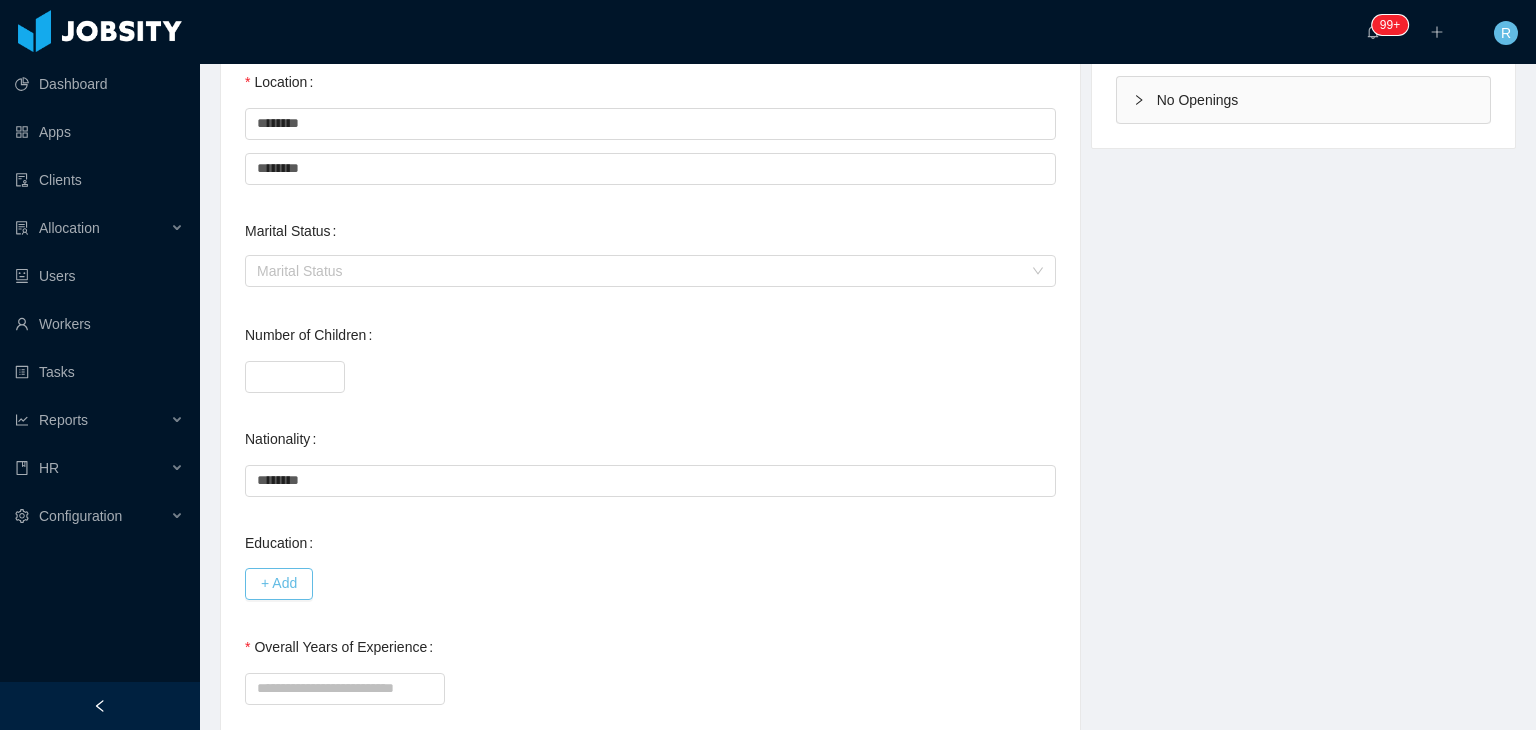 scroll, scrollTop: 786, scrollLeft: 0, axis: vertical 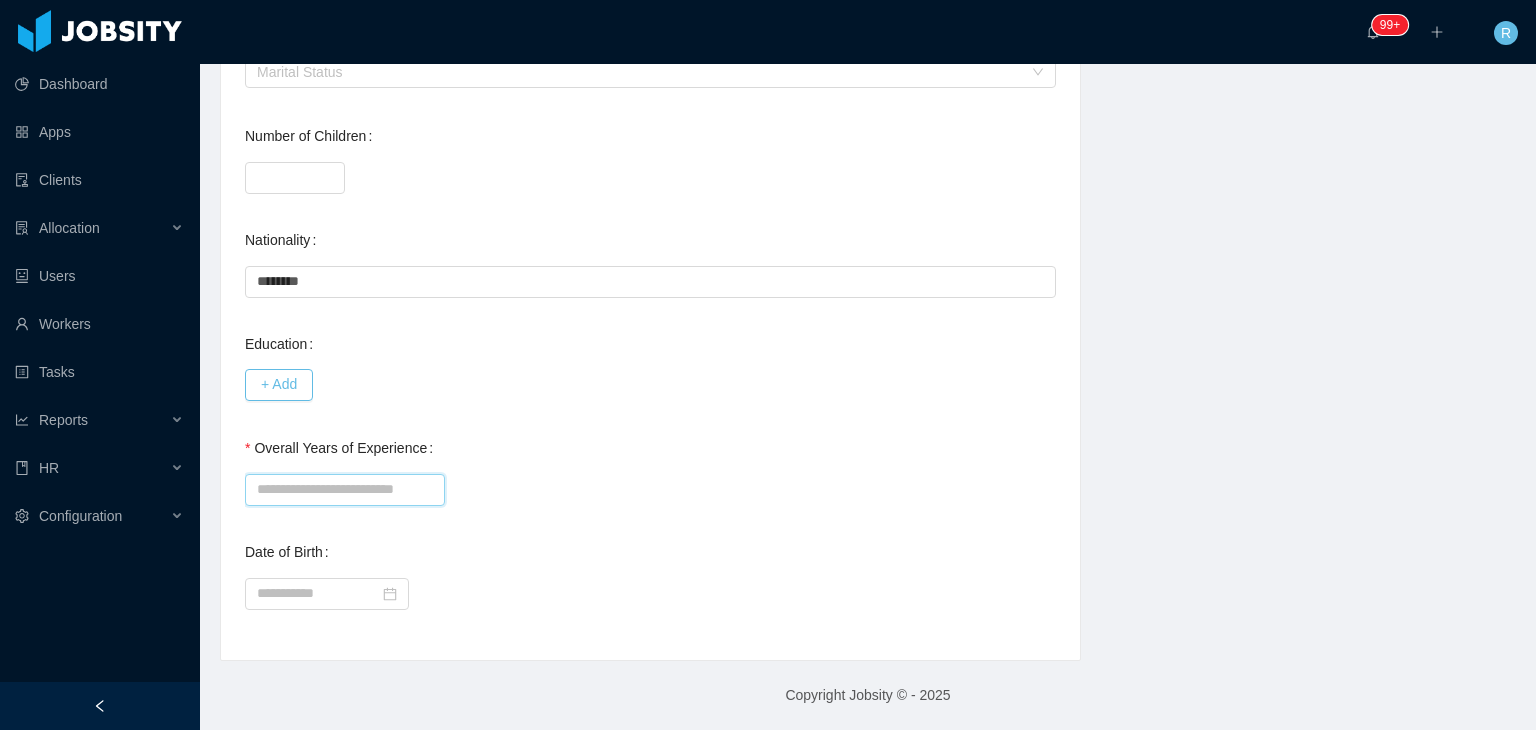 click on "Overall Years of Experience" at bounding box center (345, 490) 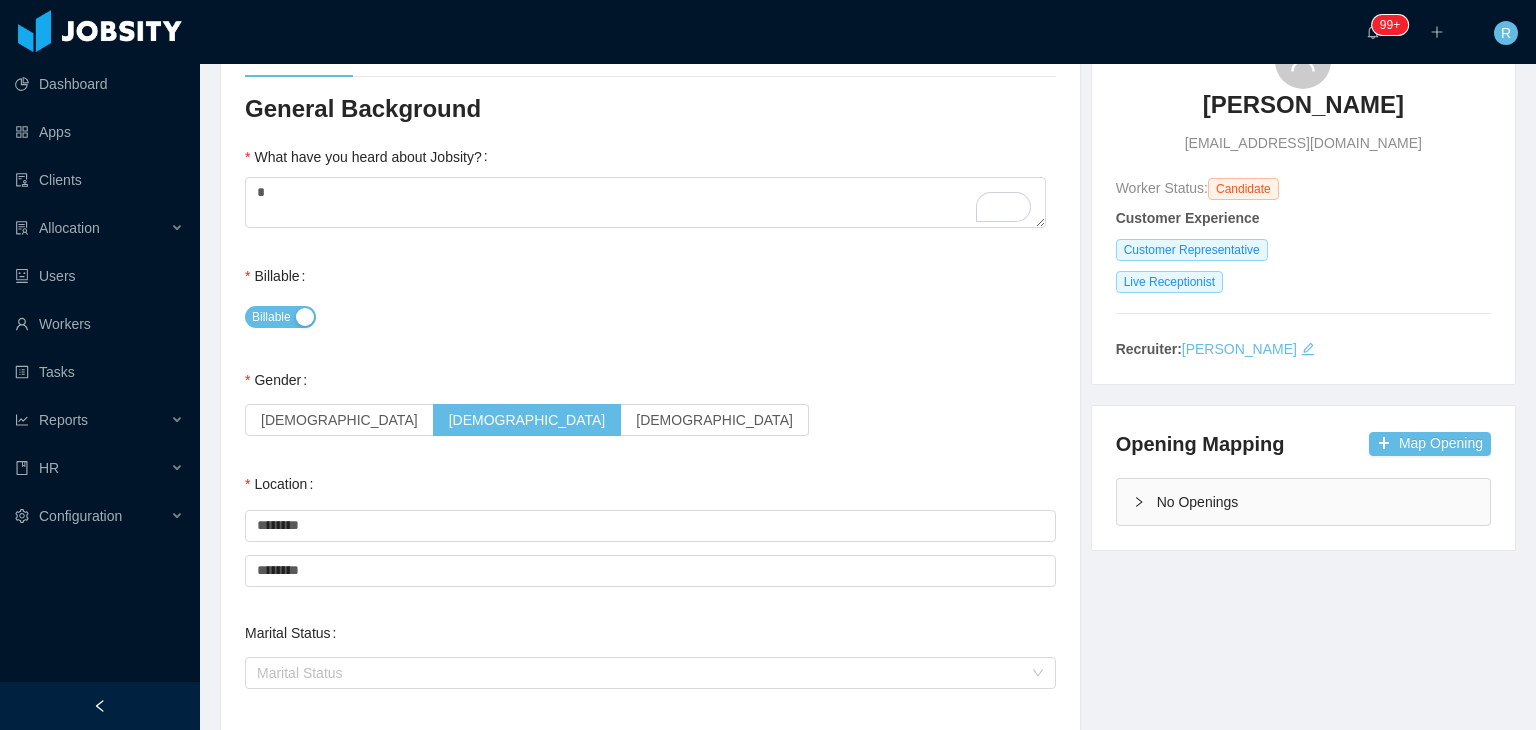 scroll, scrollTop: 0, scrollLeft: 0, axis: both 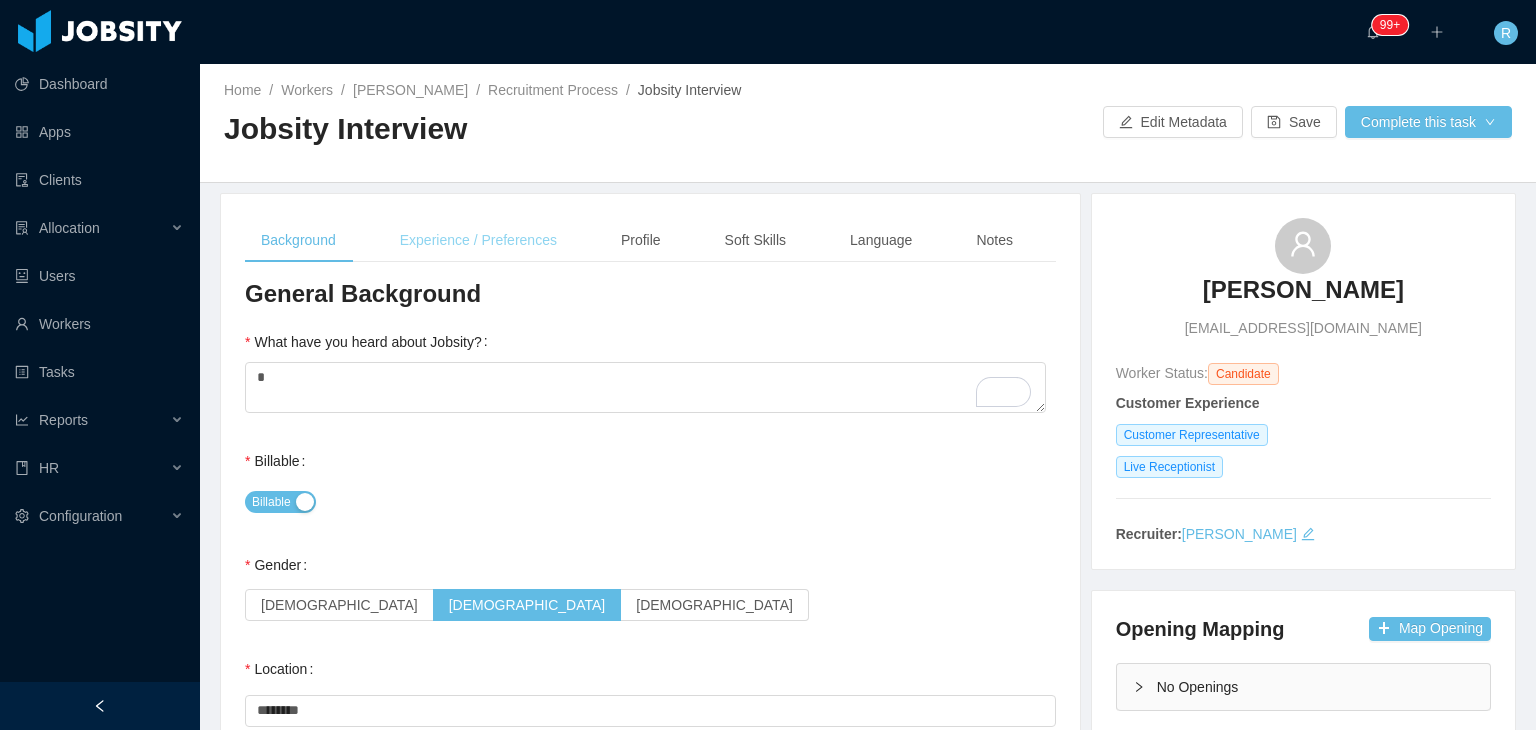 type on "*" 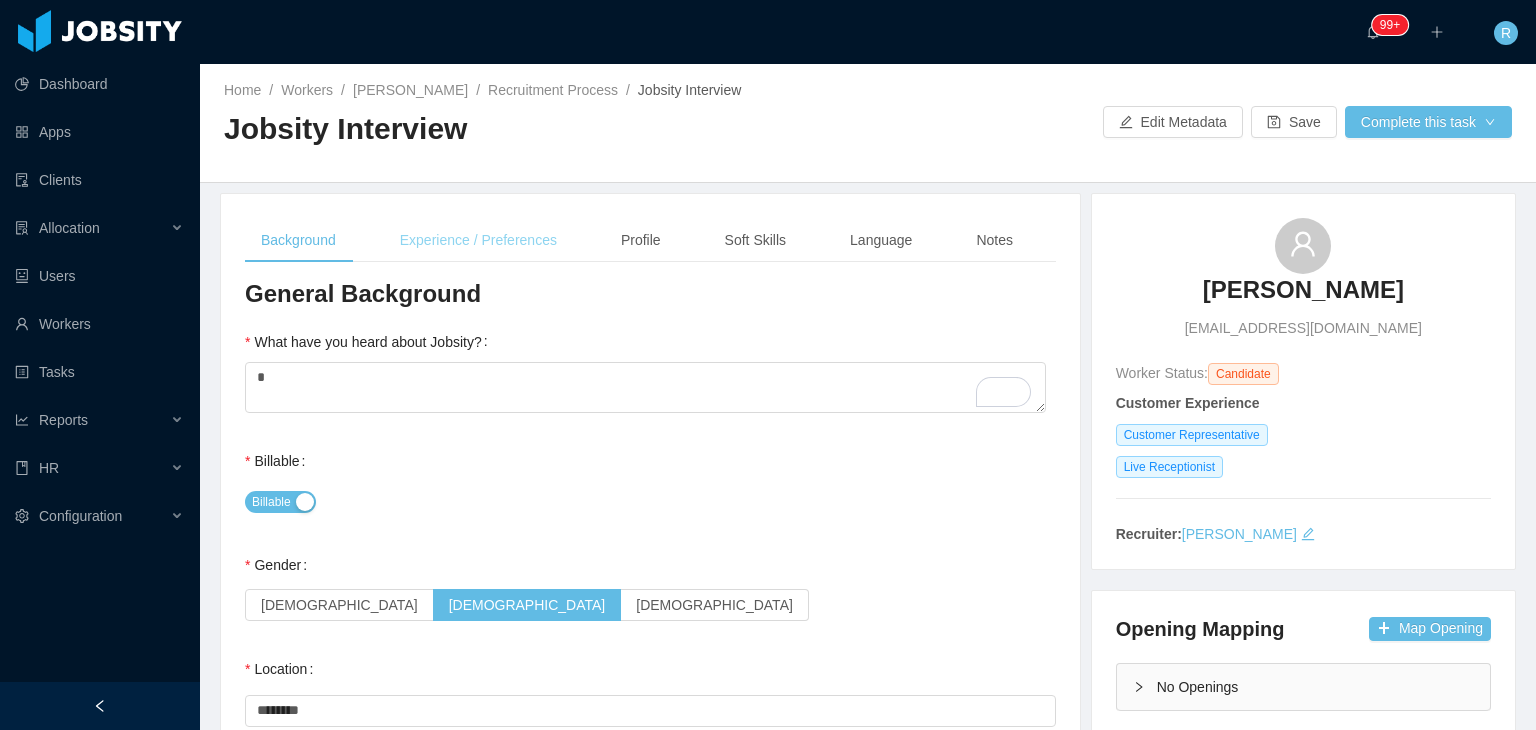 click on "Experience / Preferences" at bounding box center (478, 240) 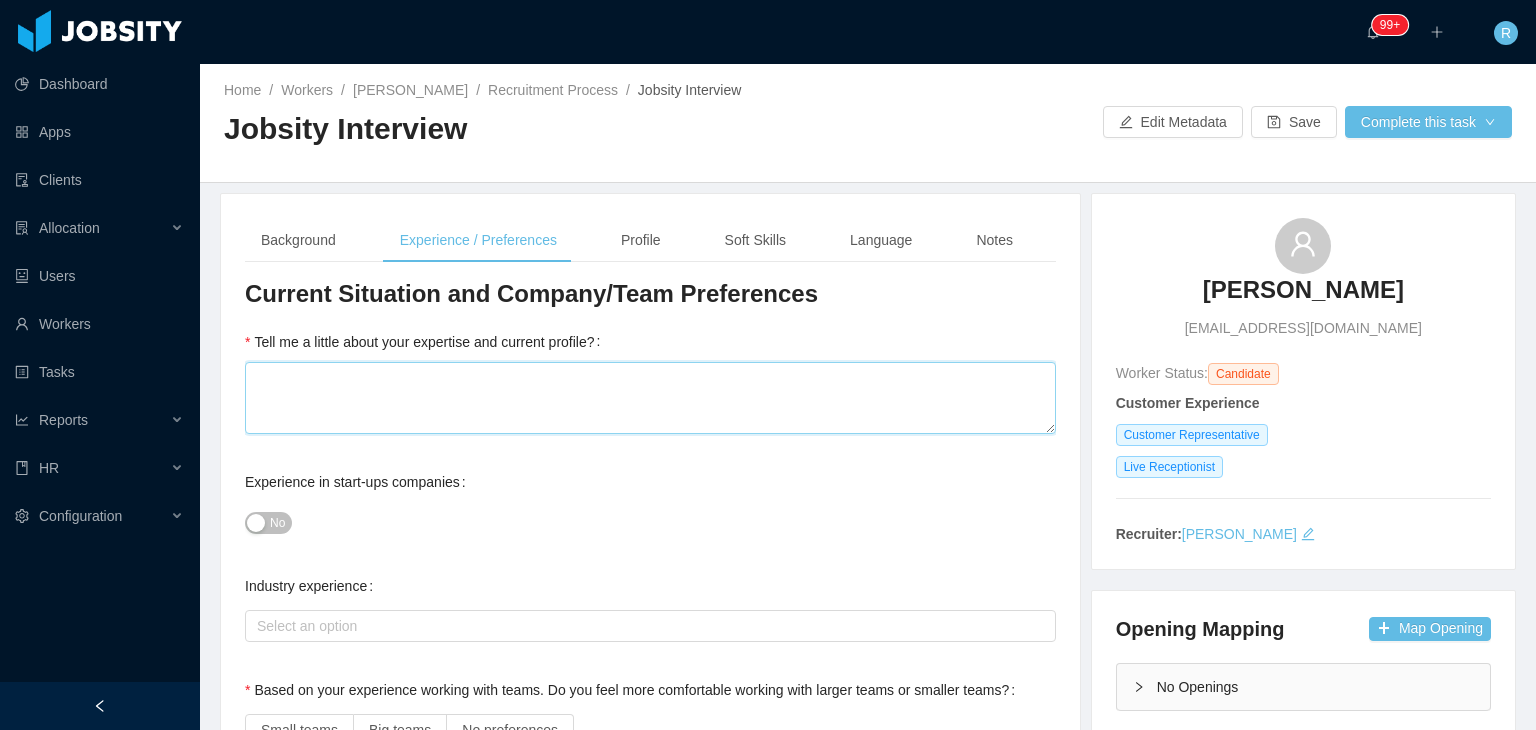 click on "Tell me a little about your expertise and current profile?" at bounding box center [650, 398] 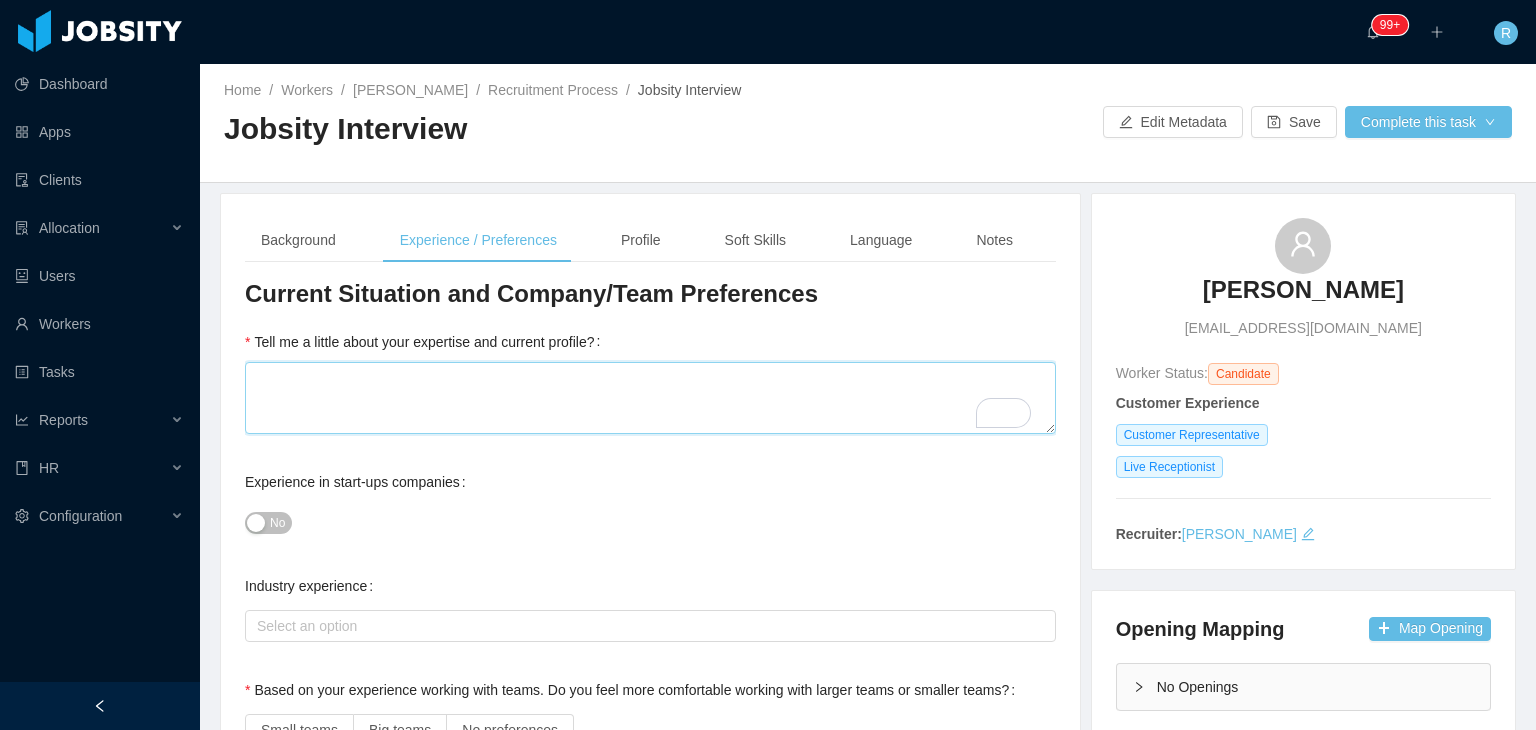 type 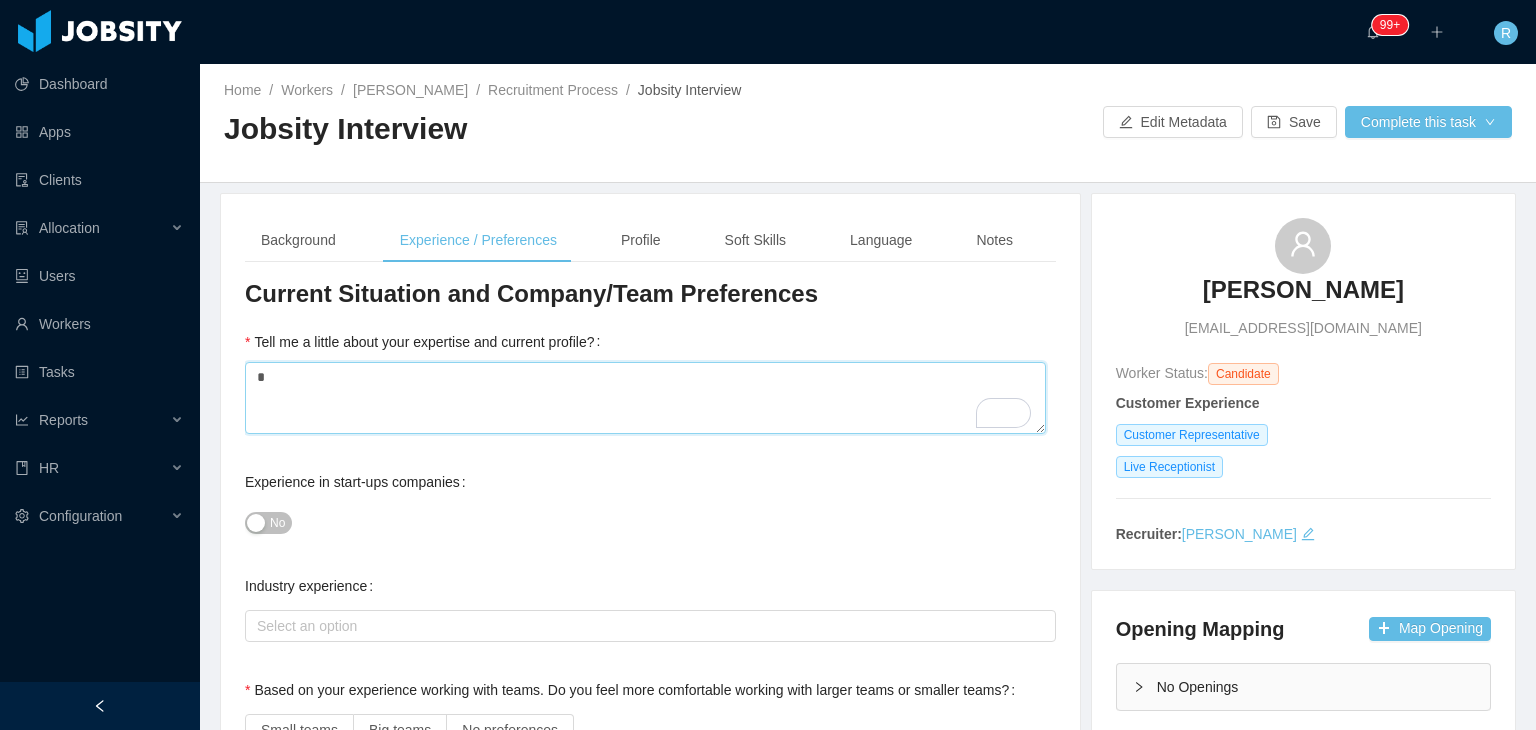 type 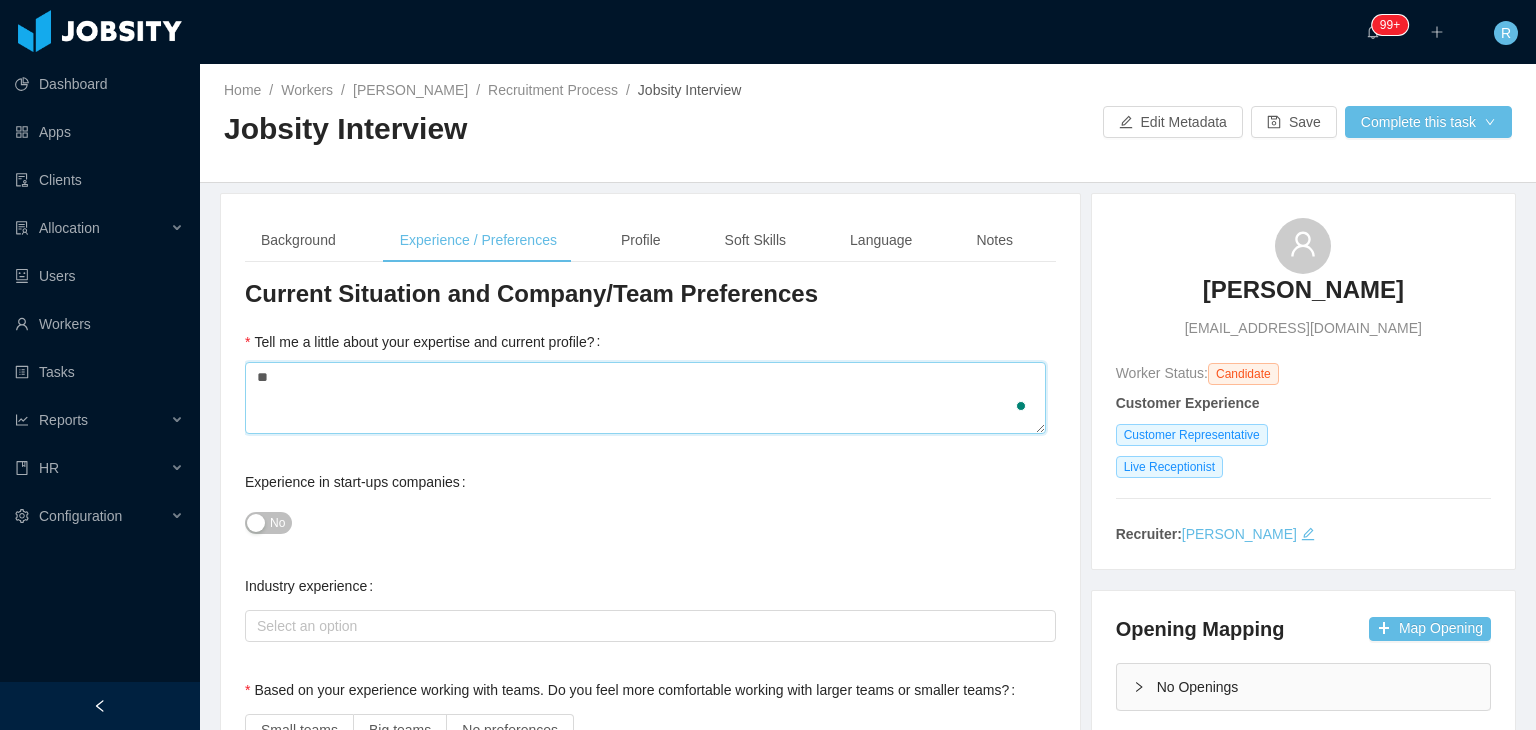 type 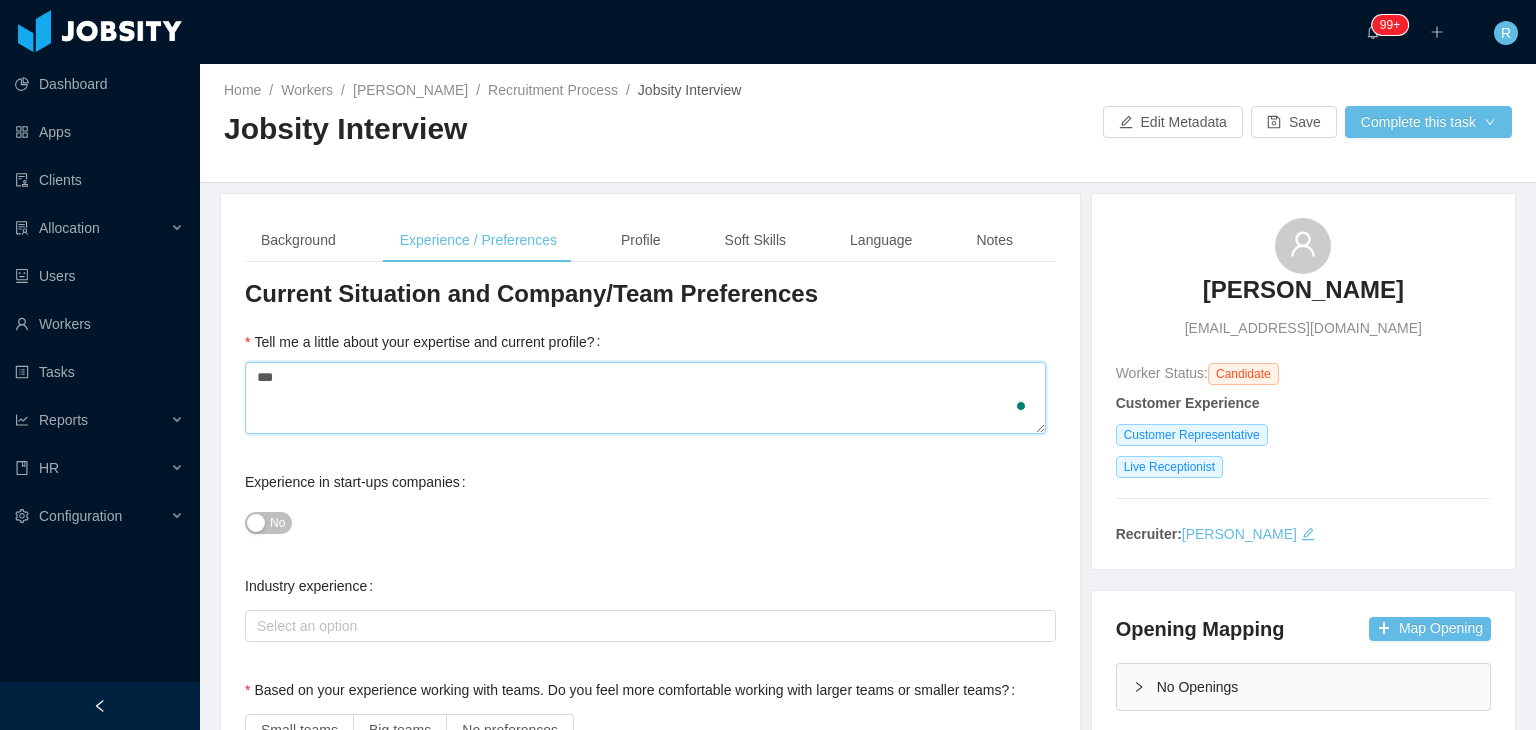 type 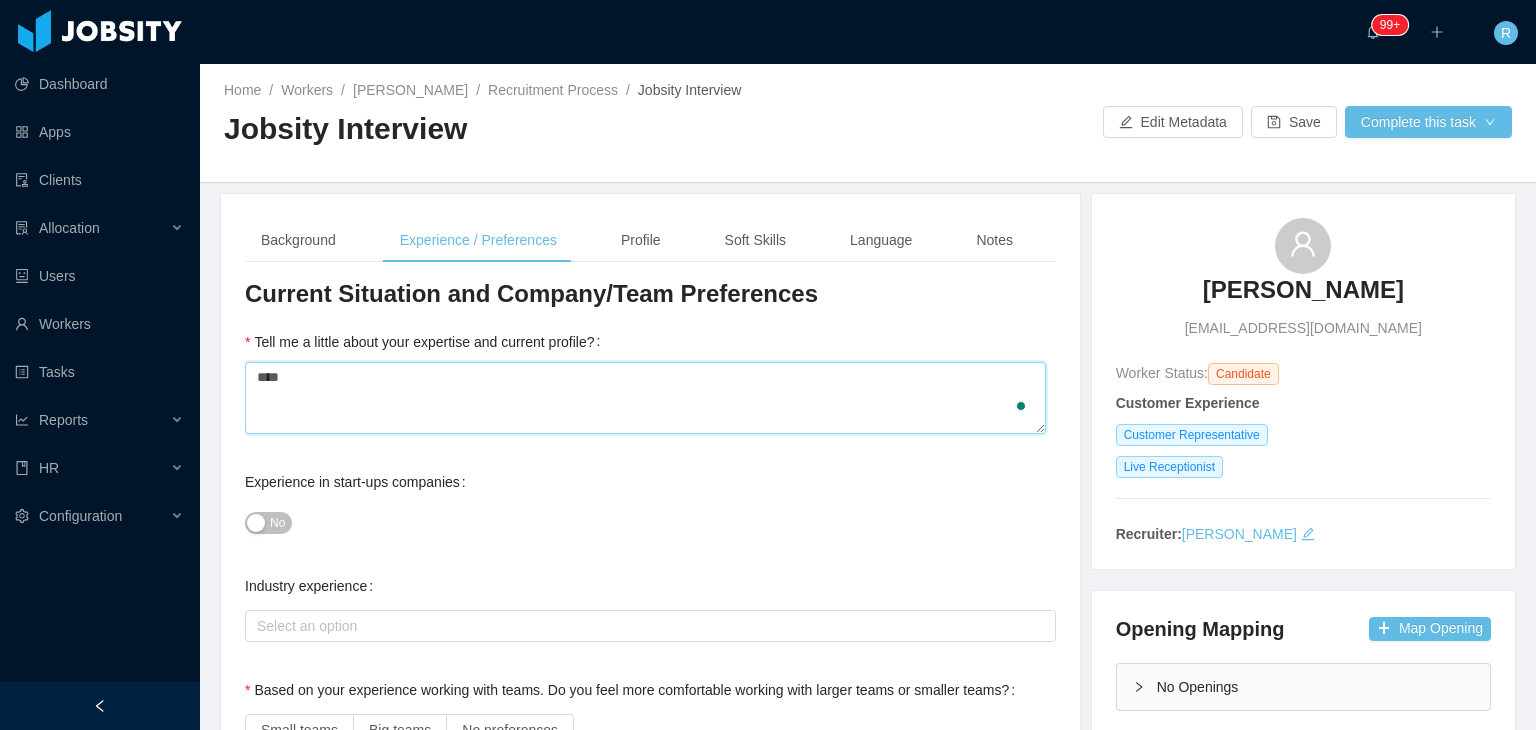 type 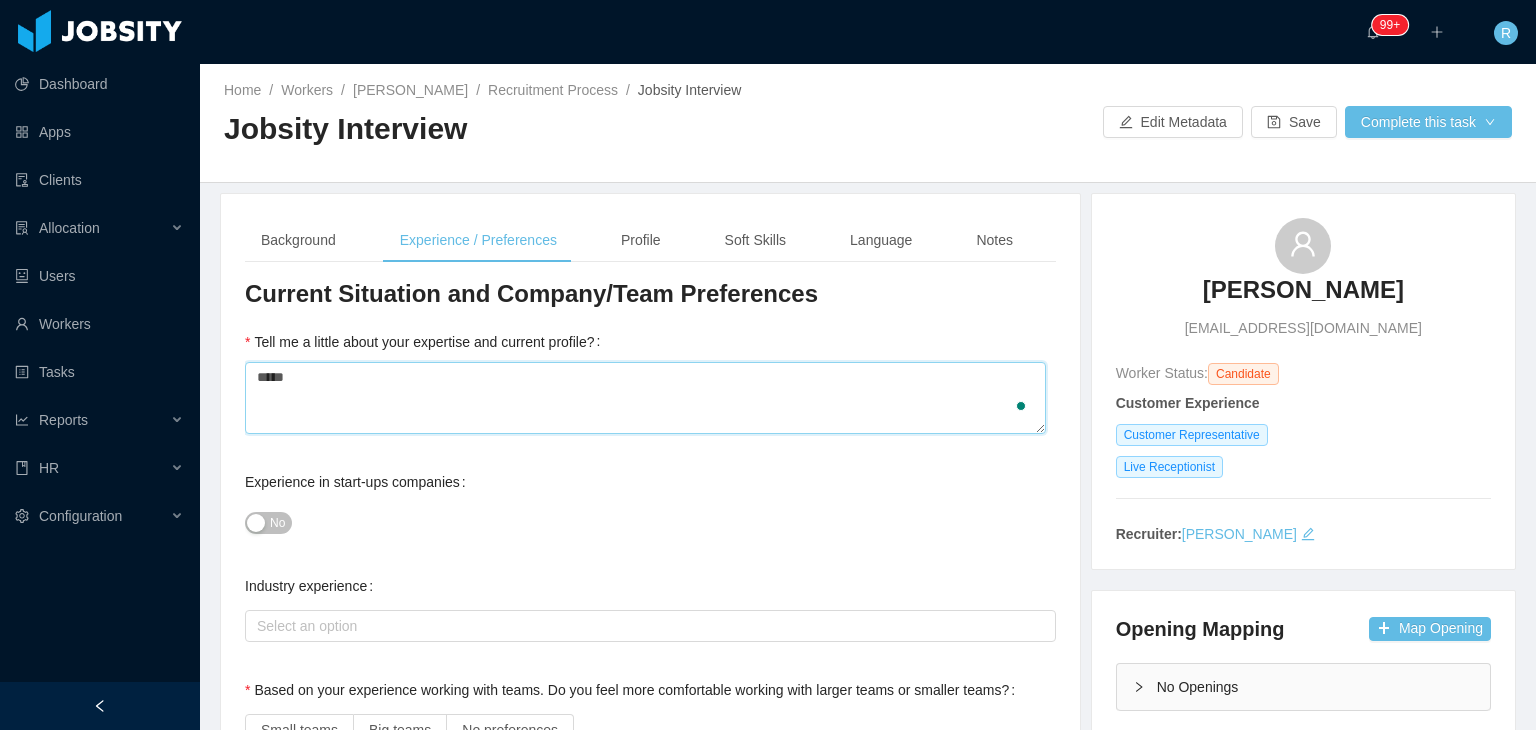 type 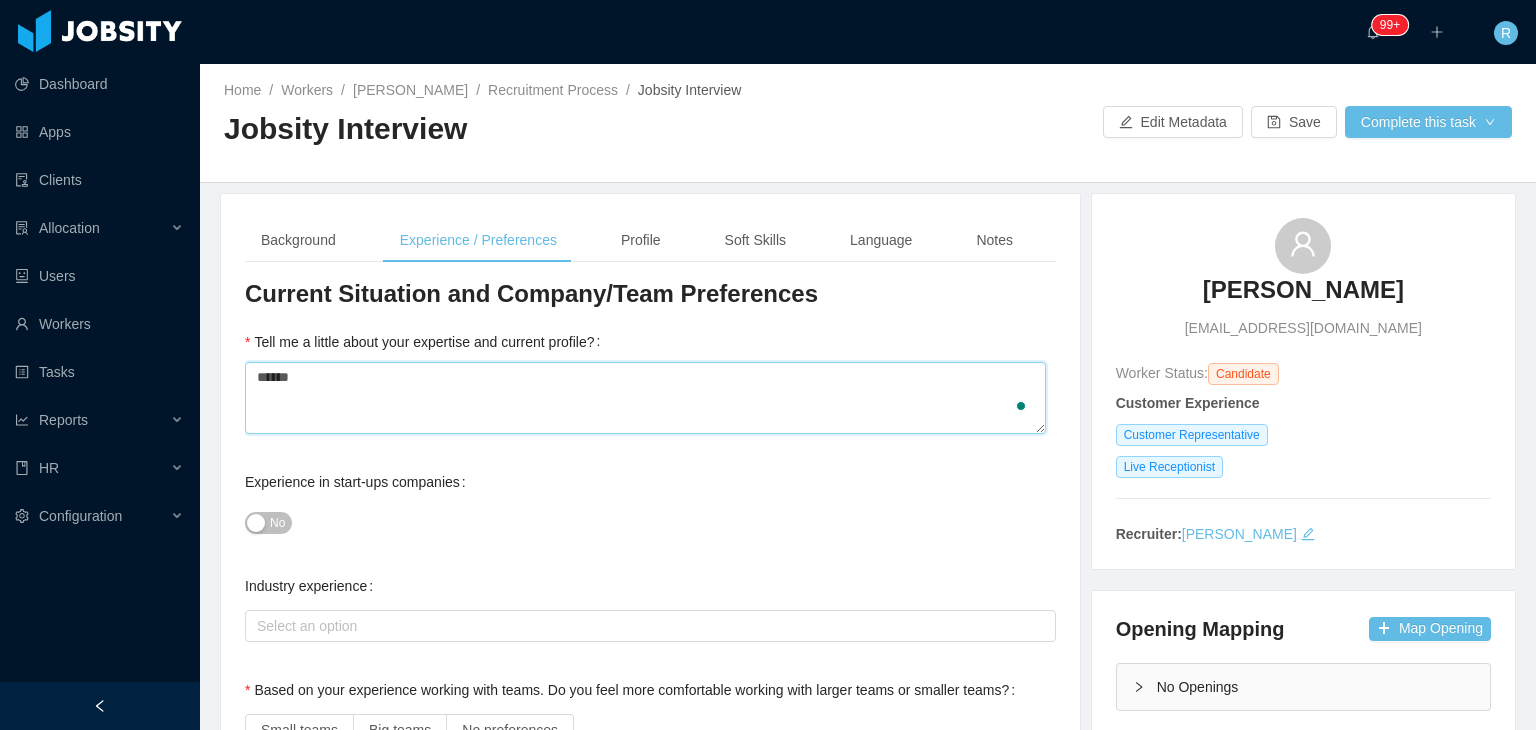 type 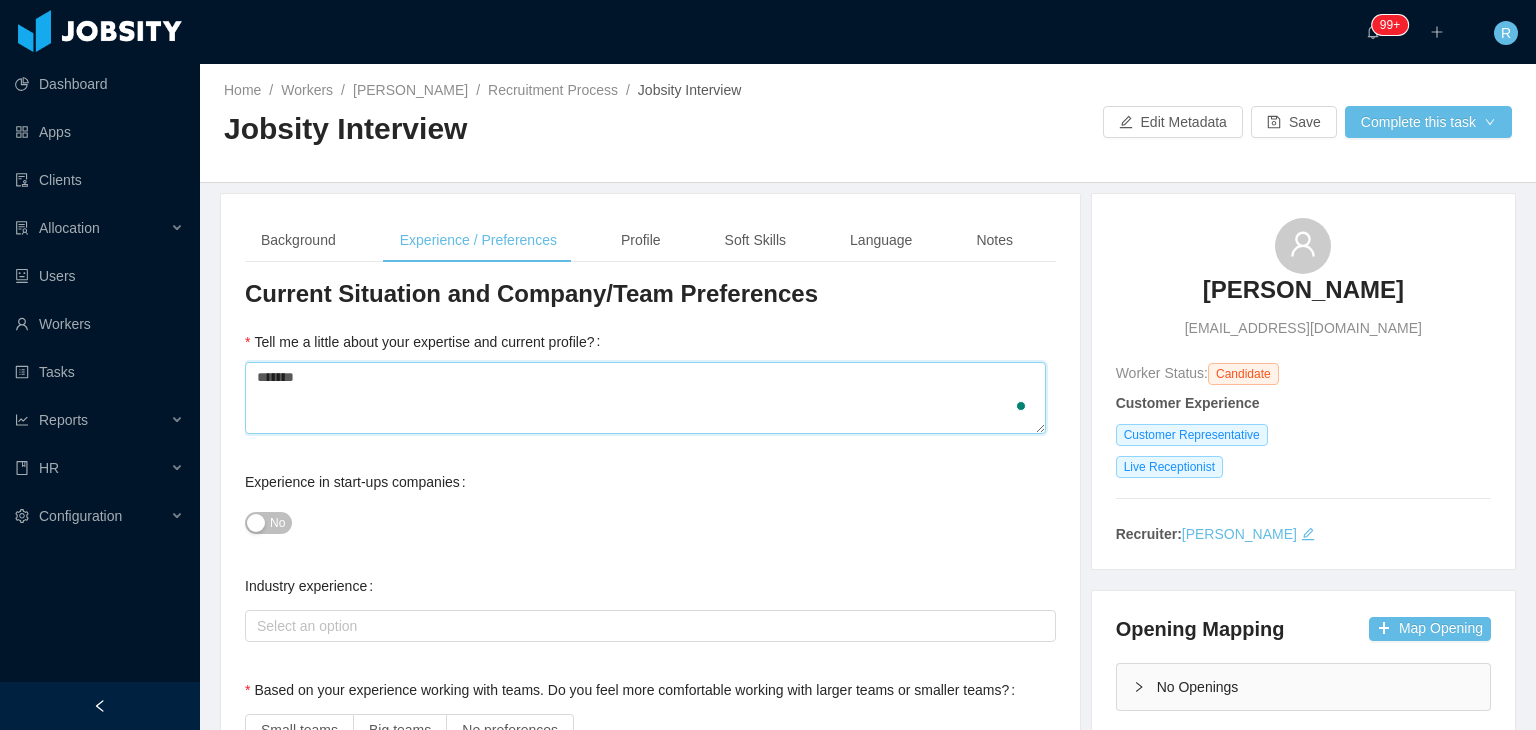 type 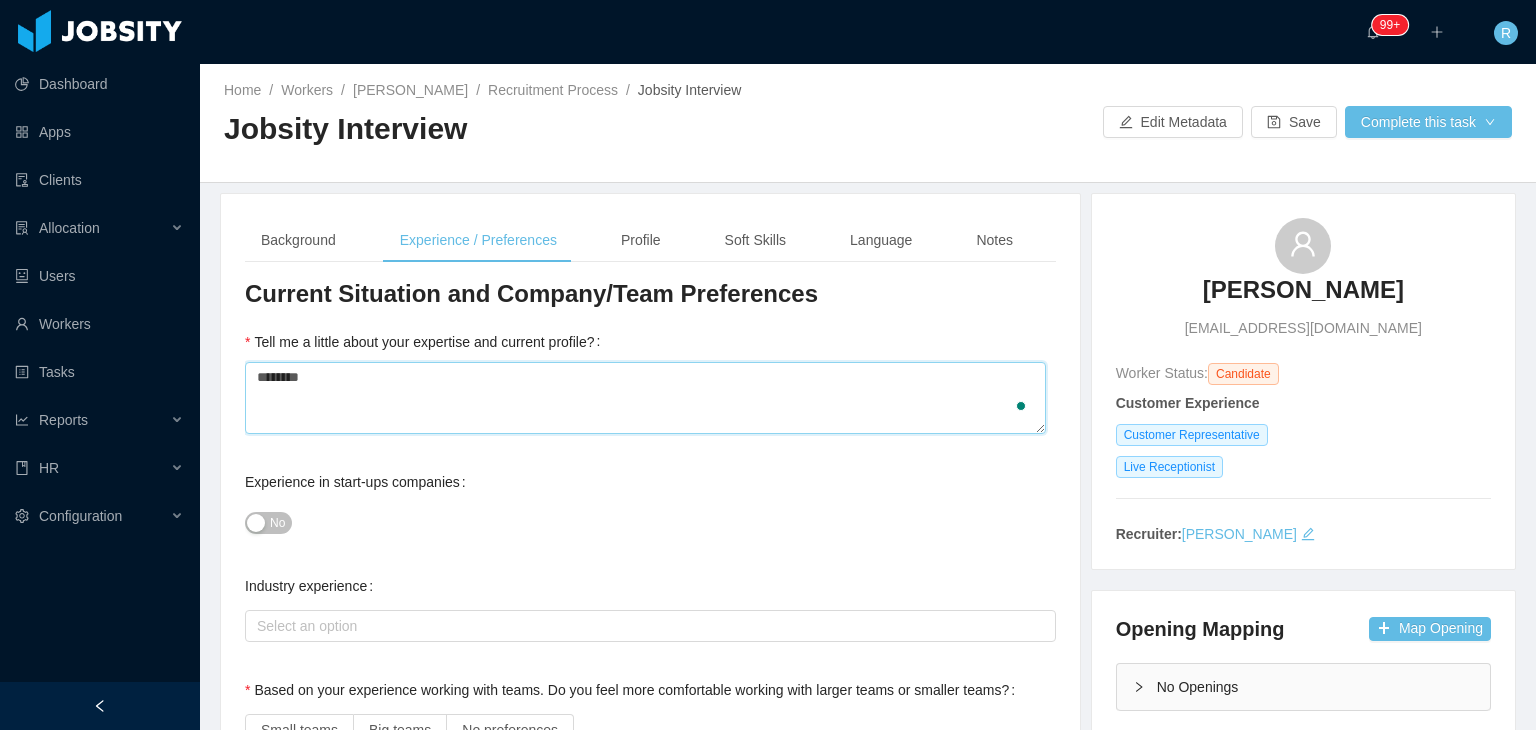 type 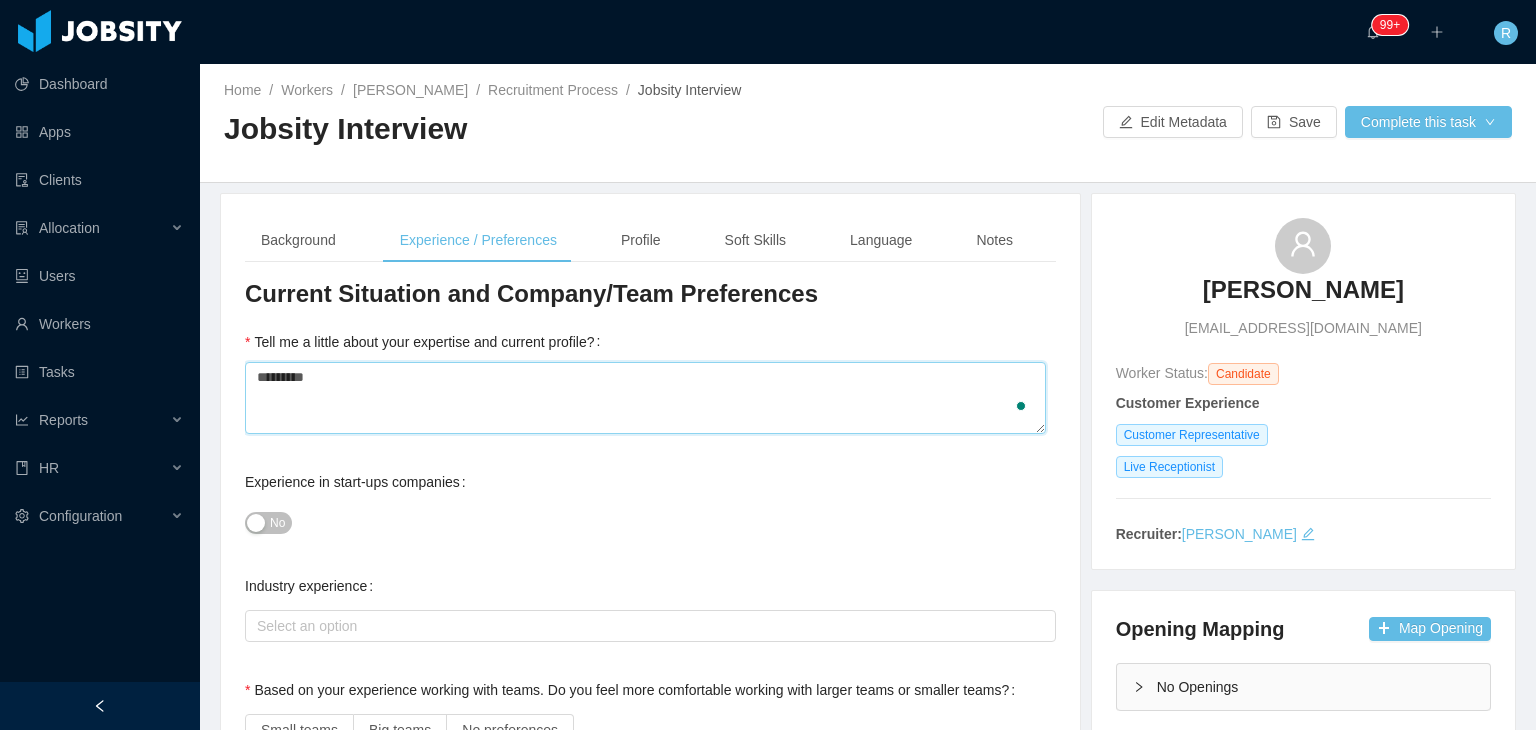 type 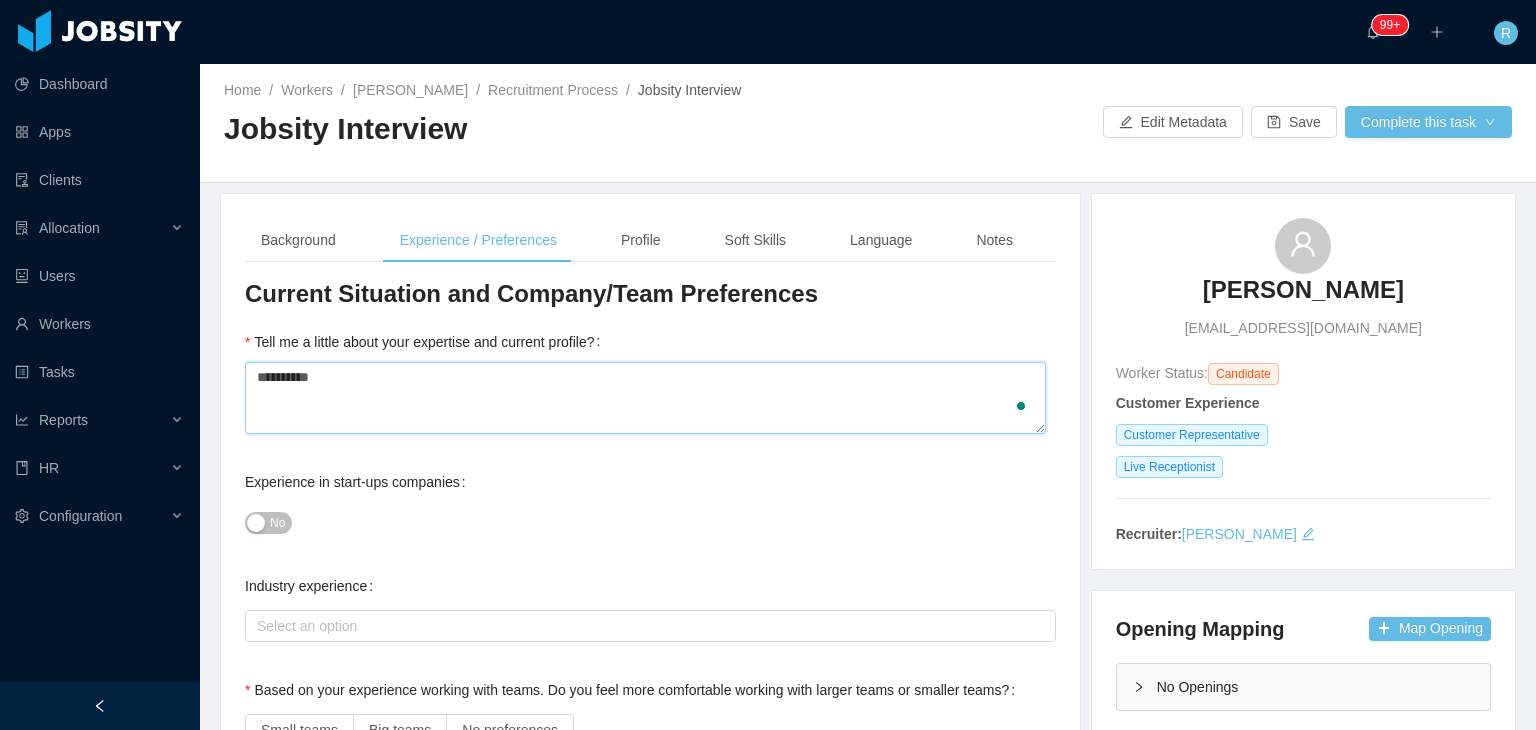 type 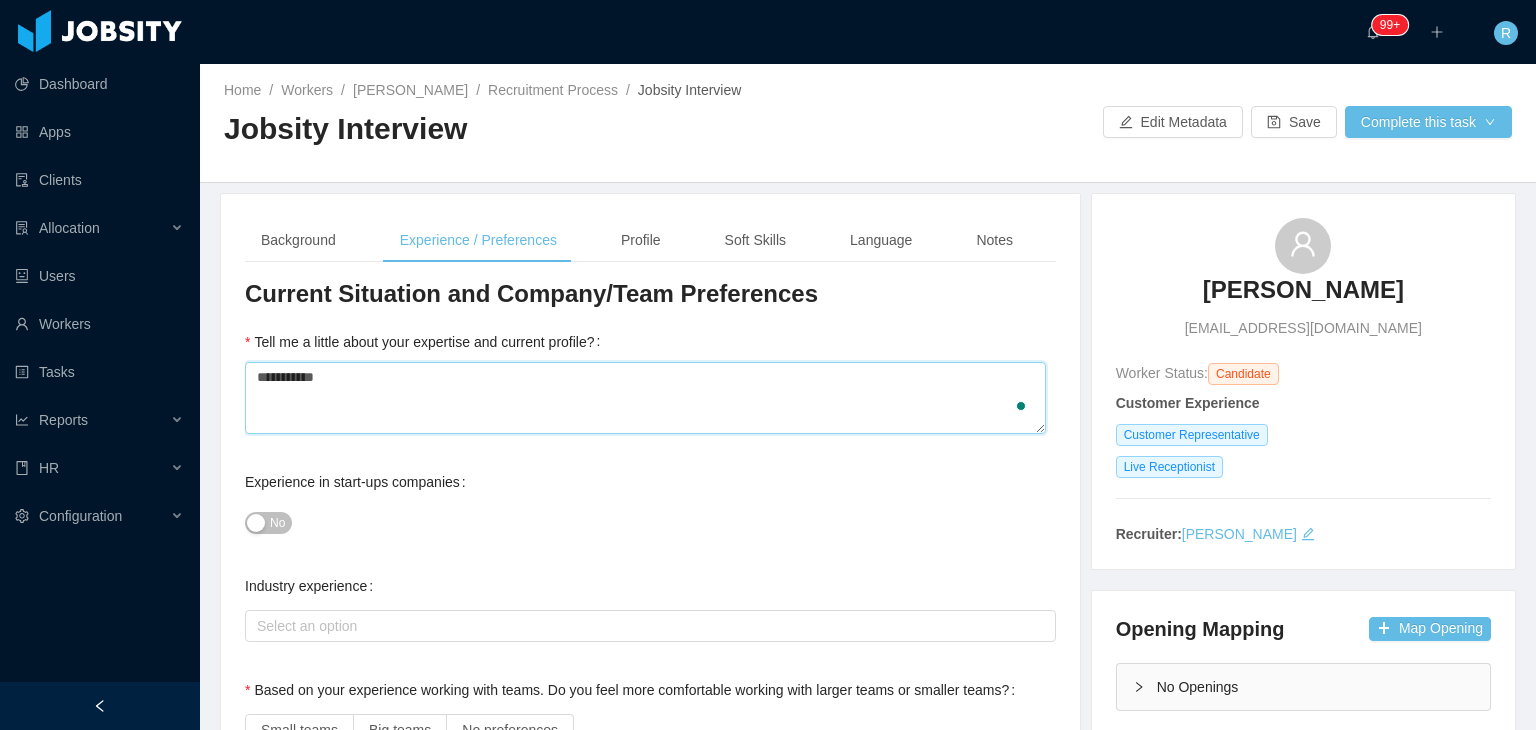 type 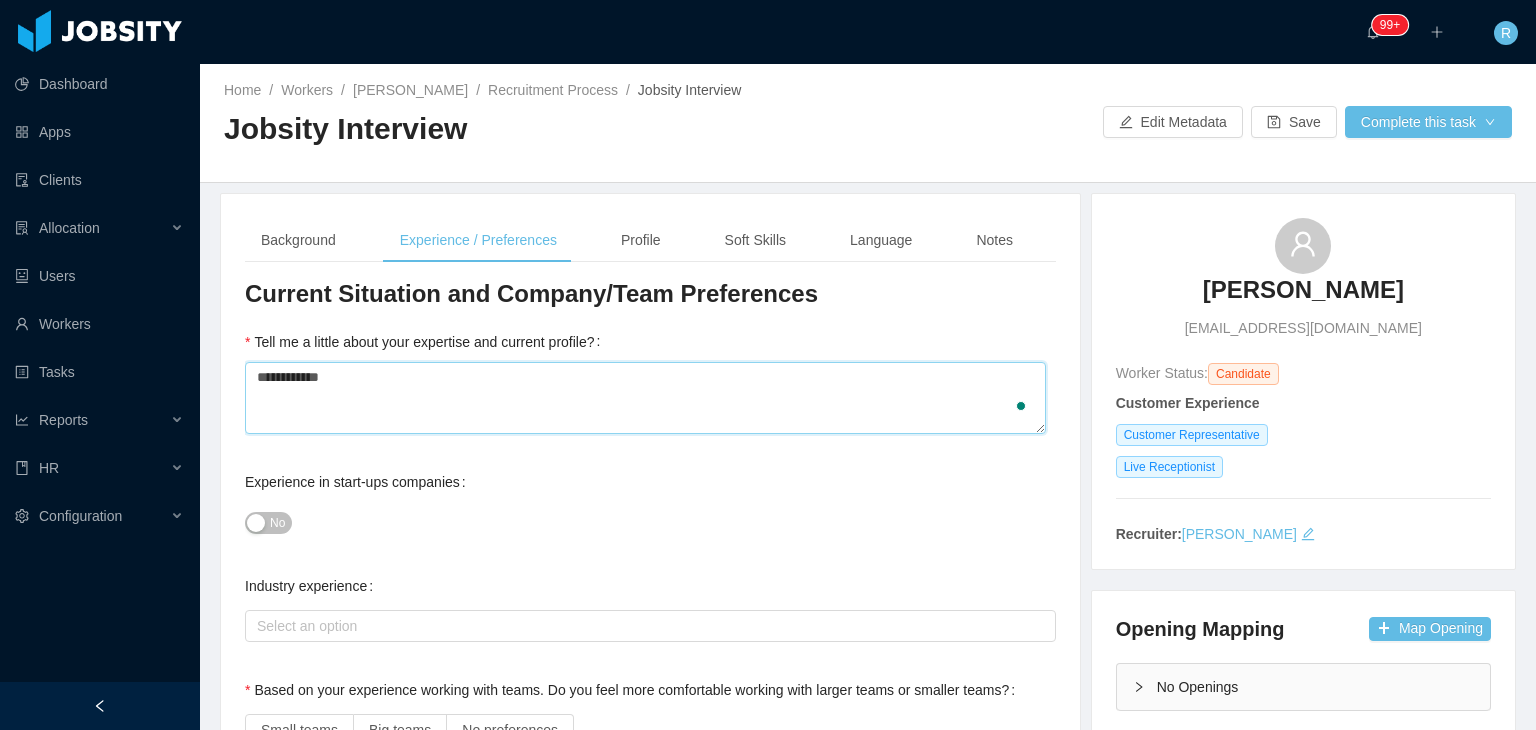 type 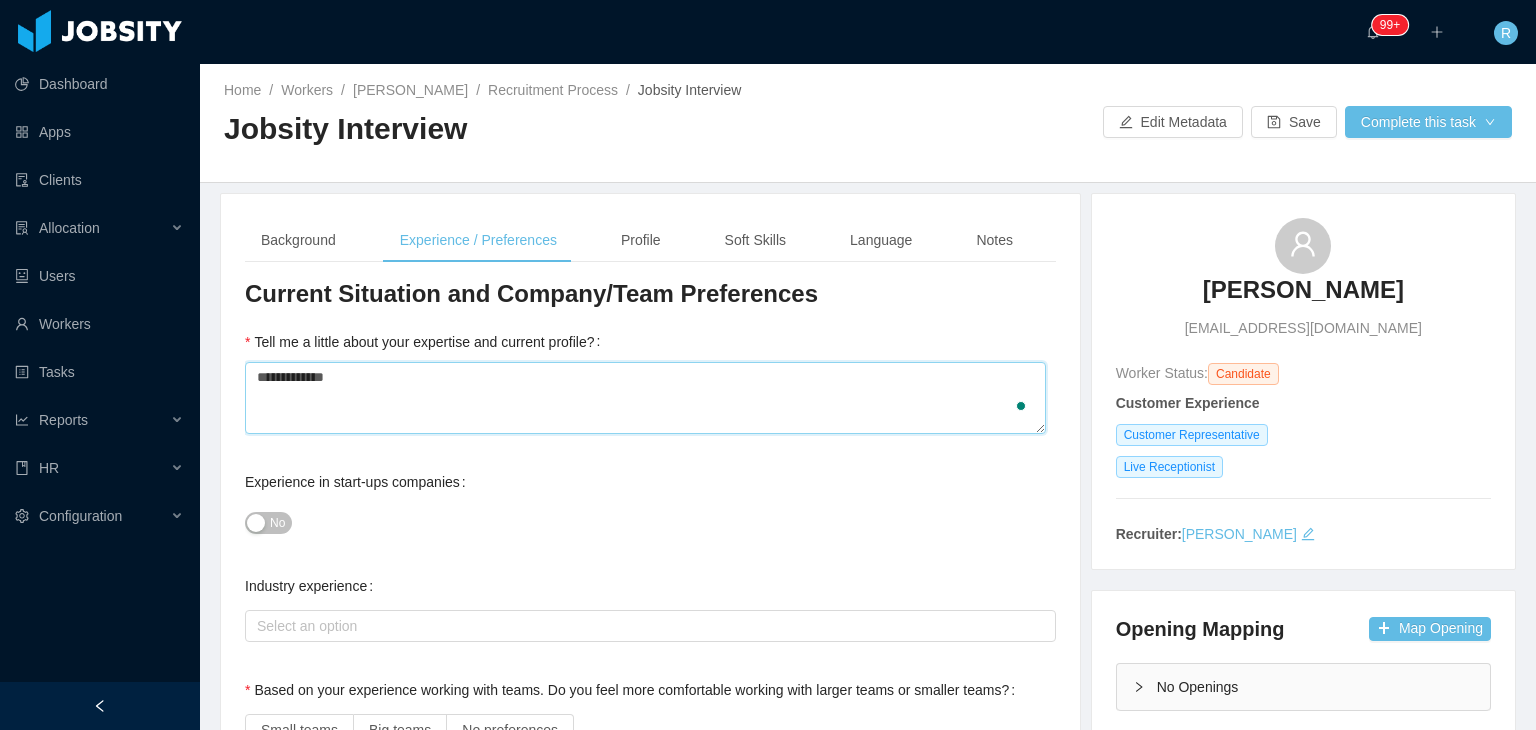 type 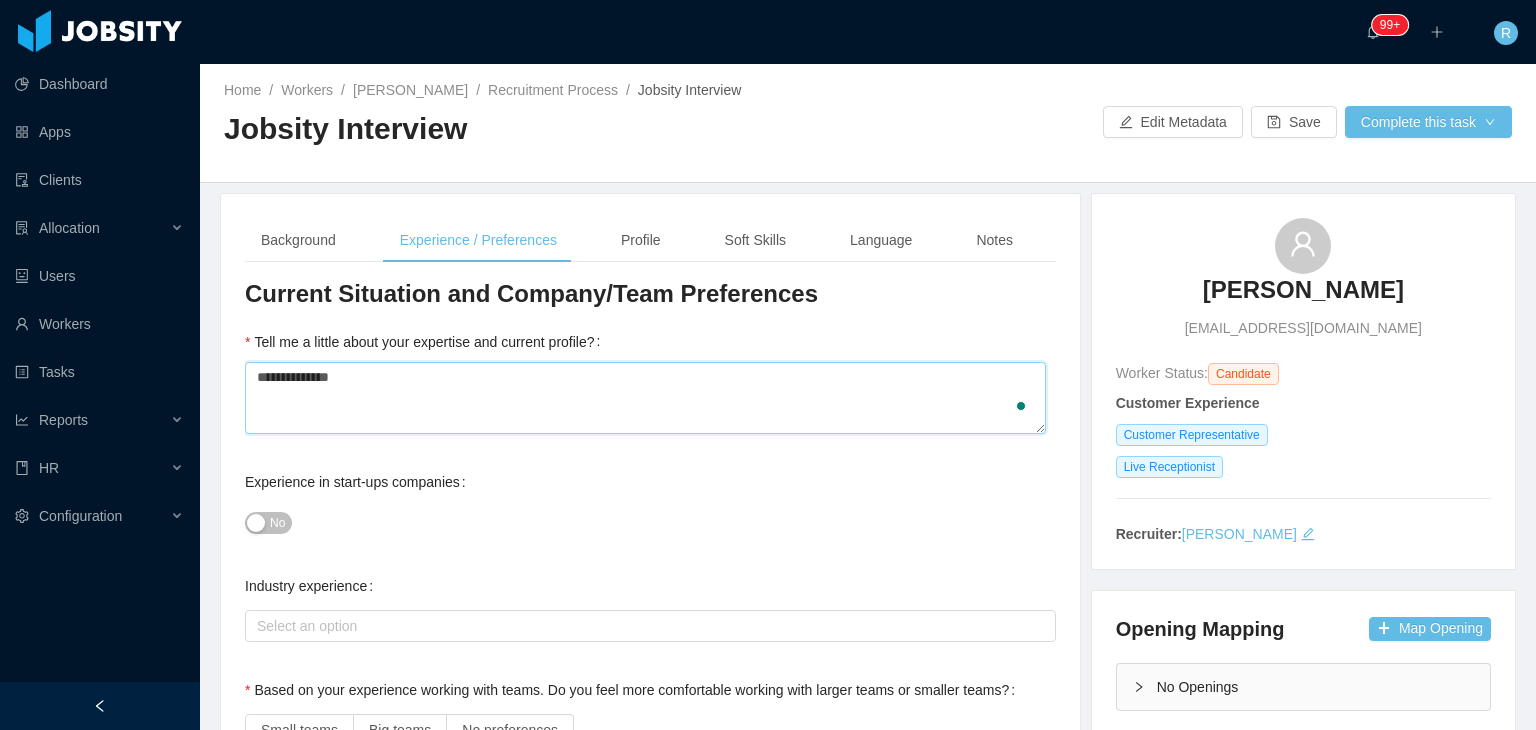 type 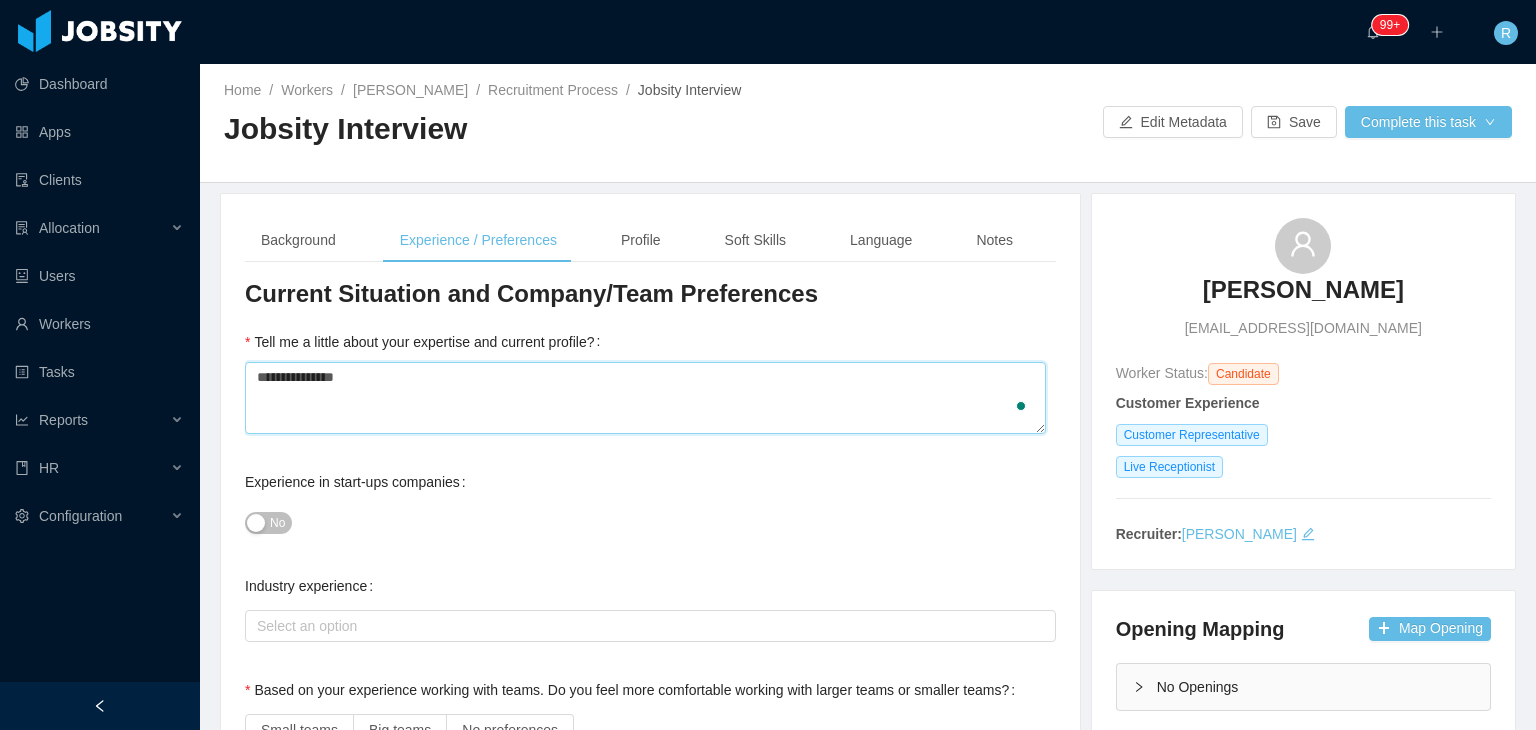 type 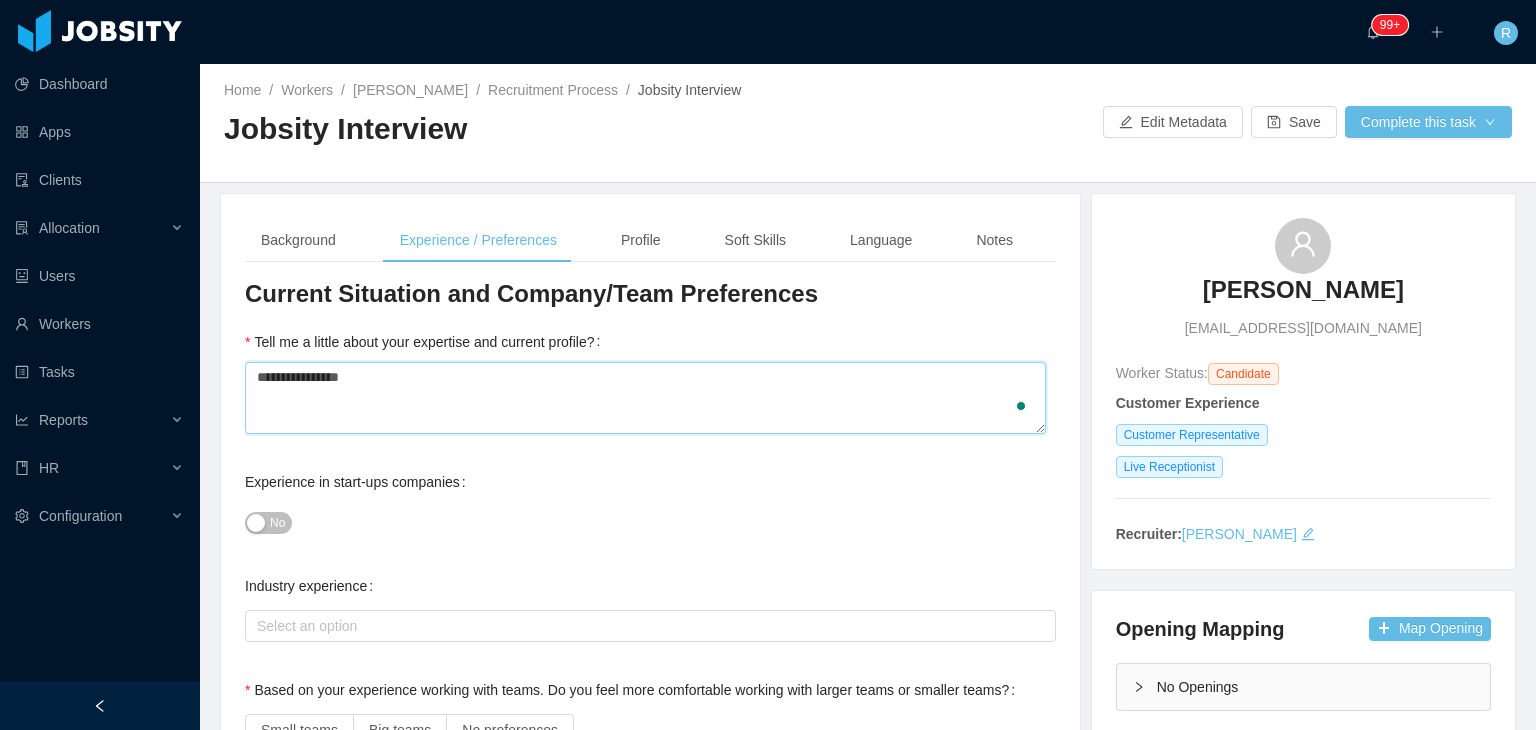 type 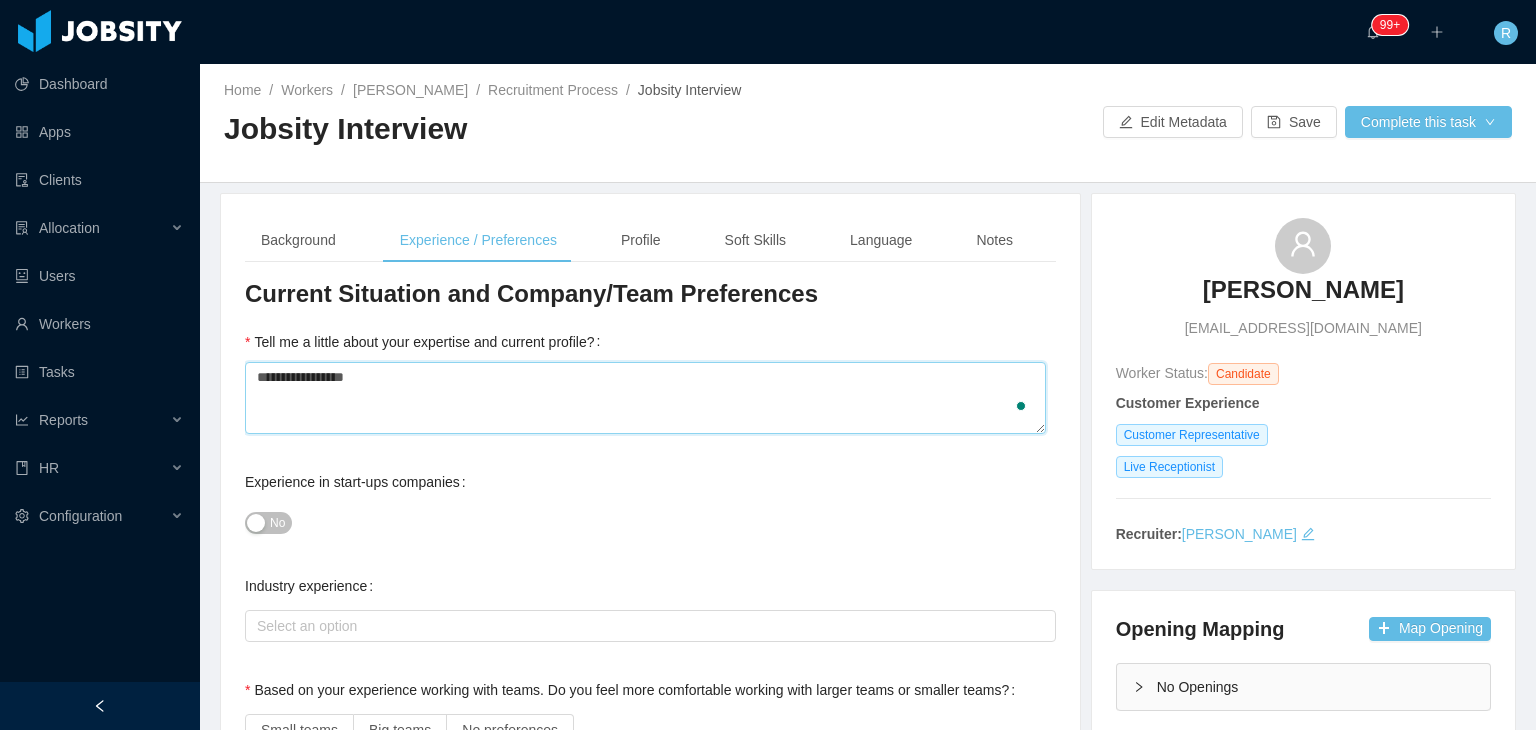 type 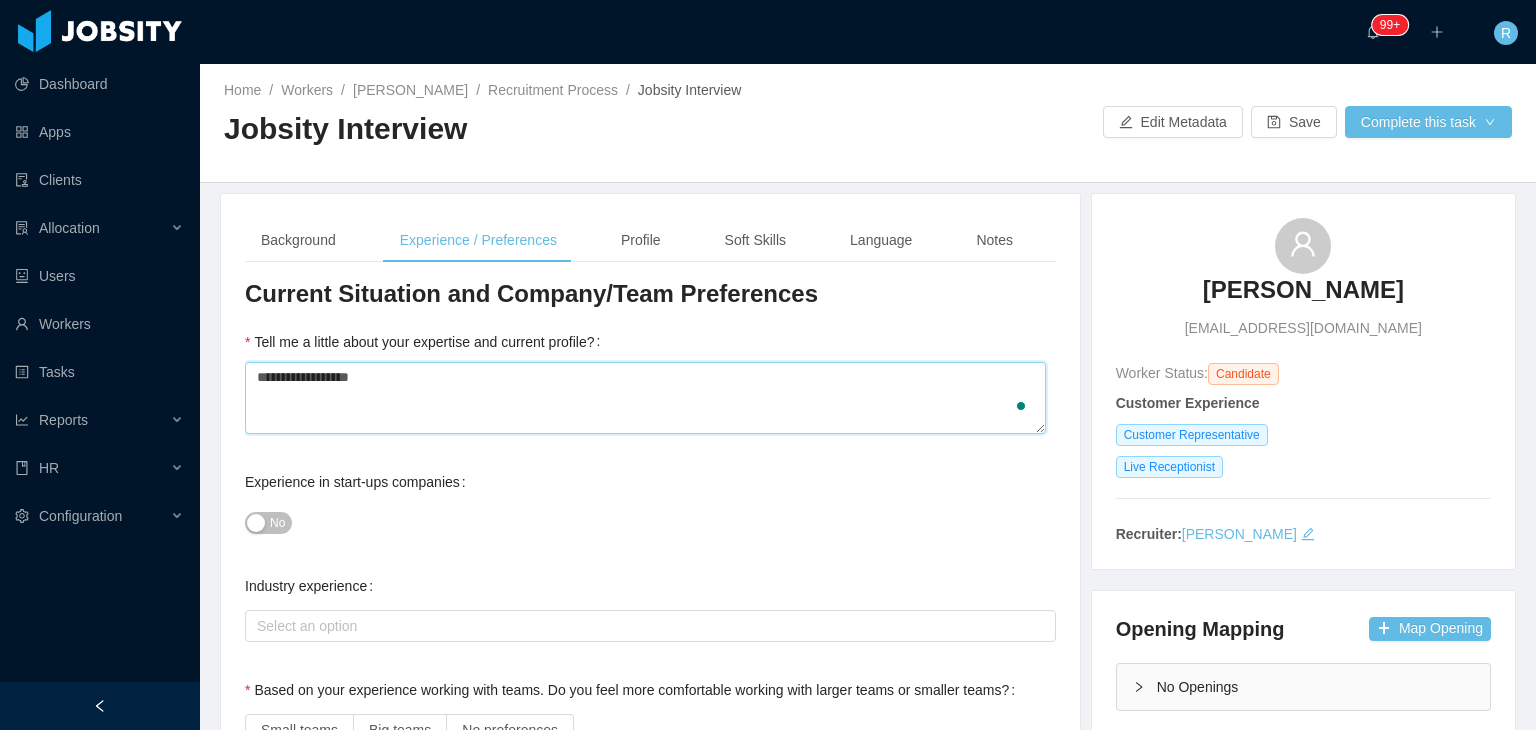type 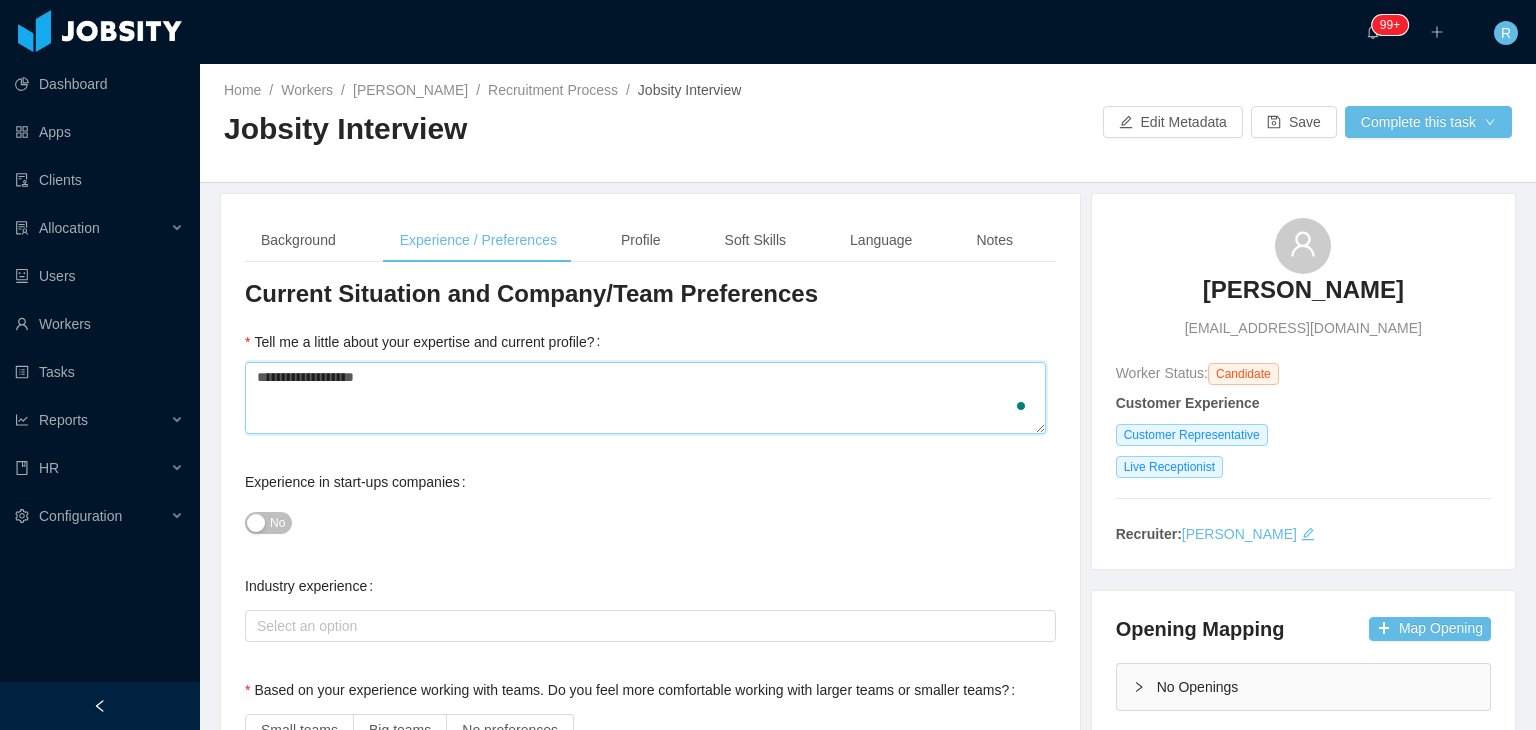 type on "**********" 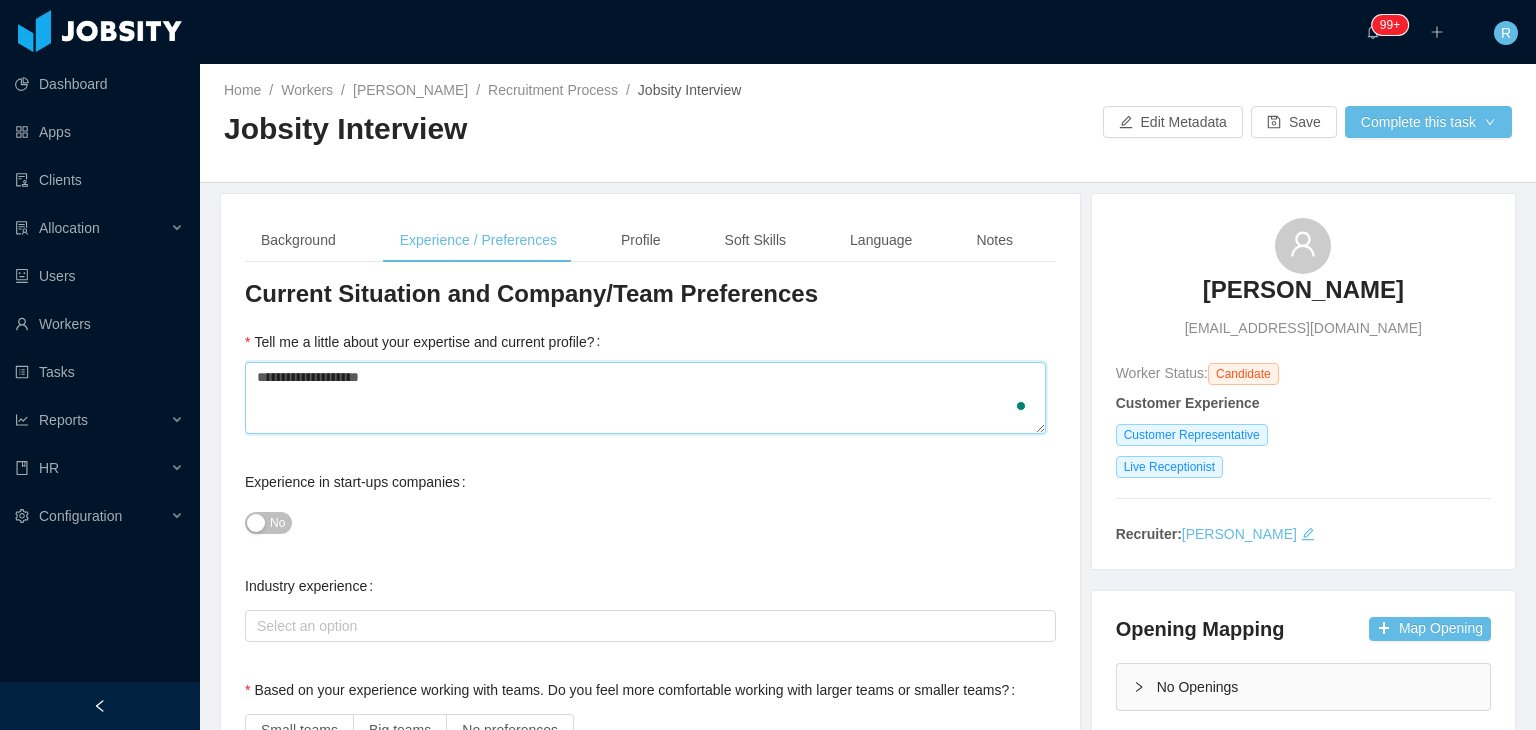 type 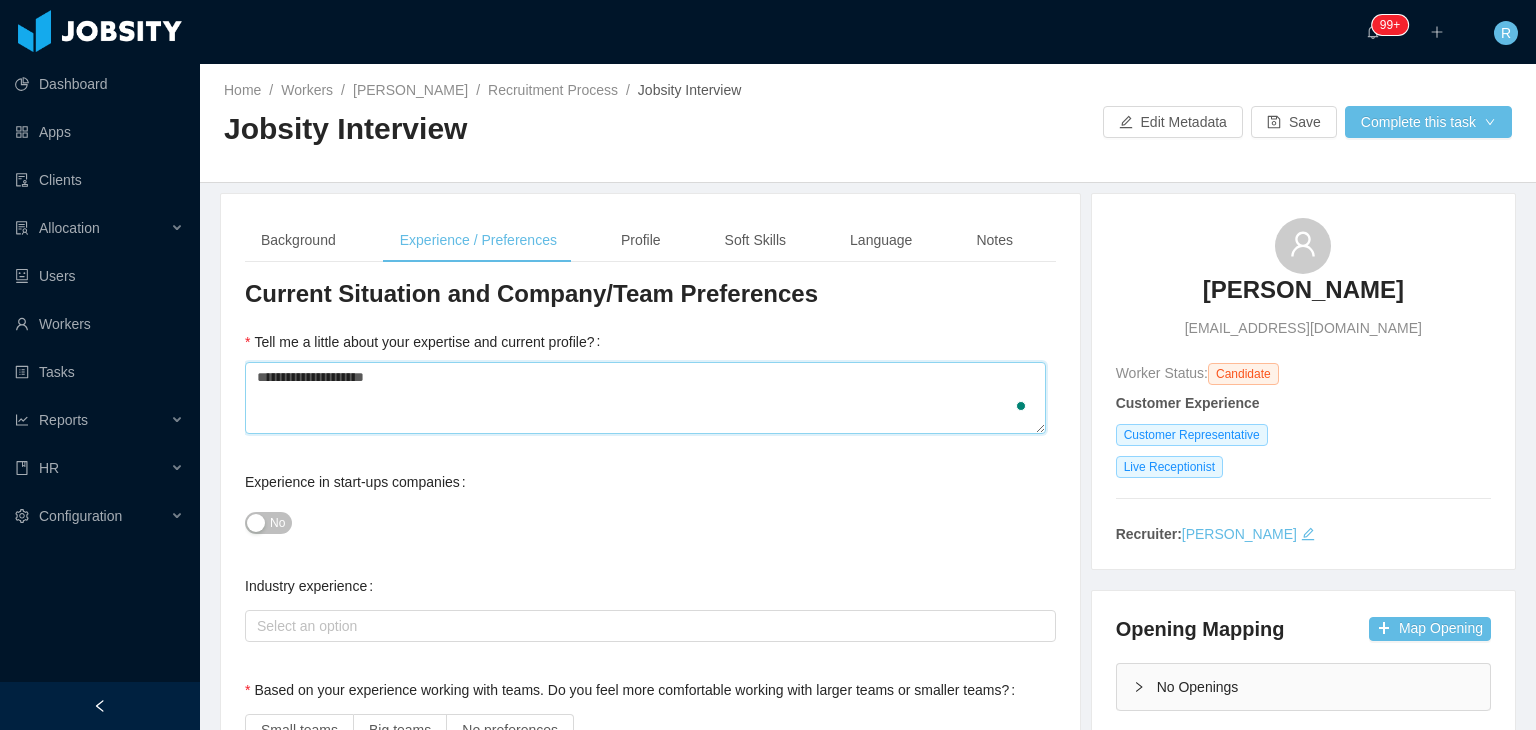 type 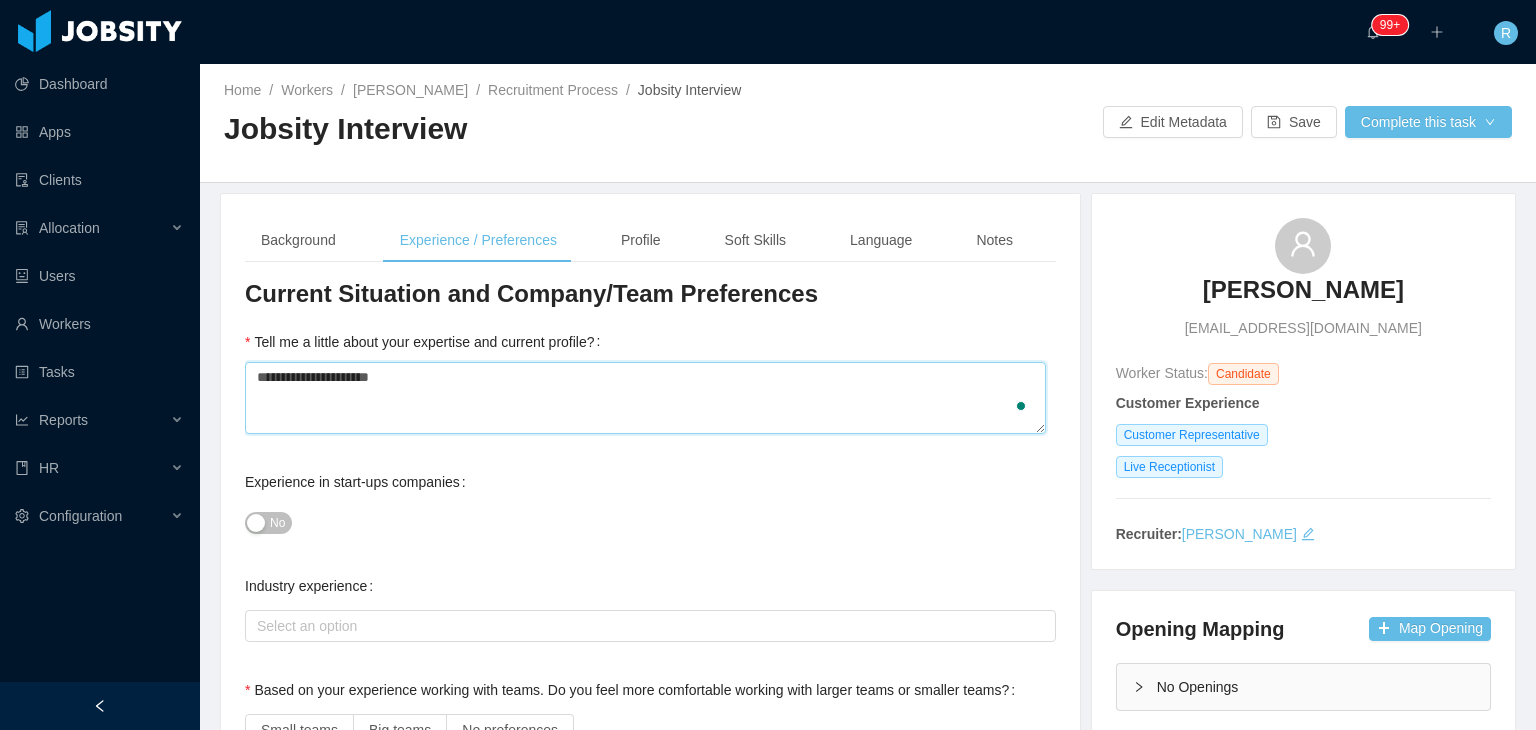 type 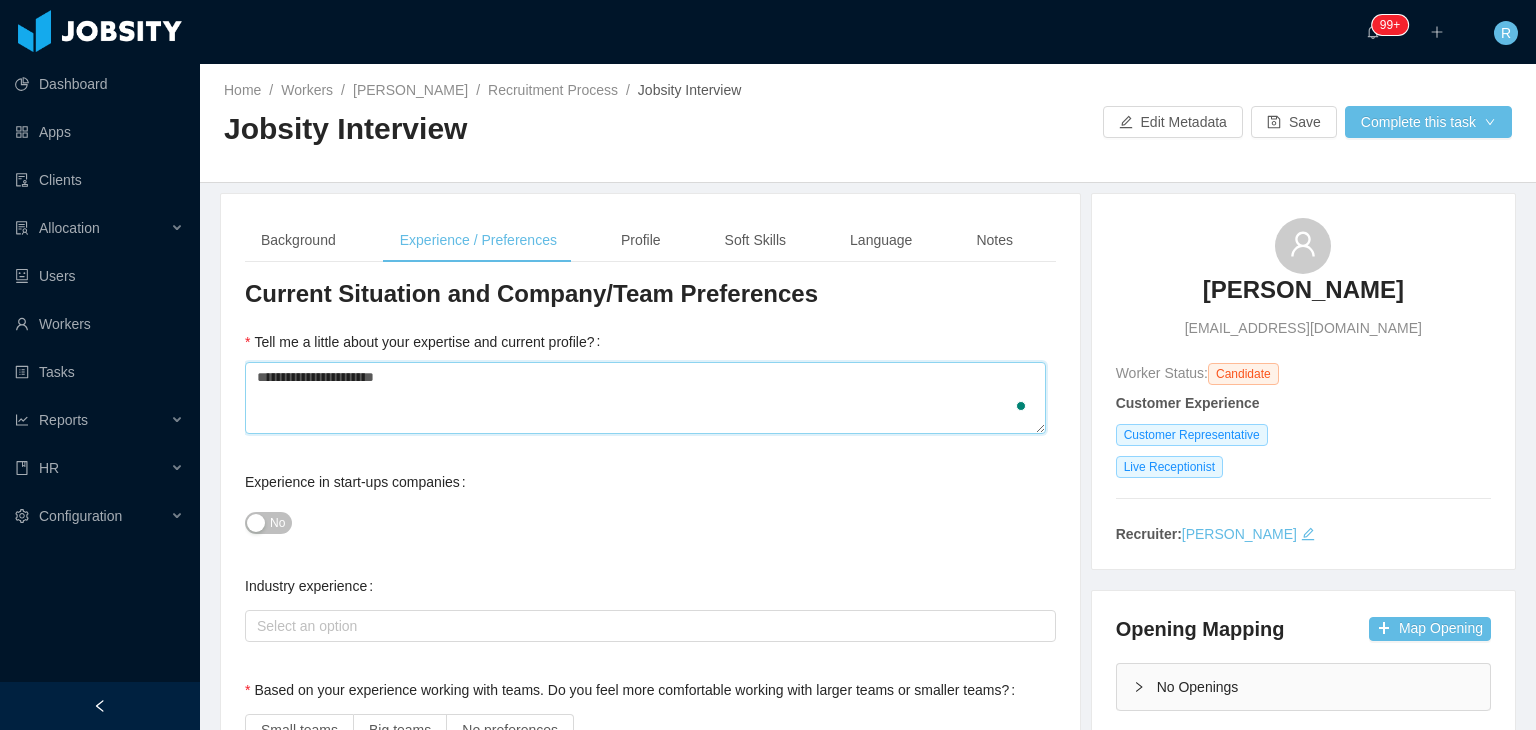 type 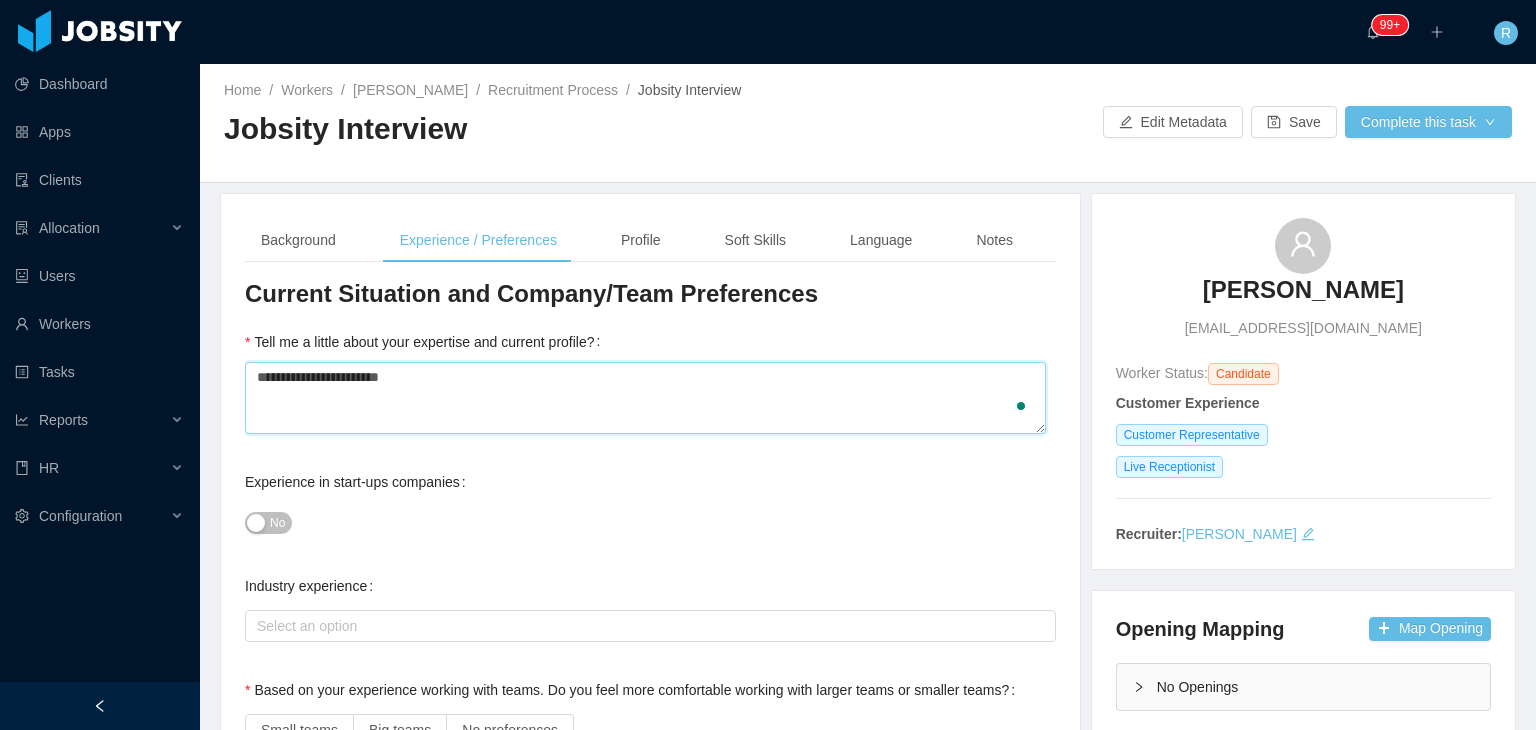 type 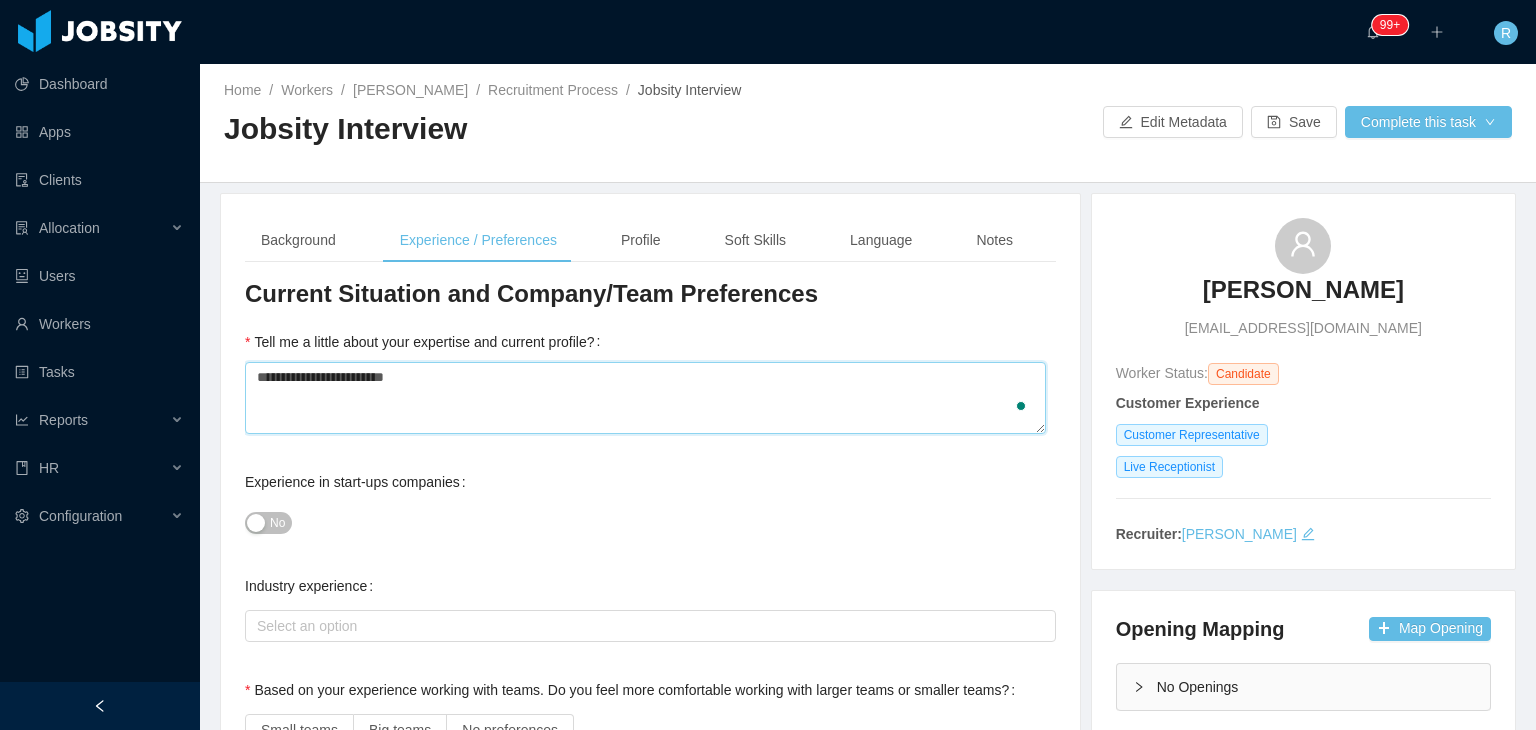 type 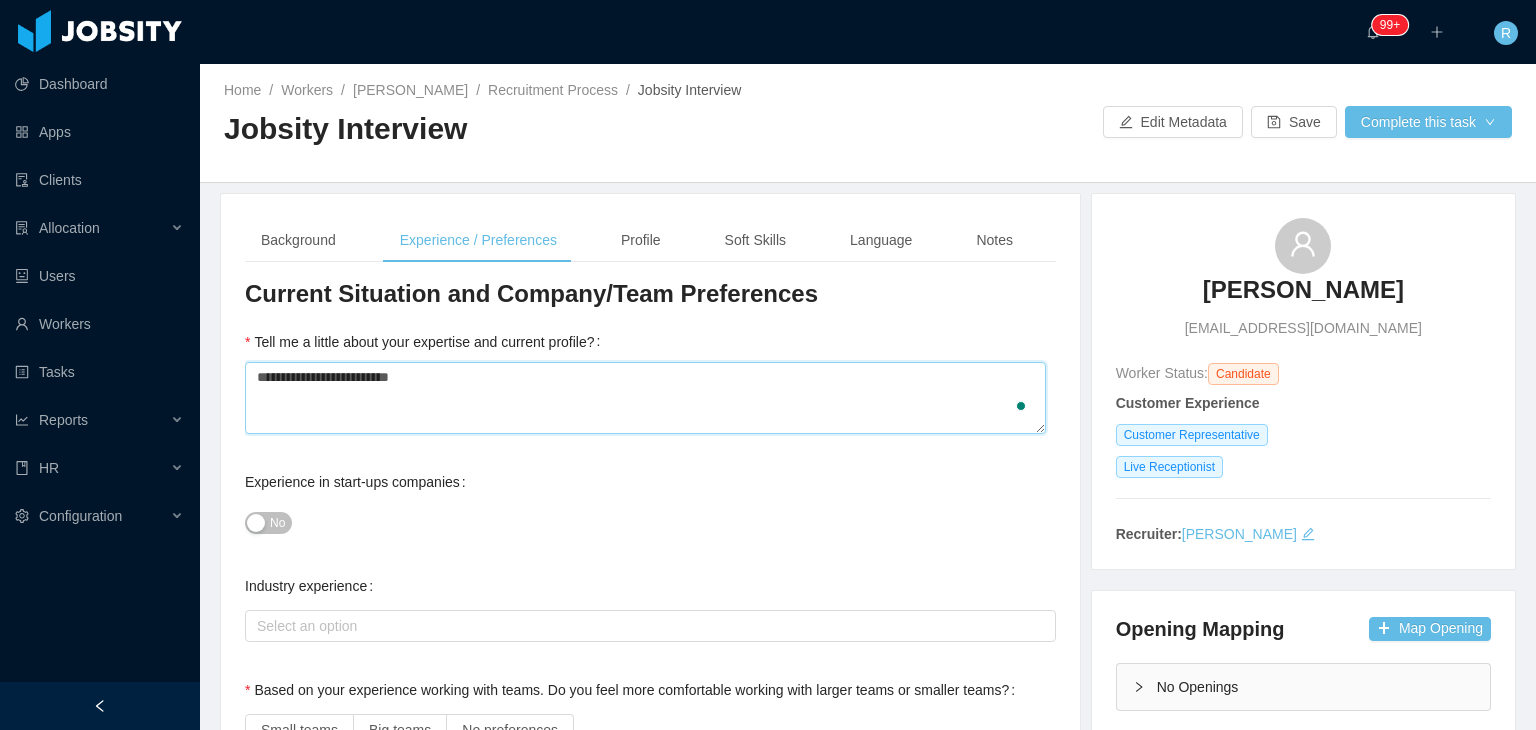 type 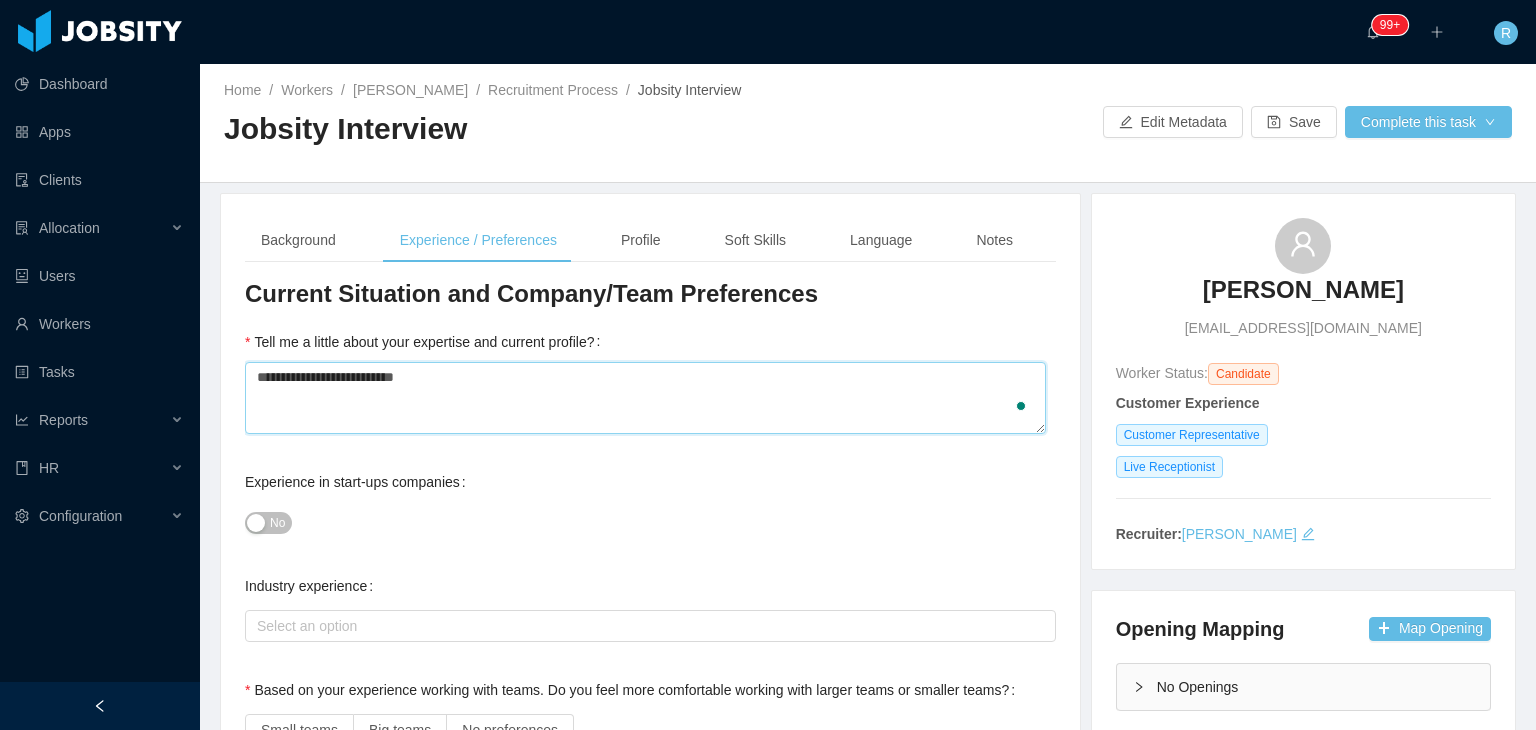 type 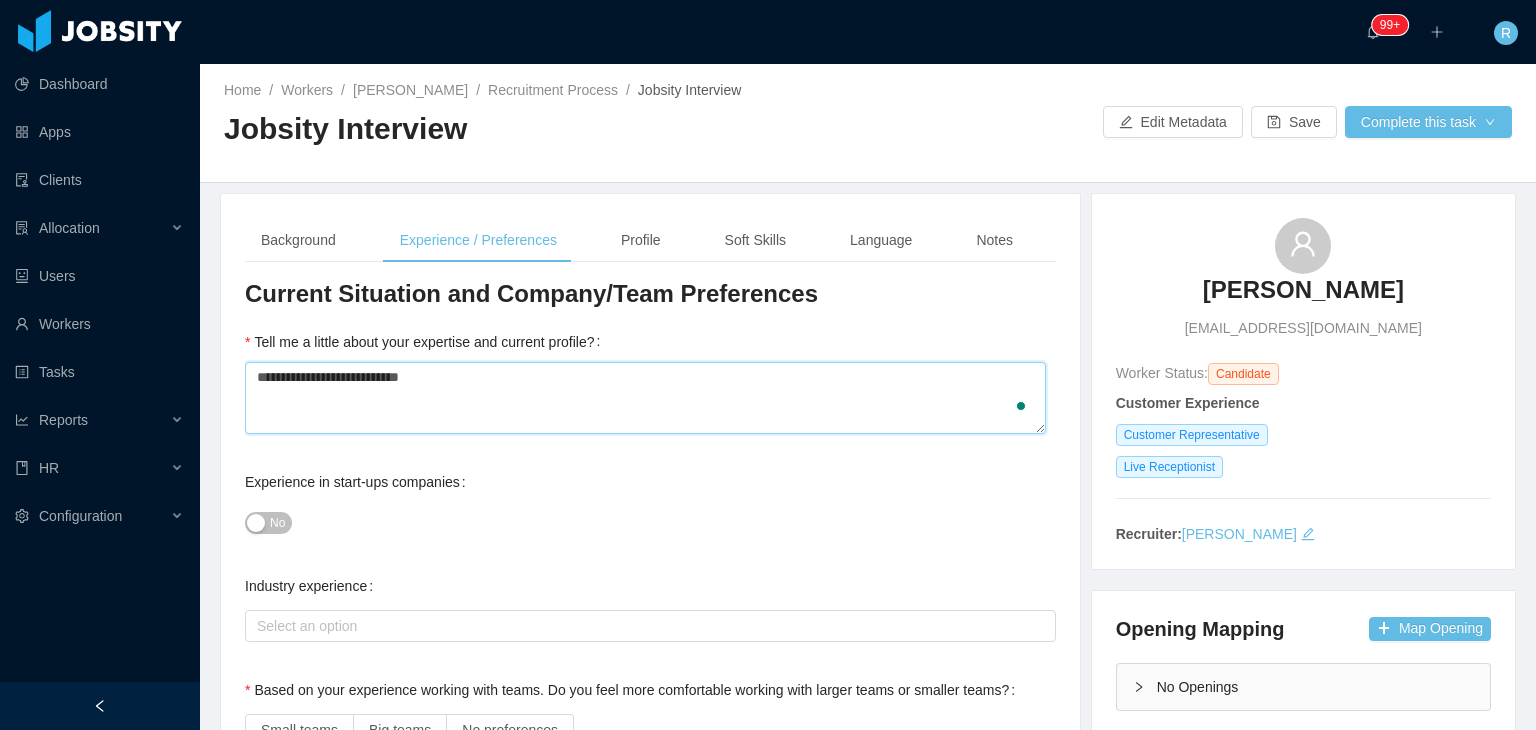 type 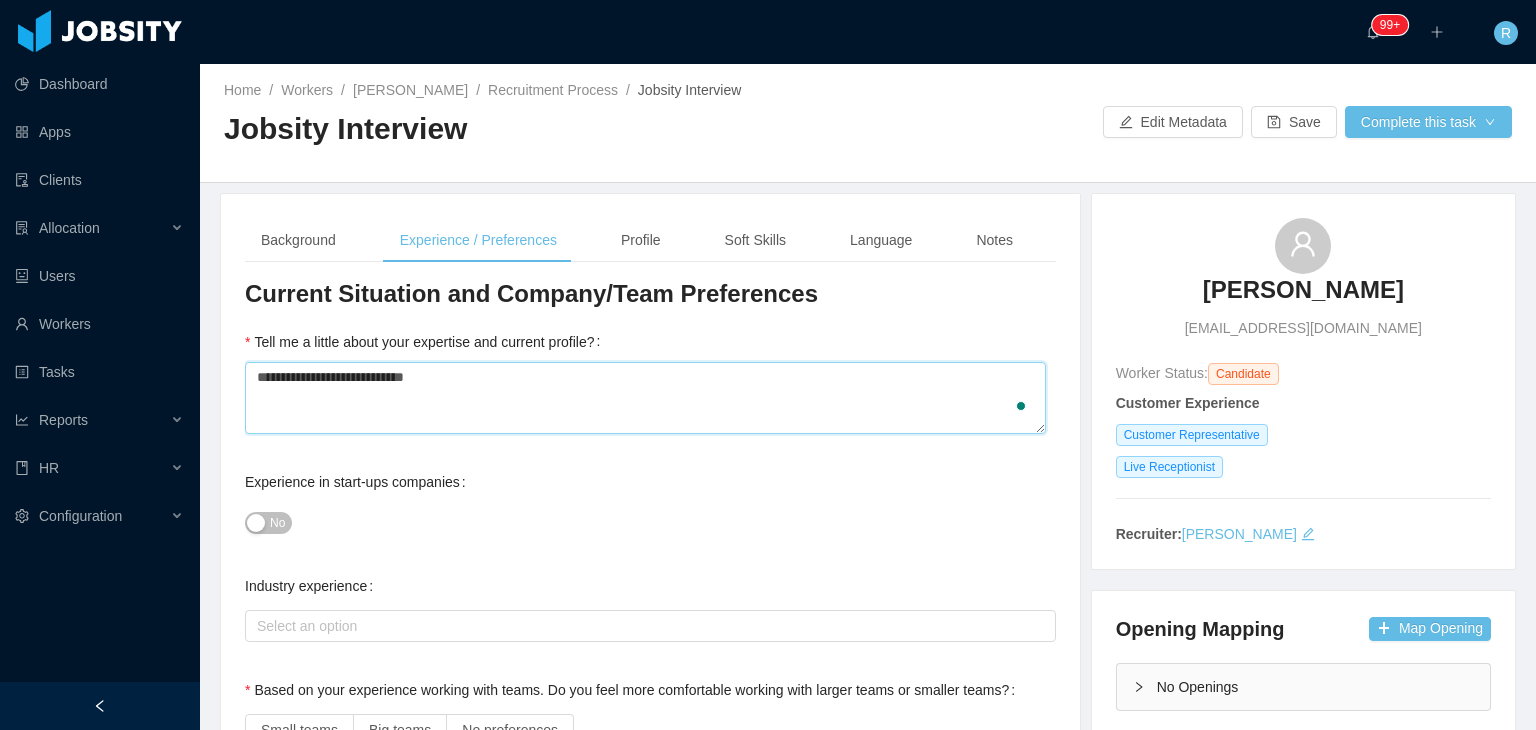 type 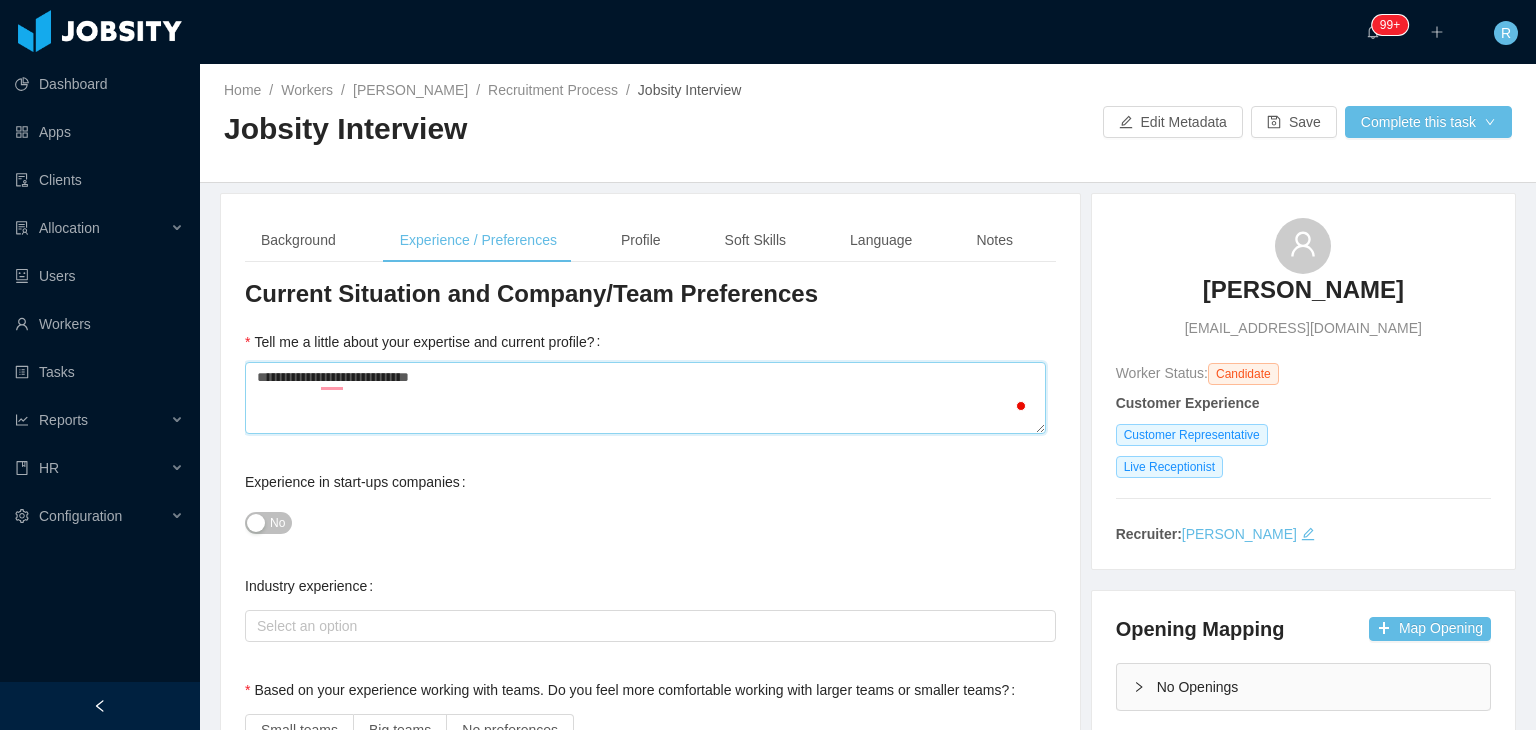 type 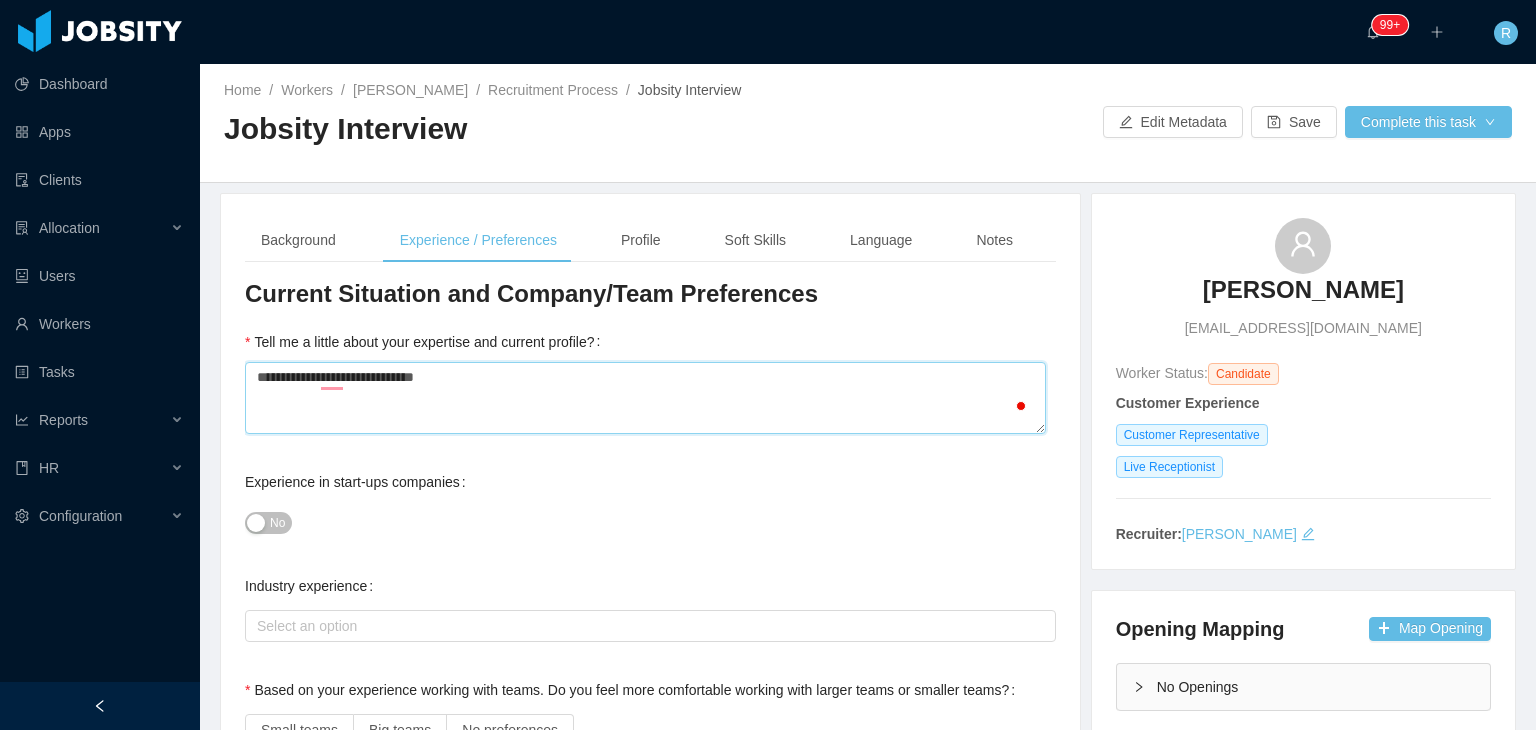 type on "**********" 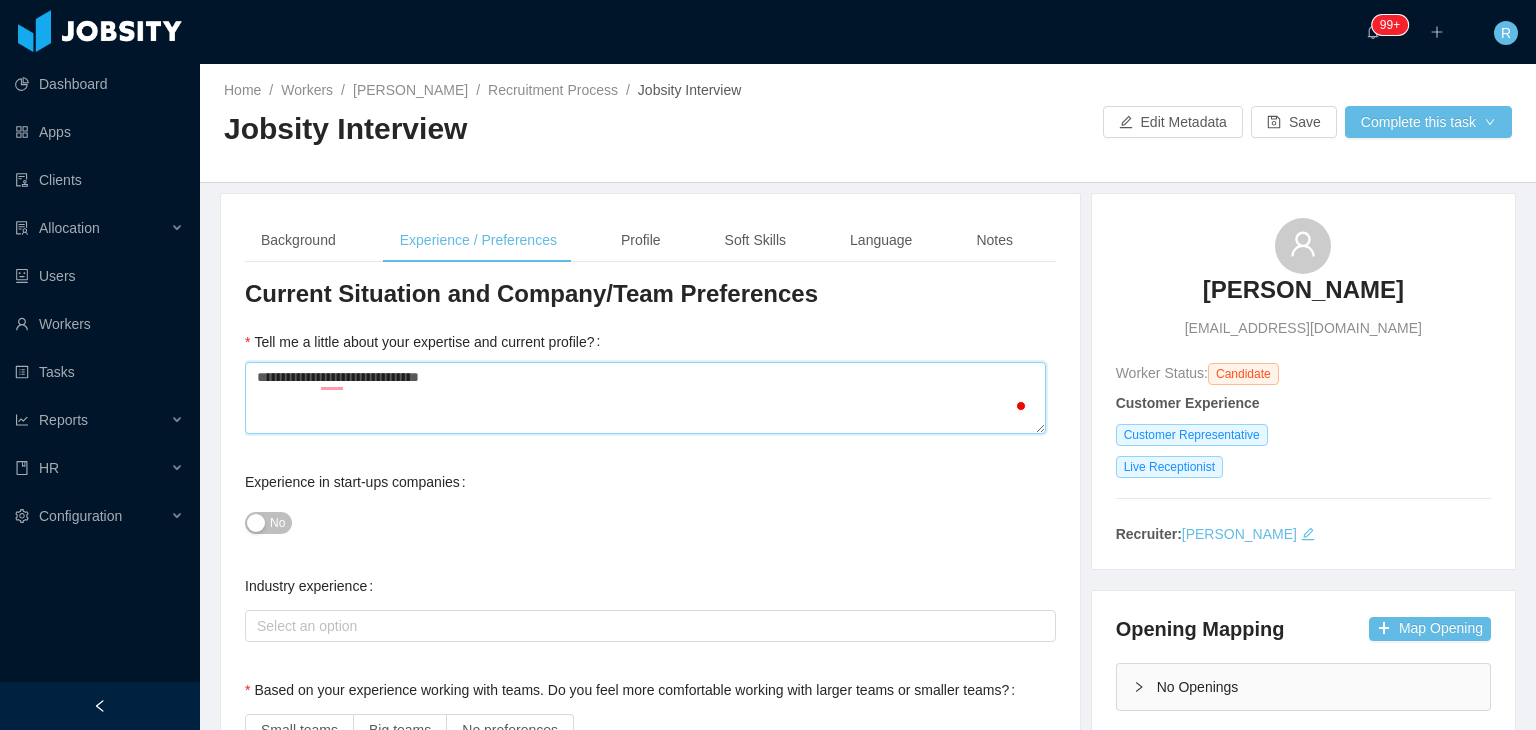 type 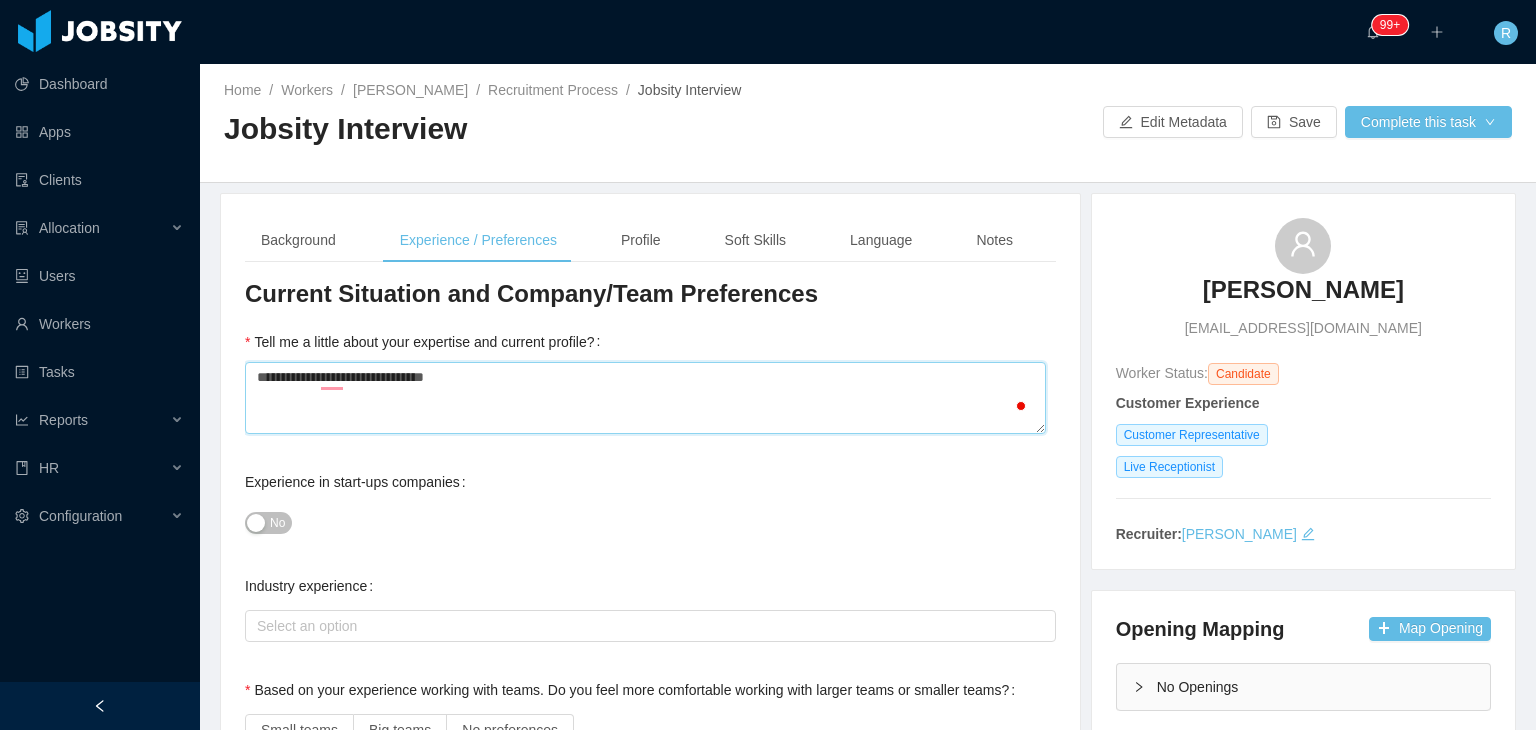 type 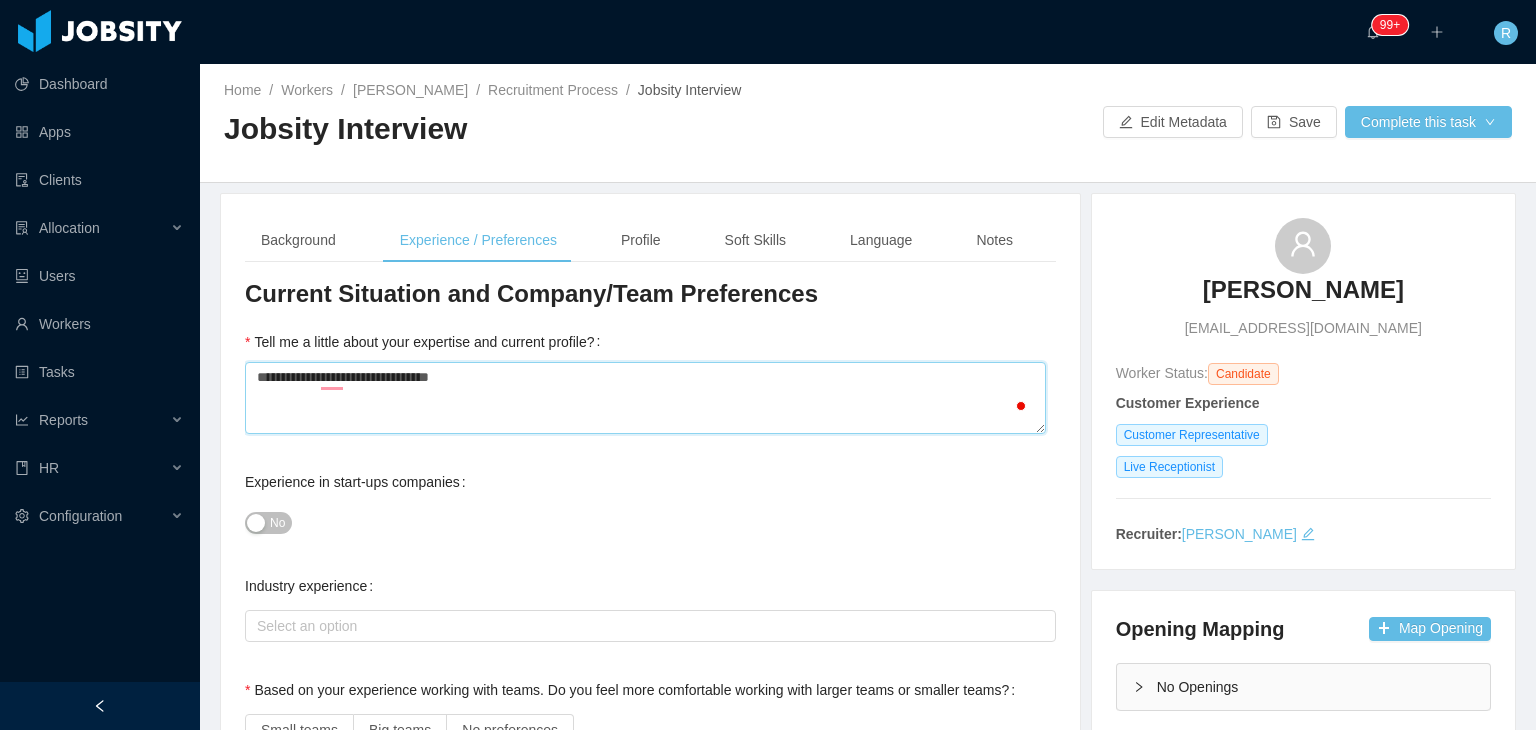 type 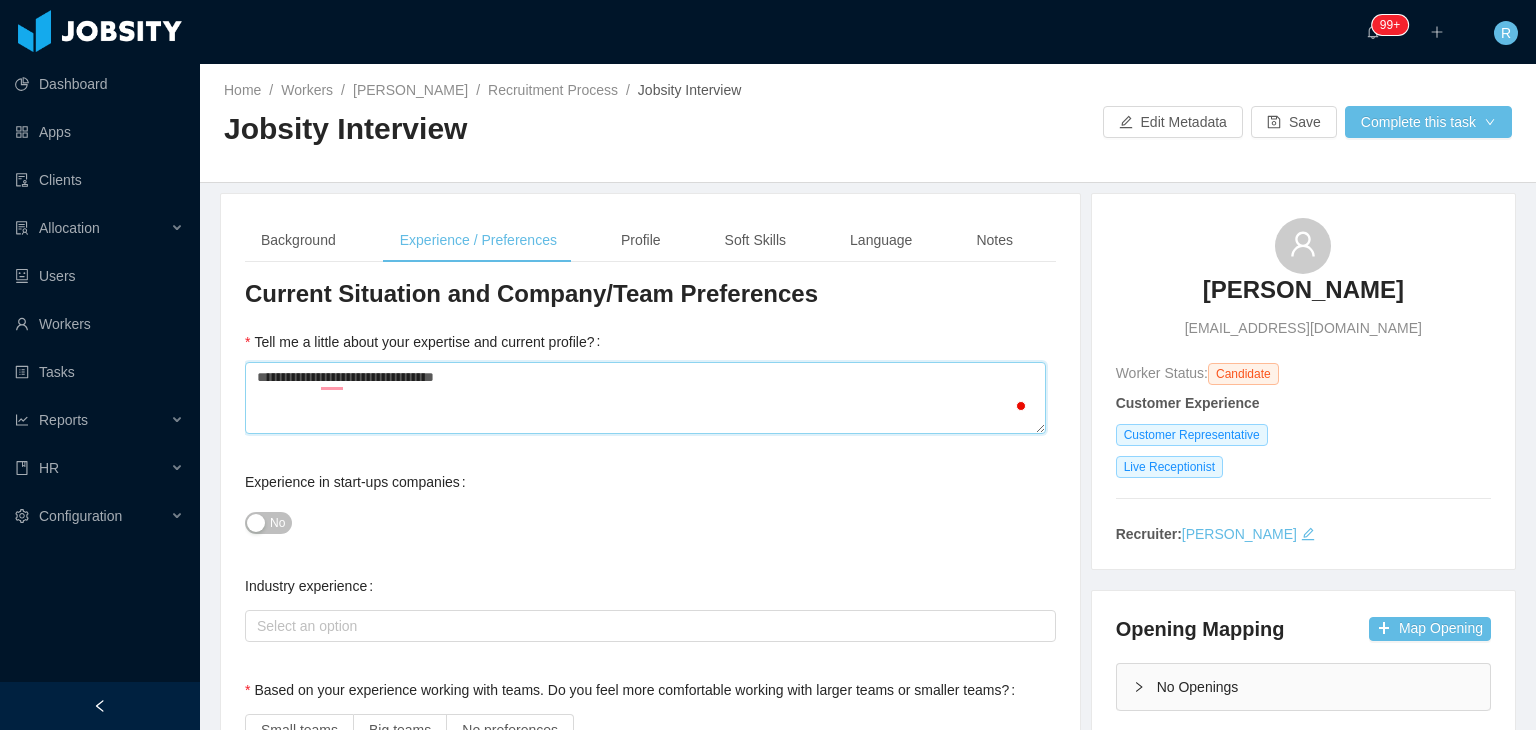 type 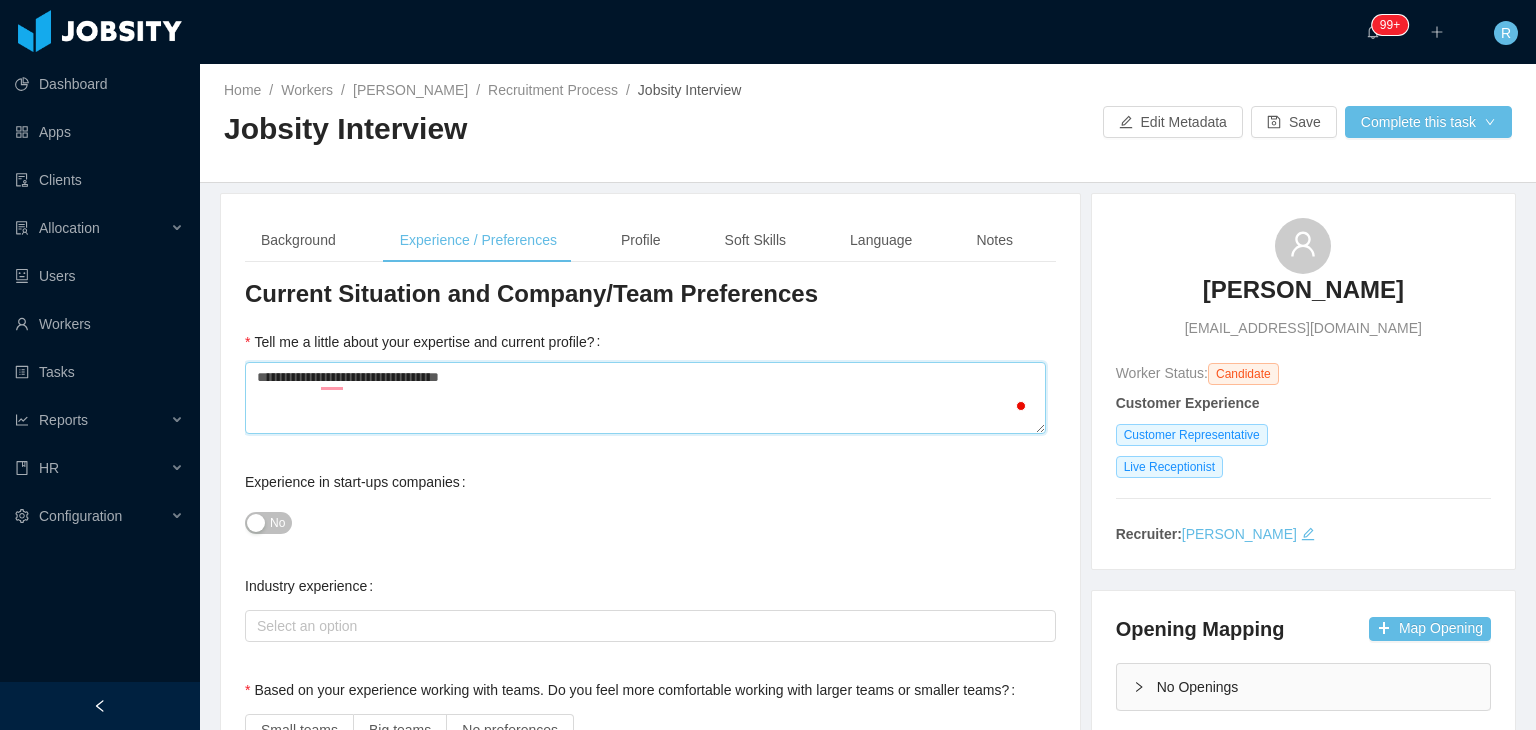 type 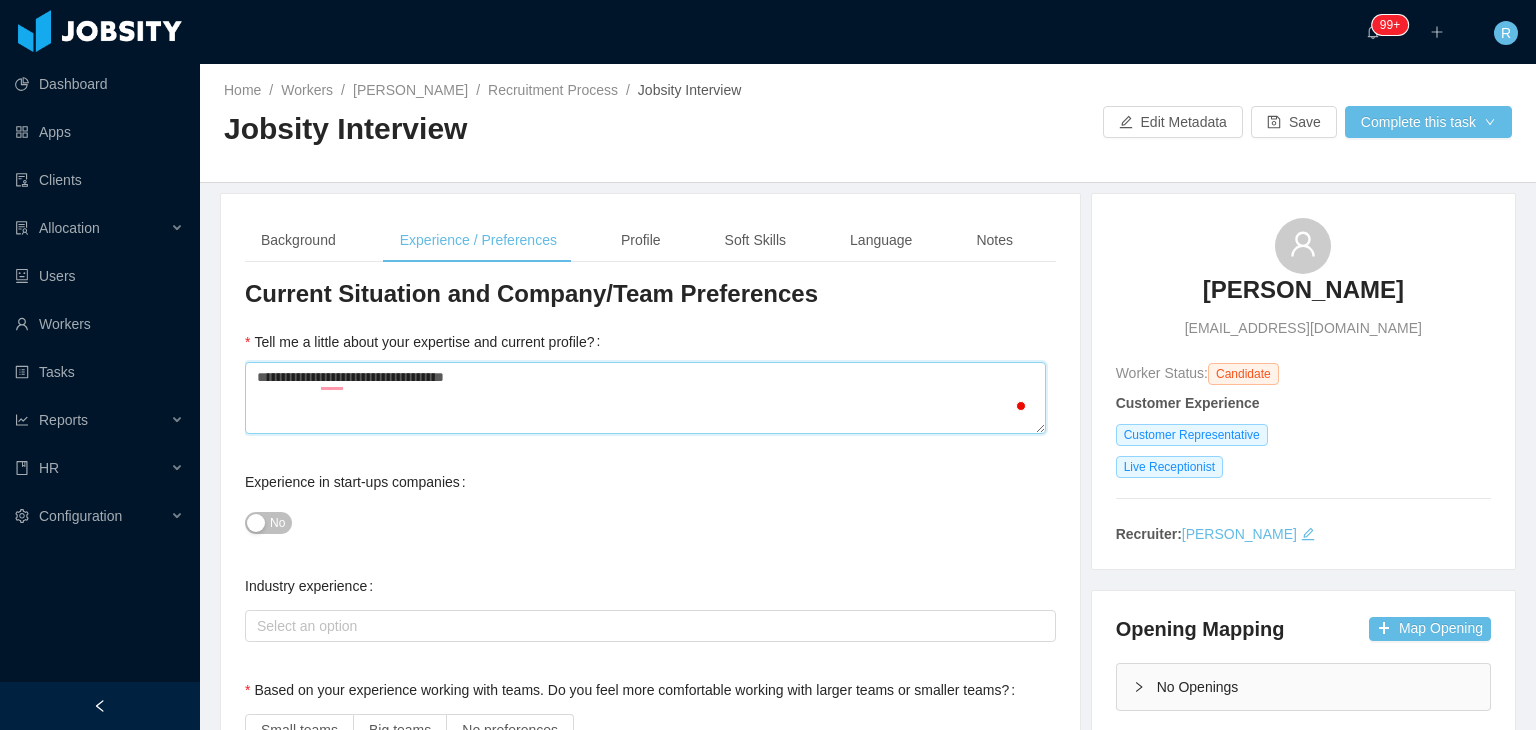 type 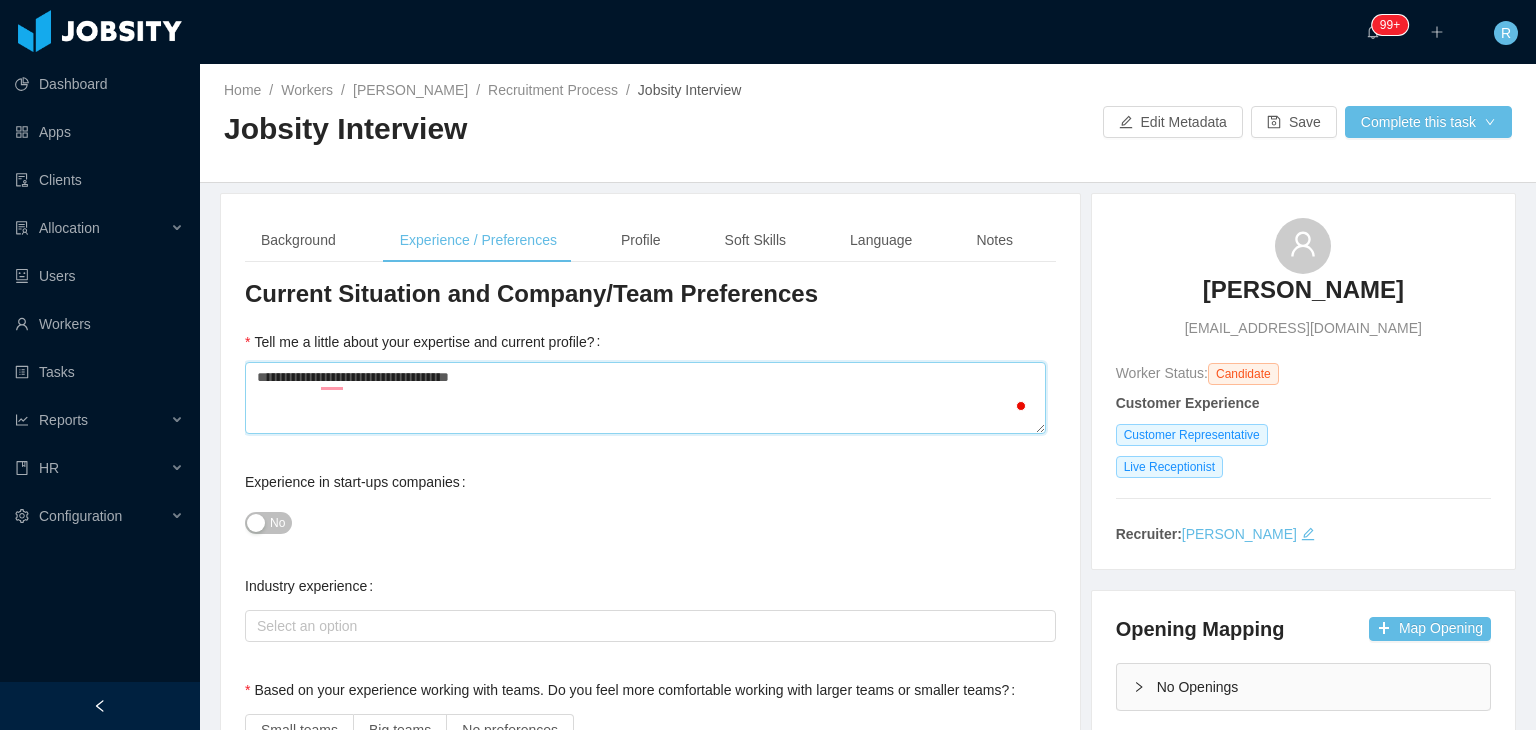 type 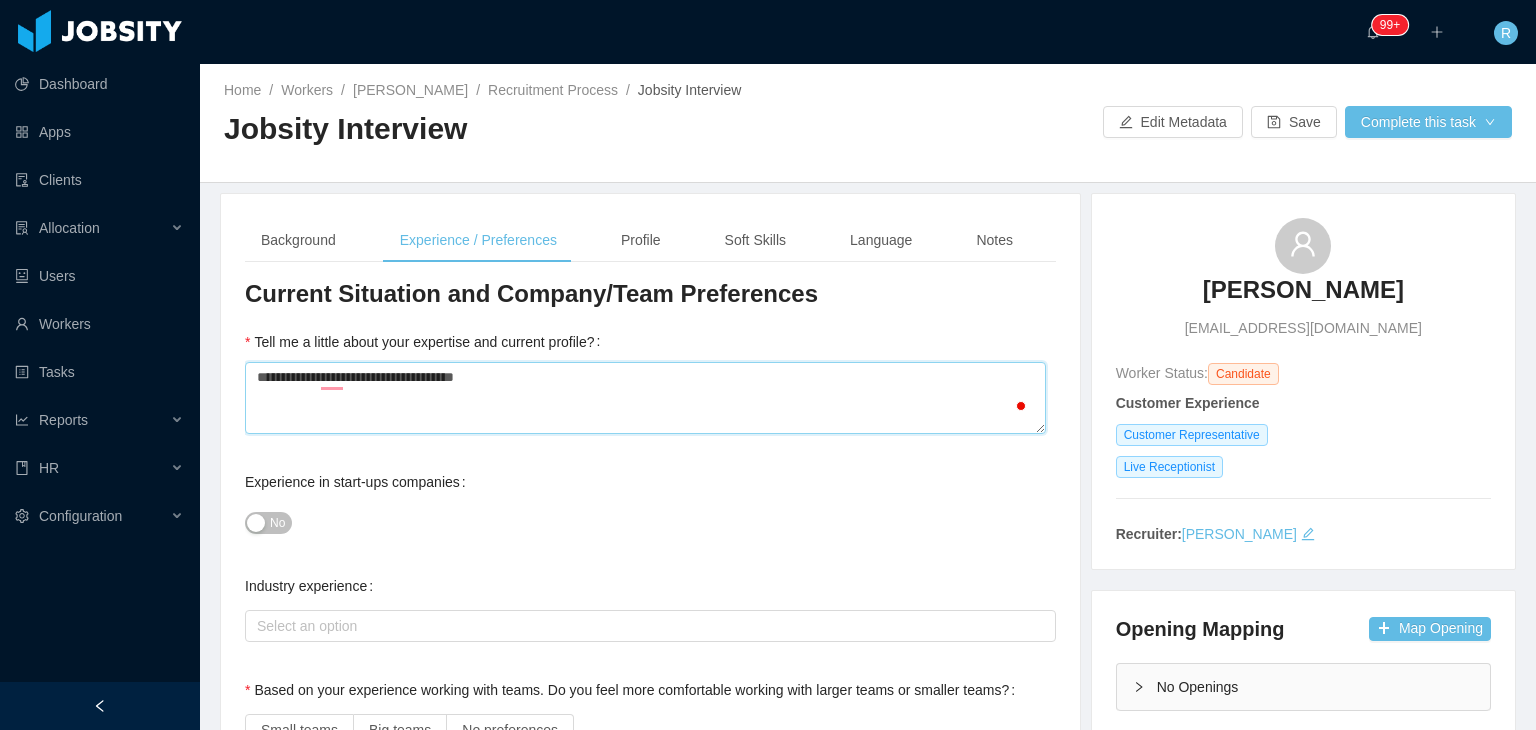 type 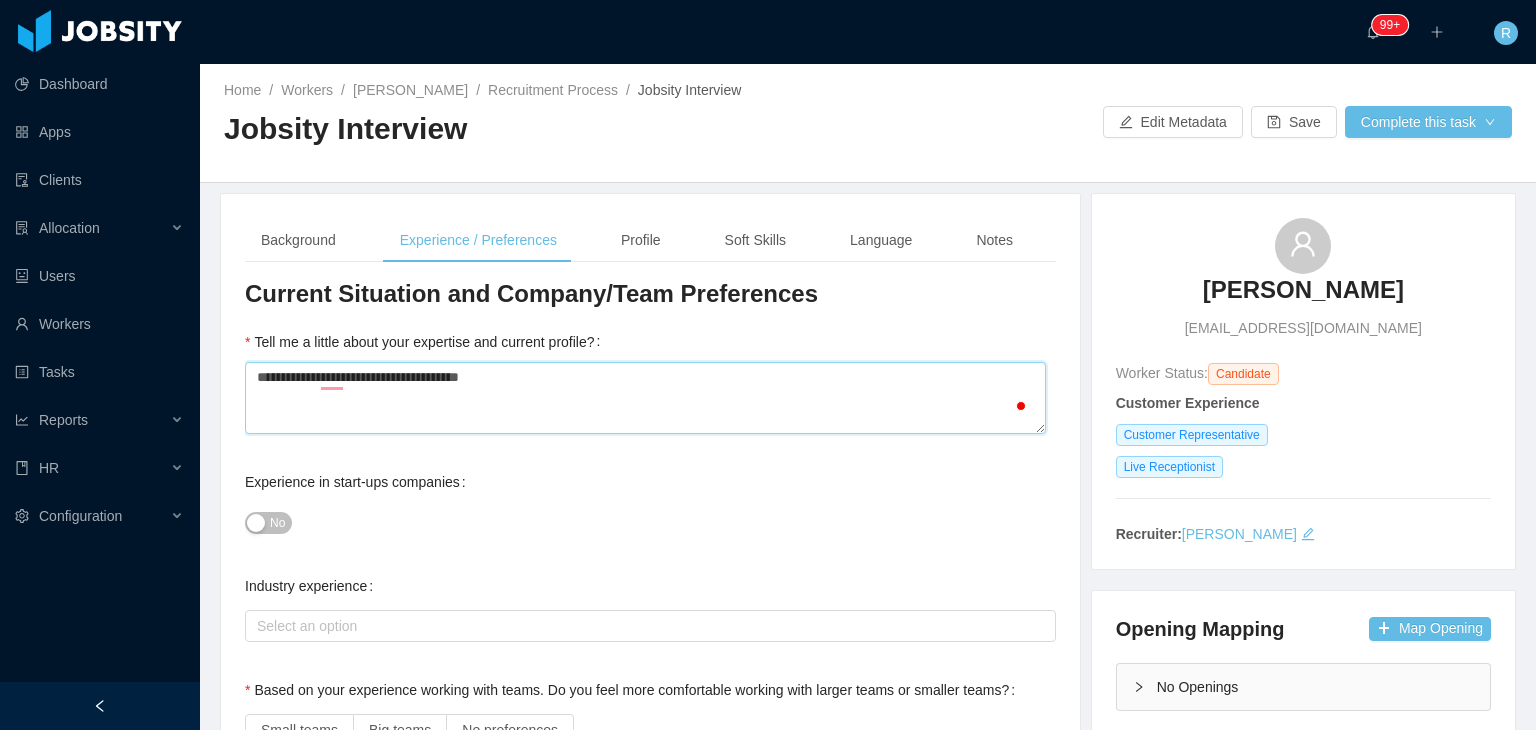type on "**********" 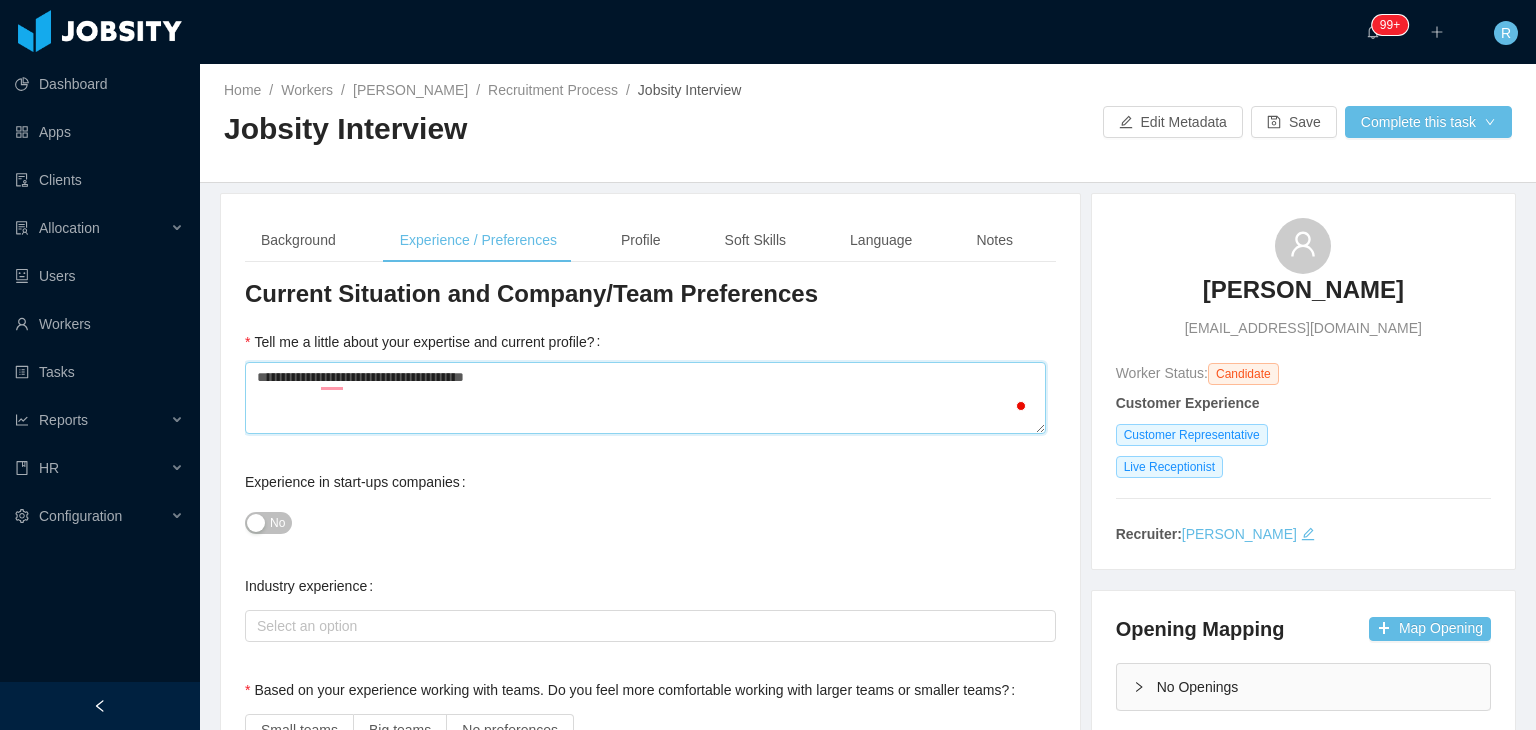 type 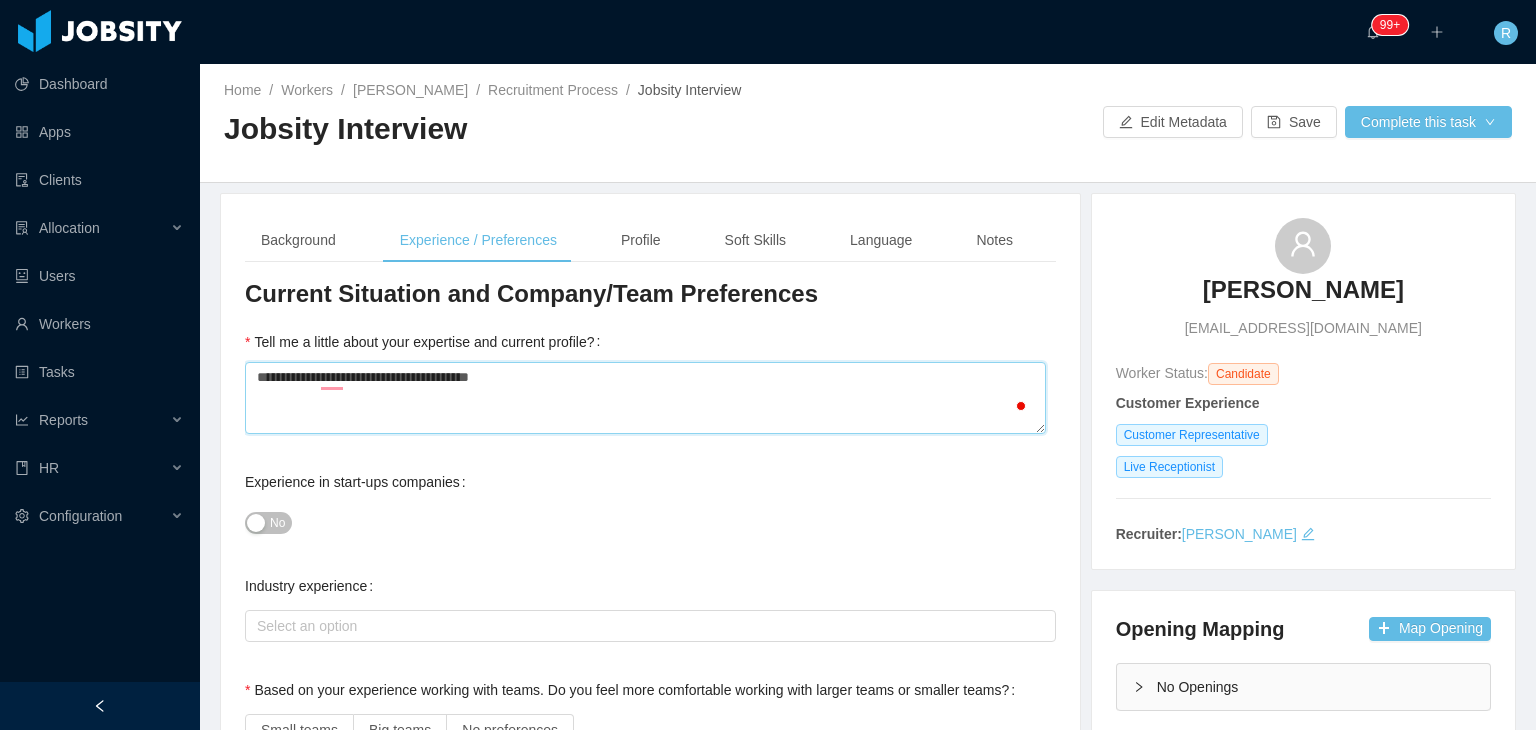 type on "**********" 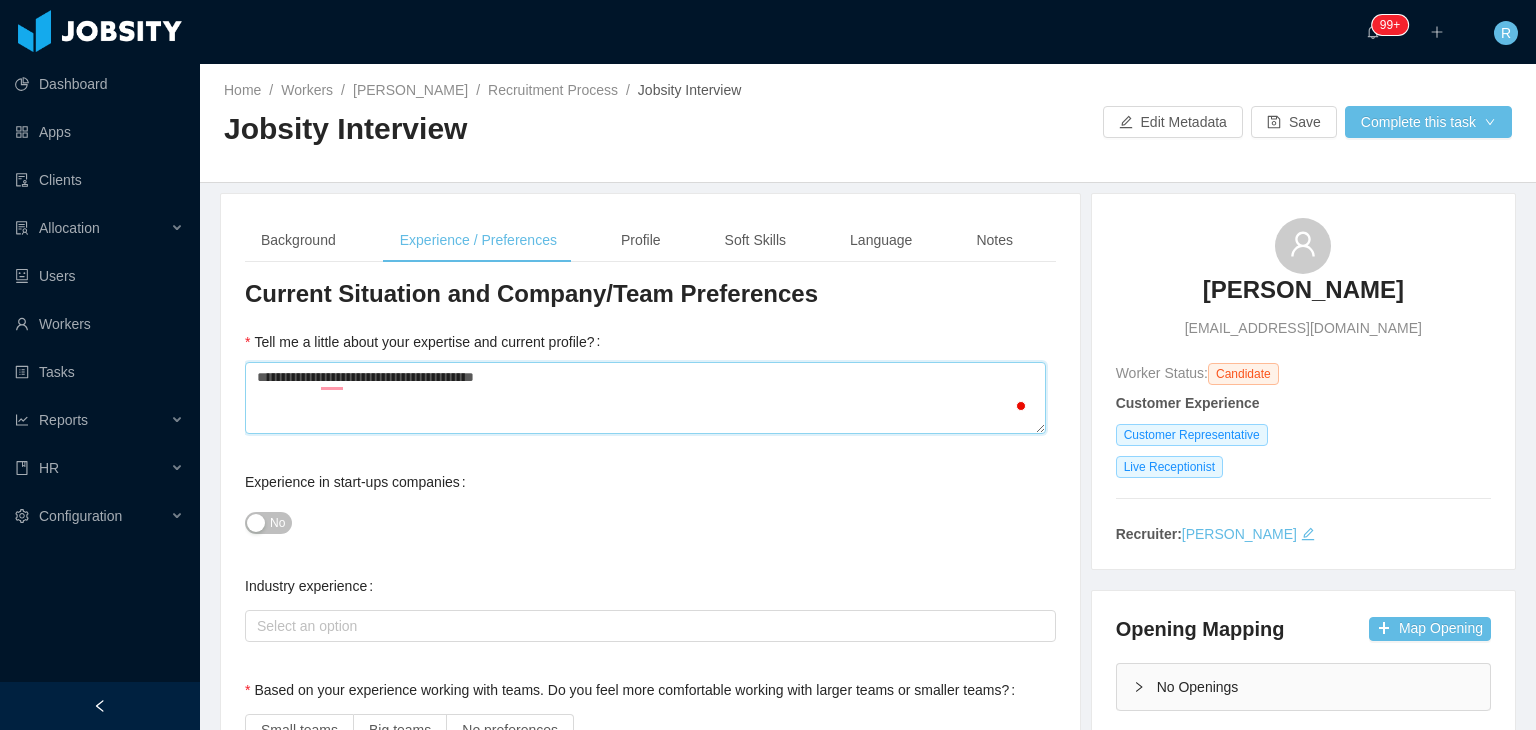 type 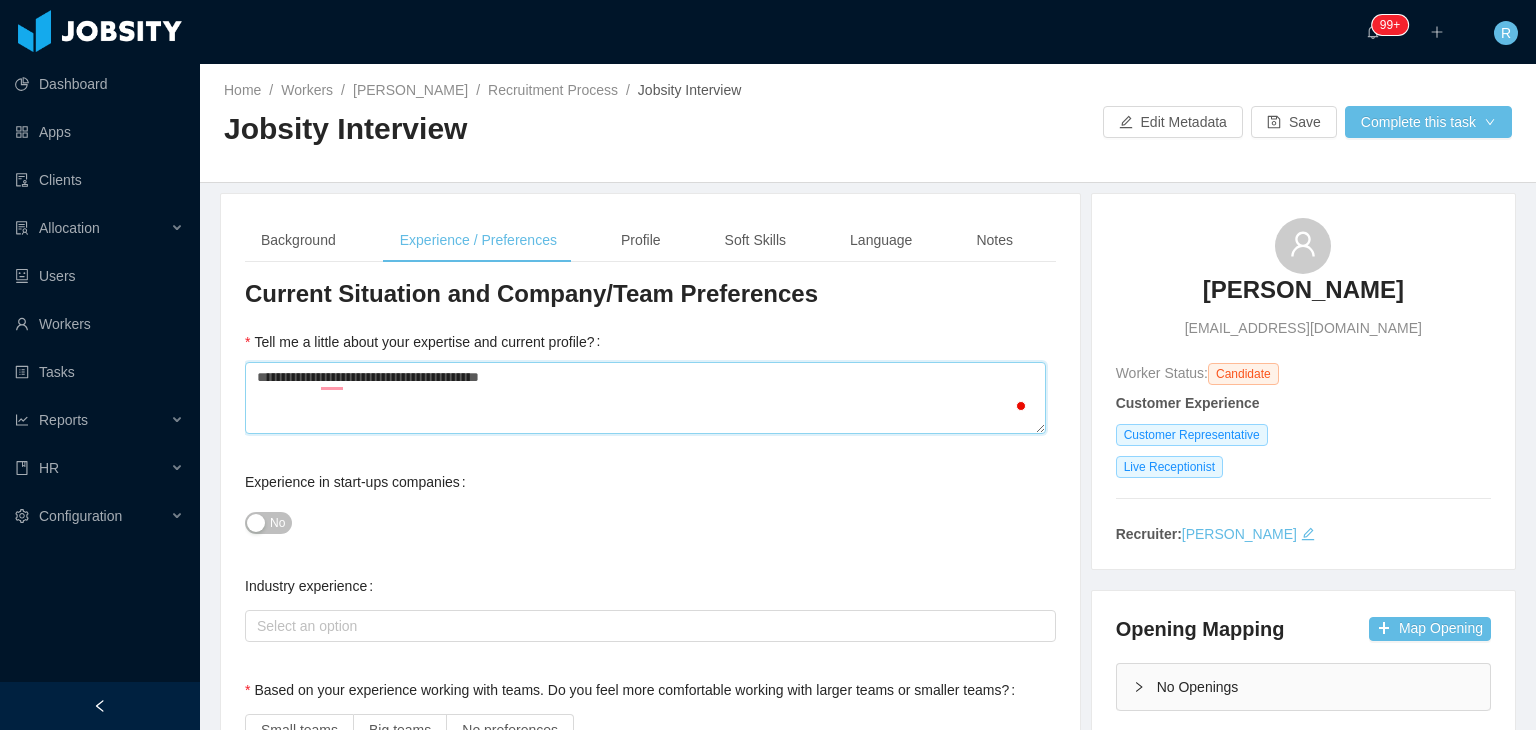type 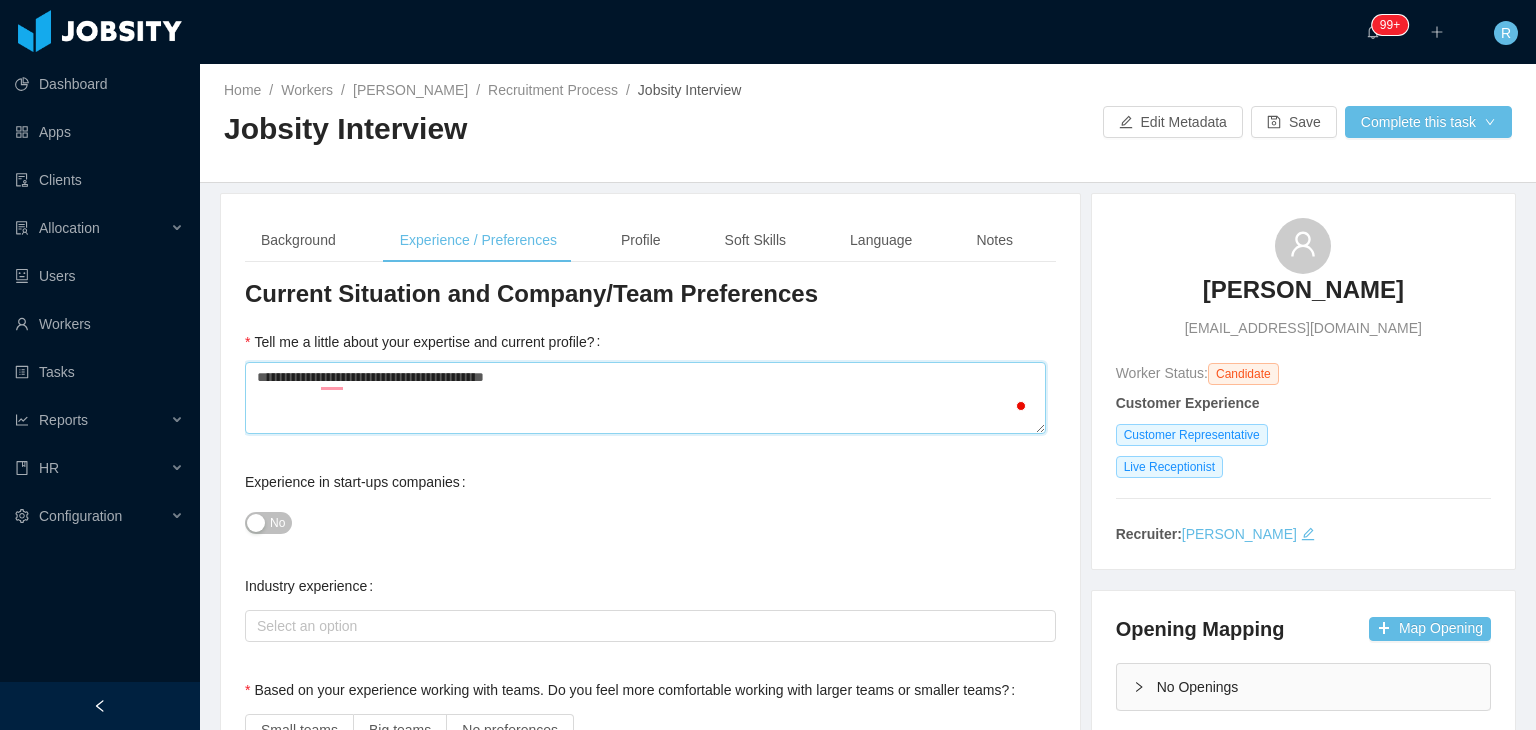 type 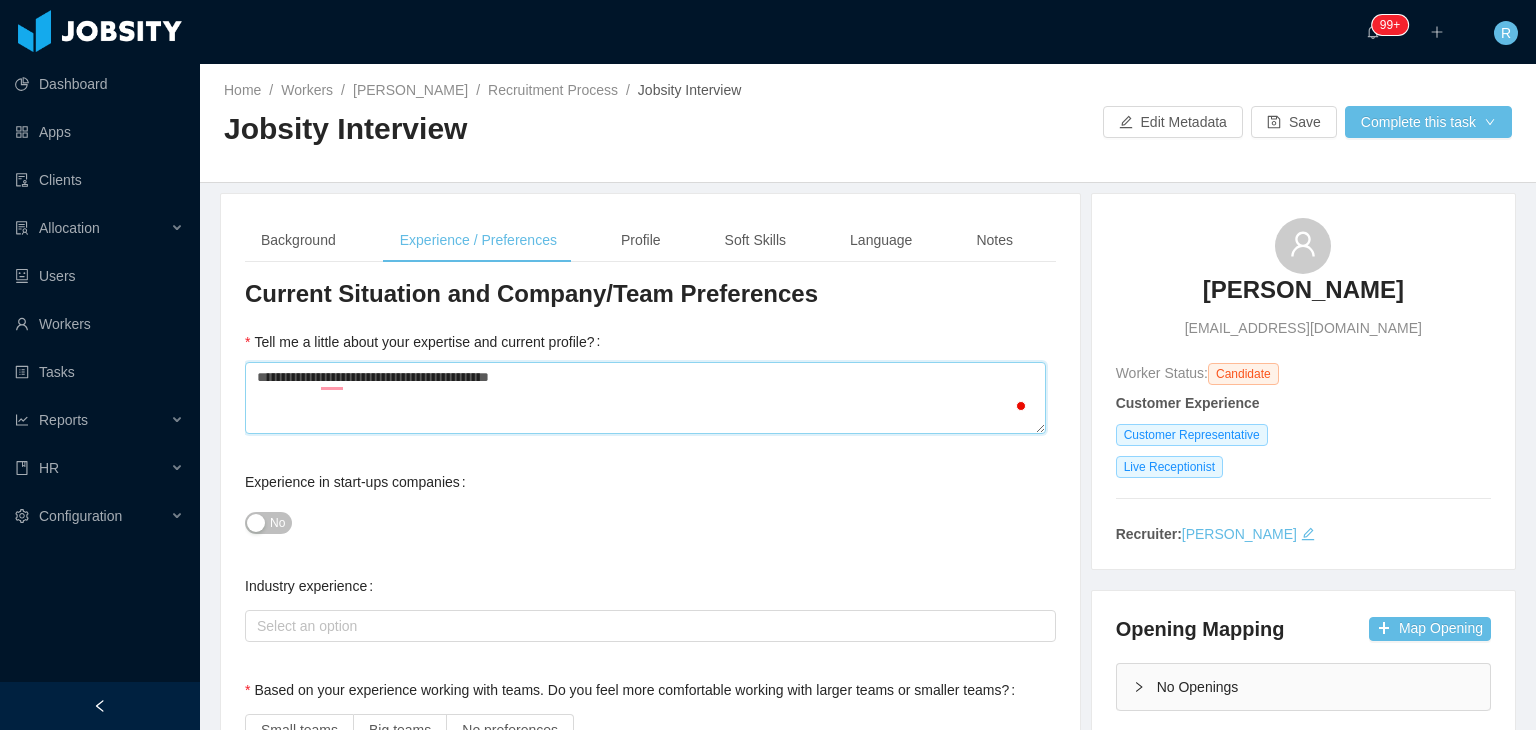 type 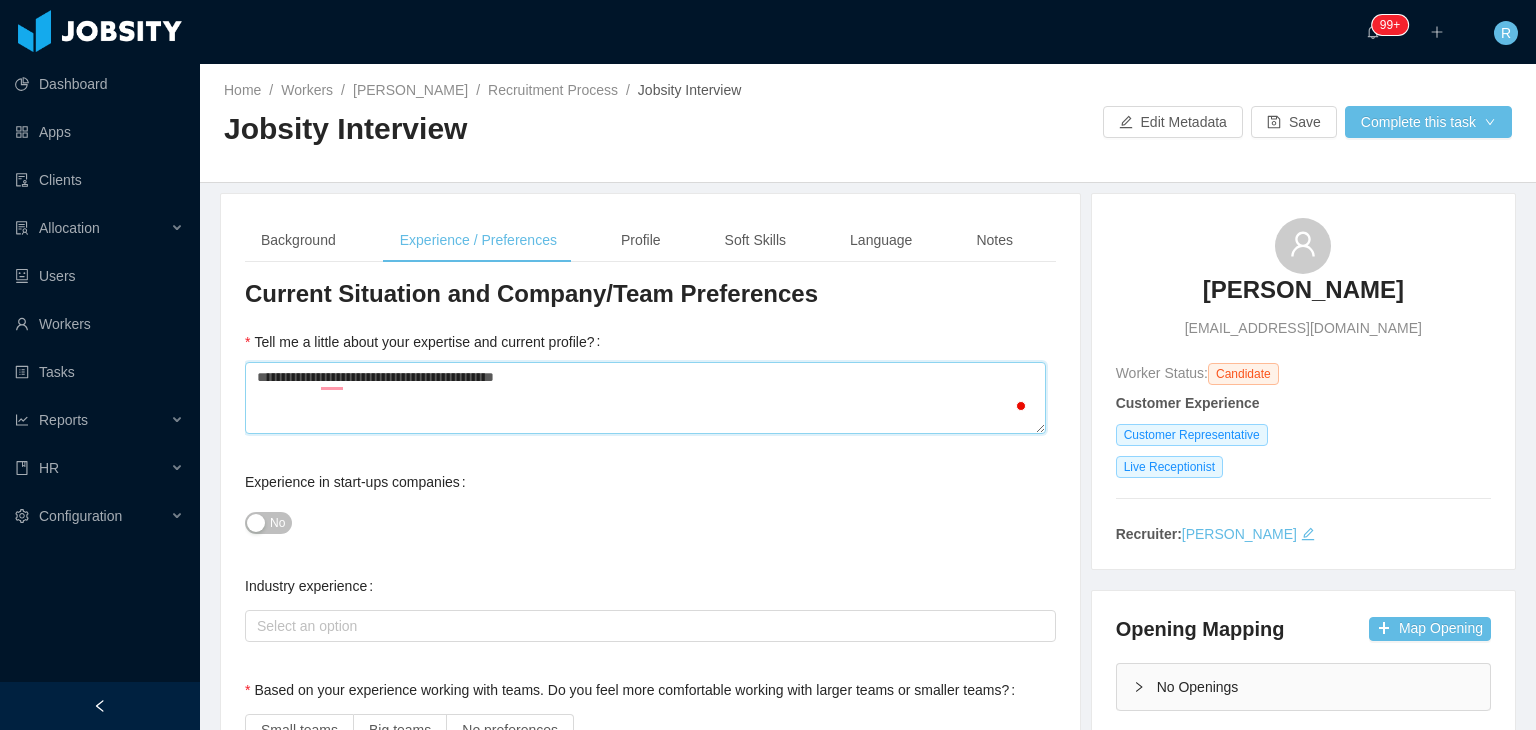 type 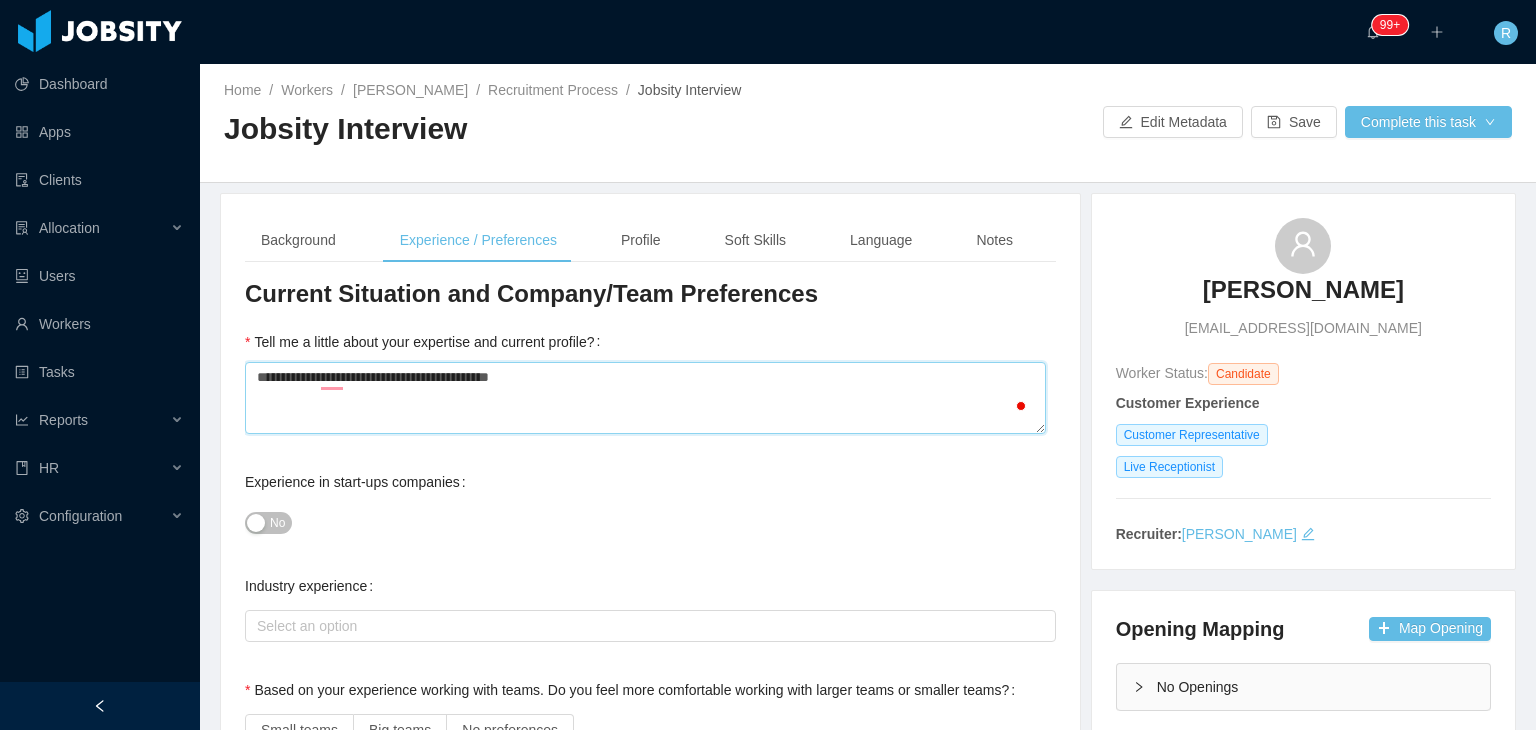 type 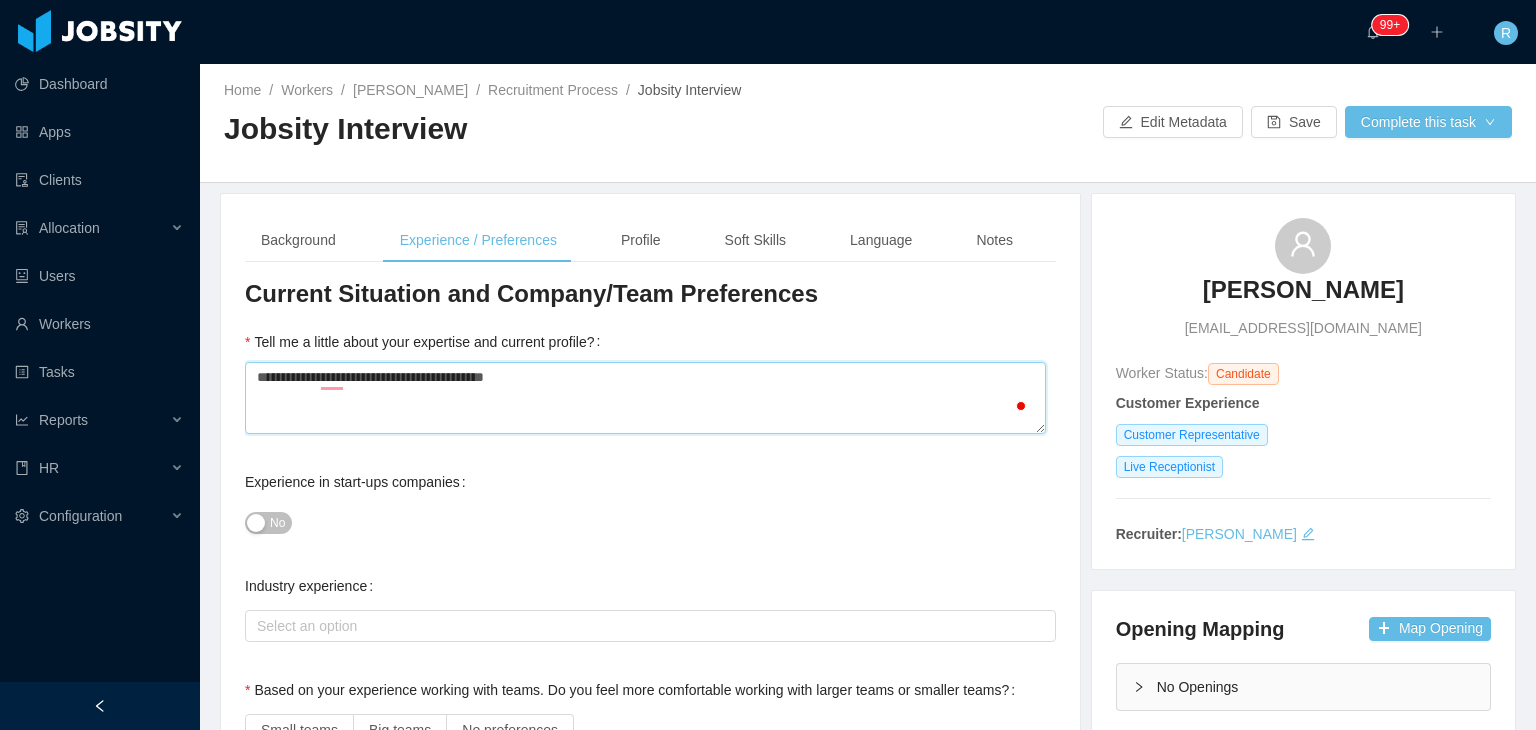 type 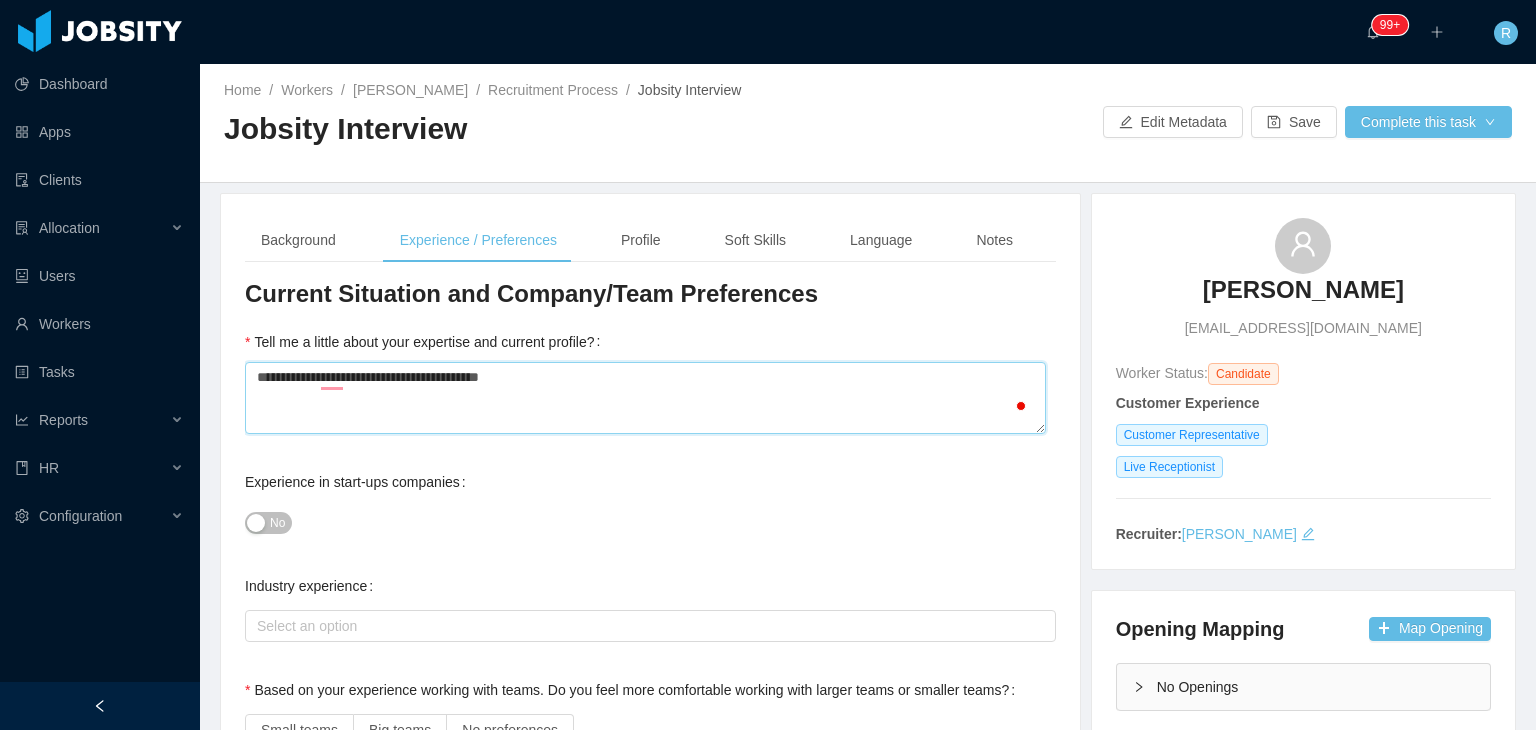 type 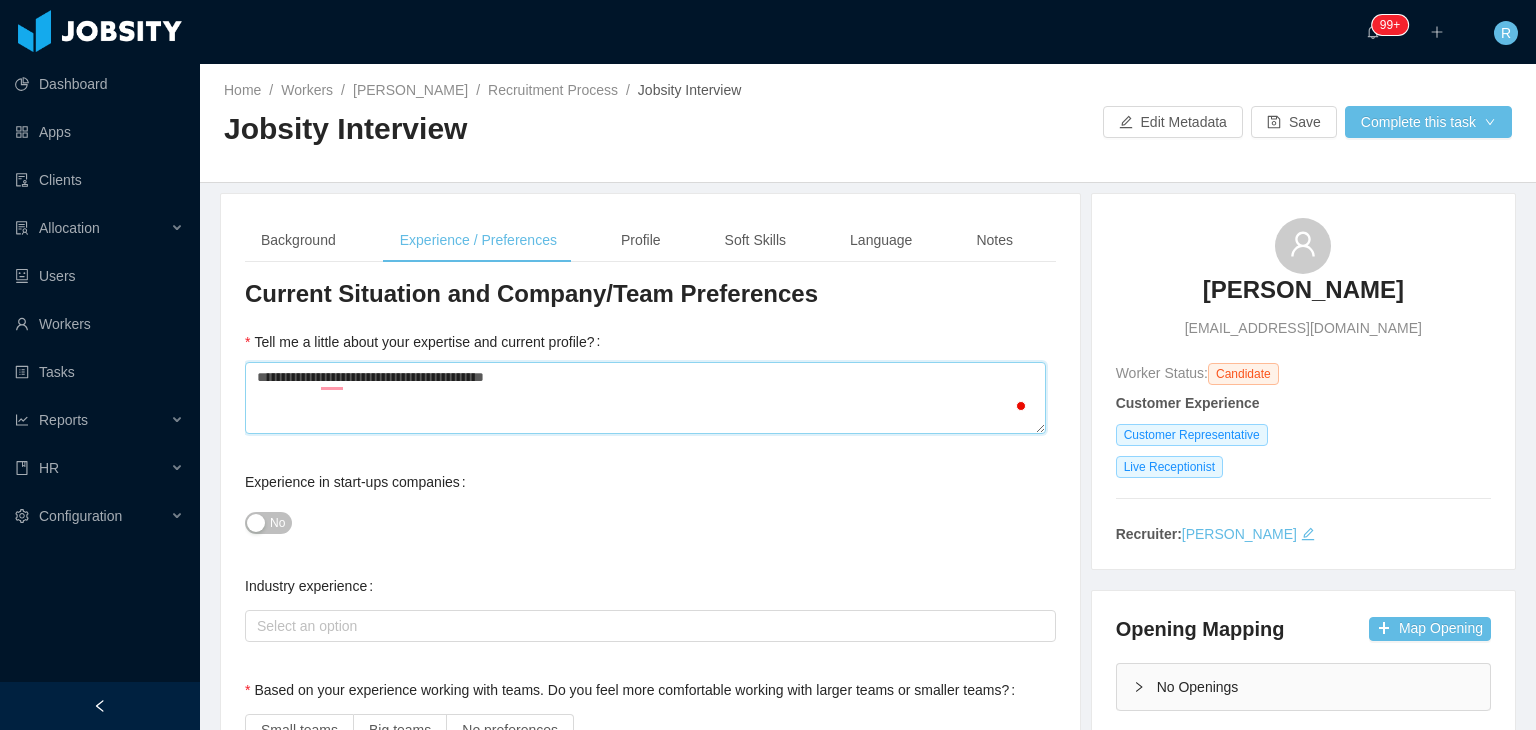 type 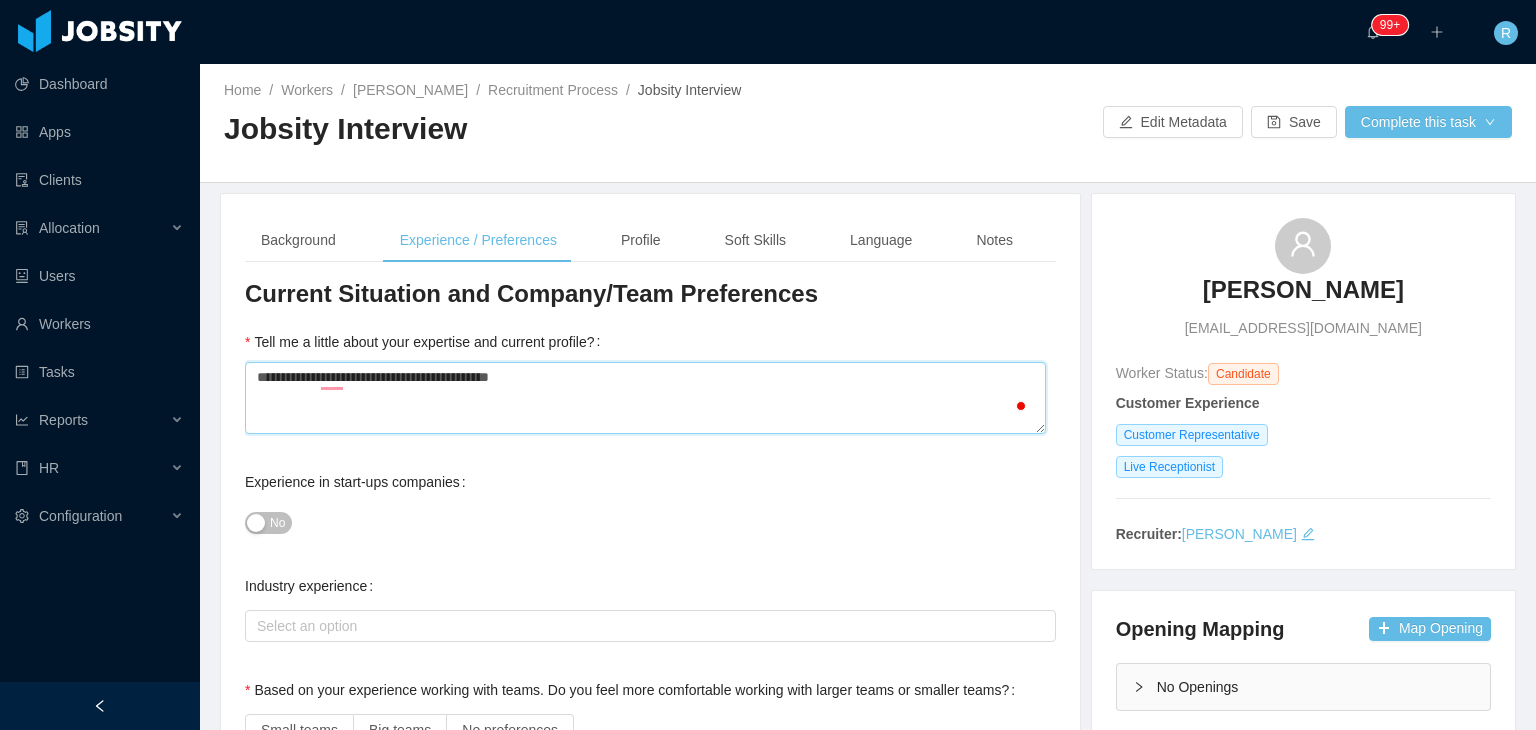 type 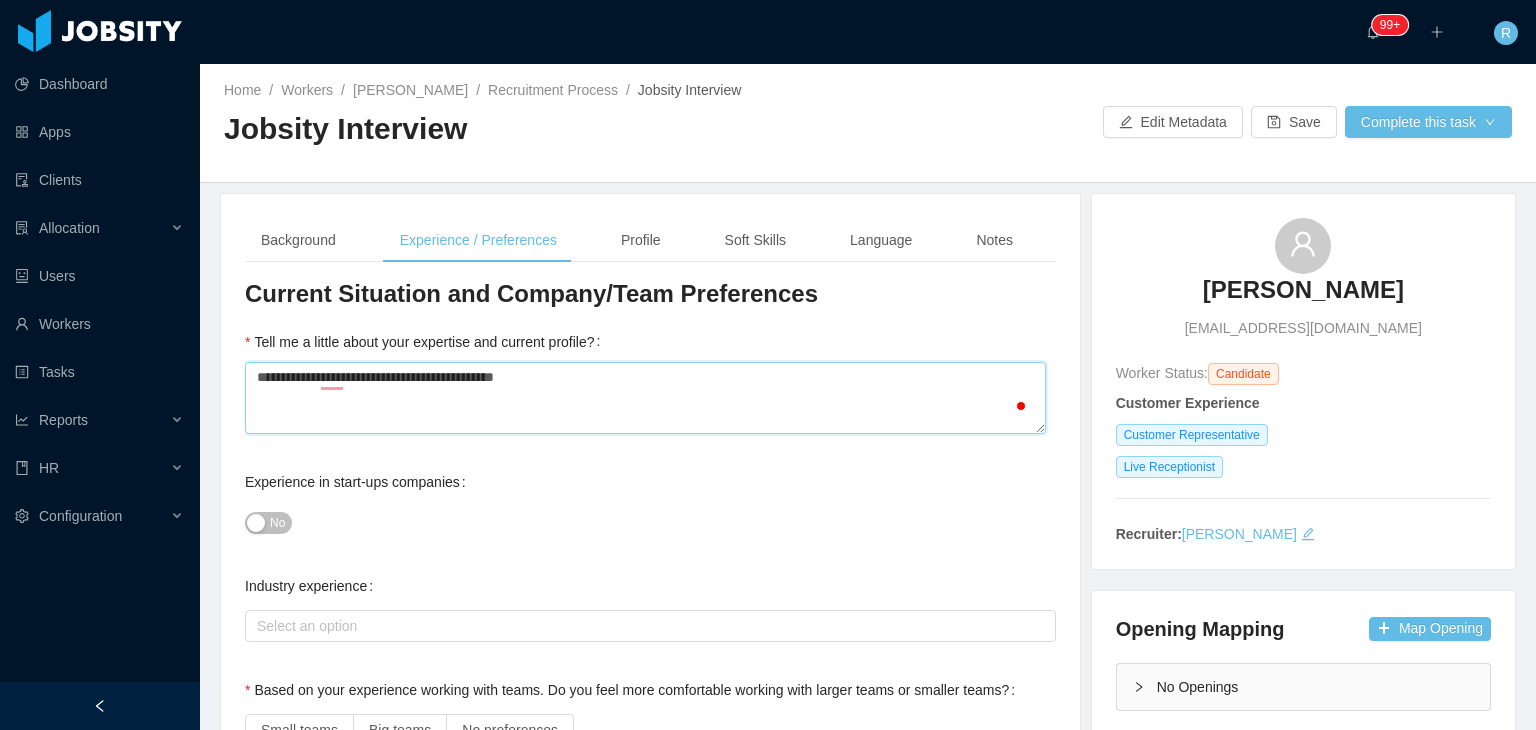 type 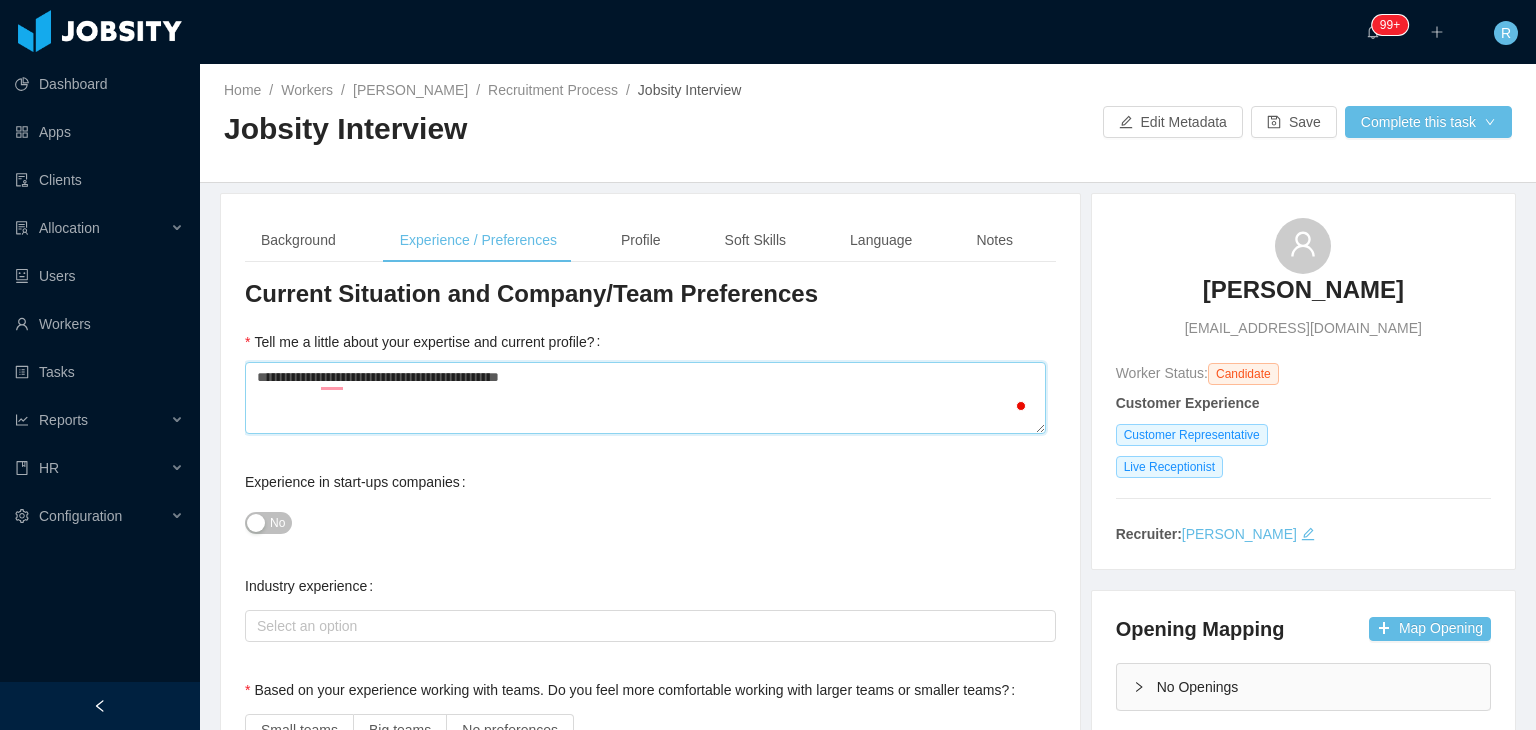 type 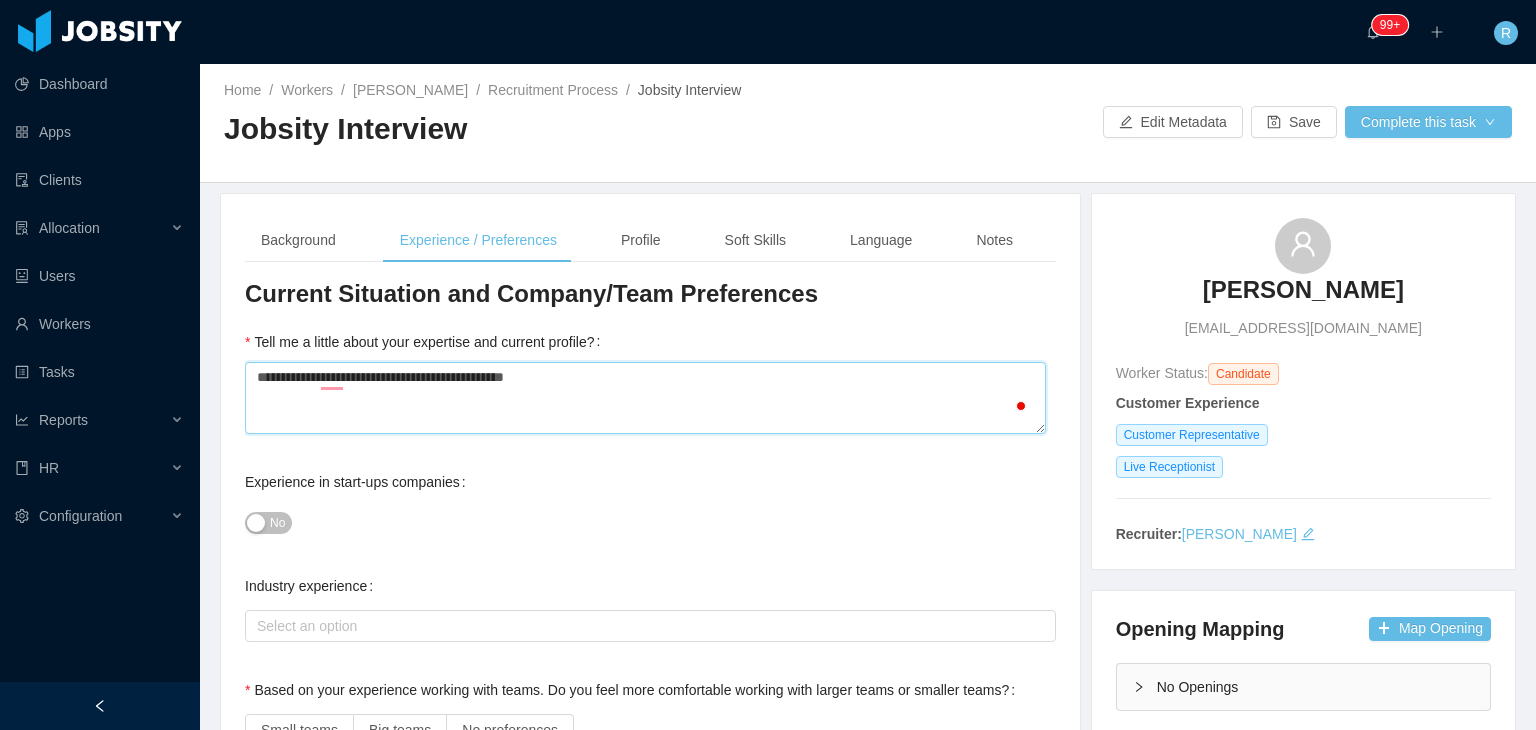 type on "**********" 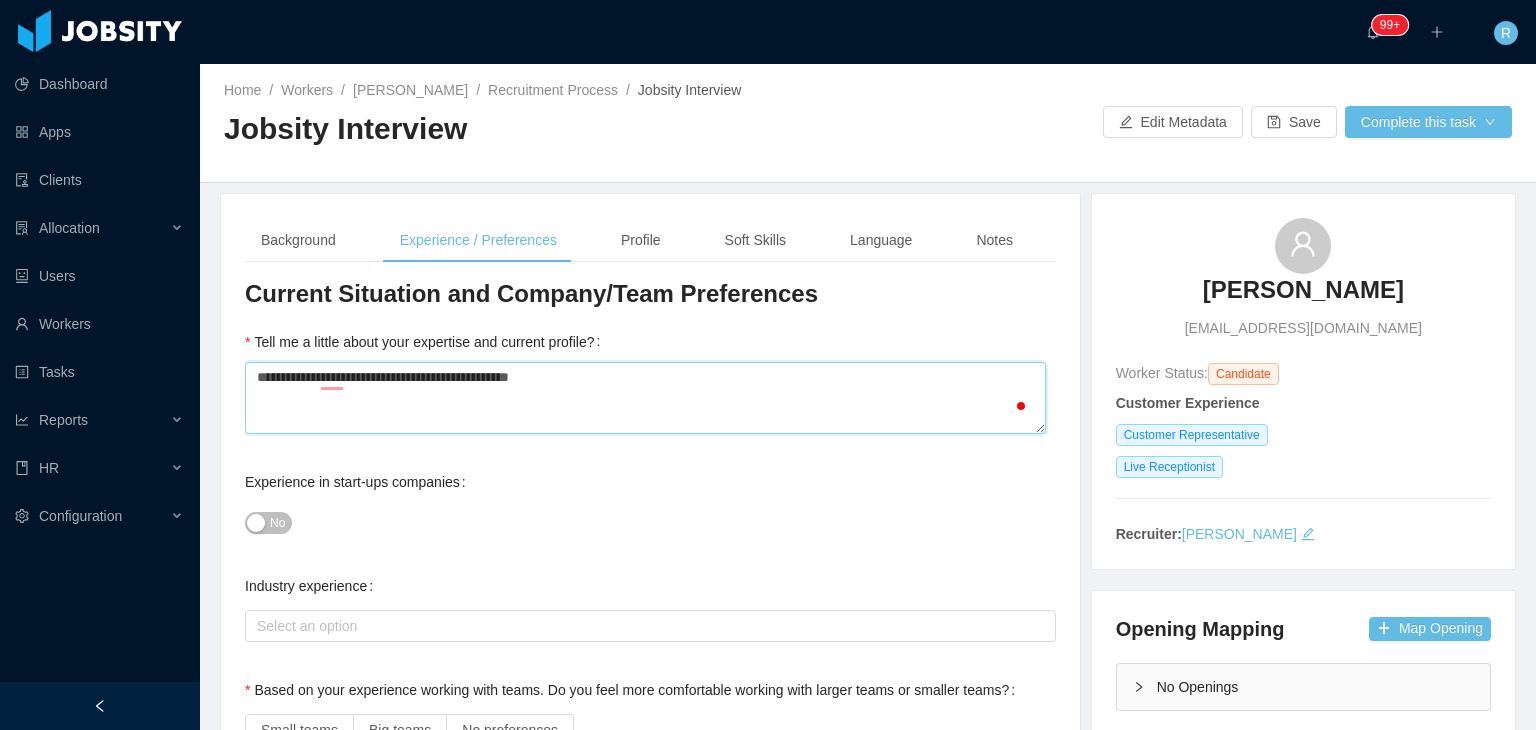 type 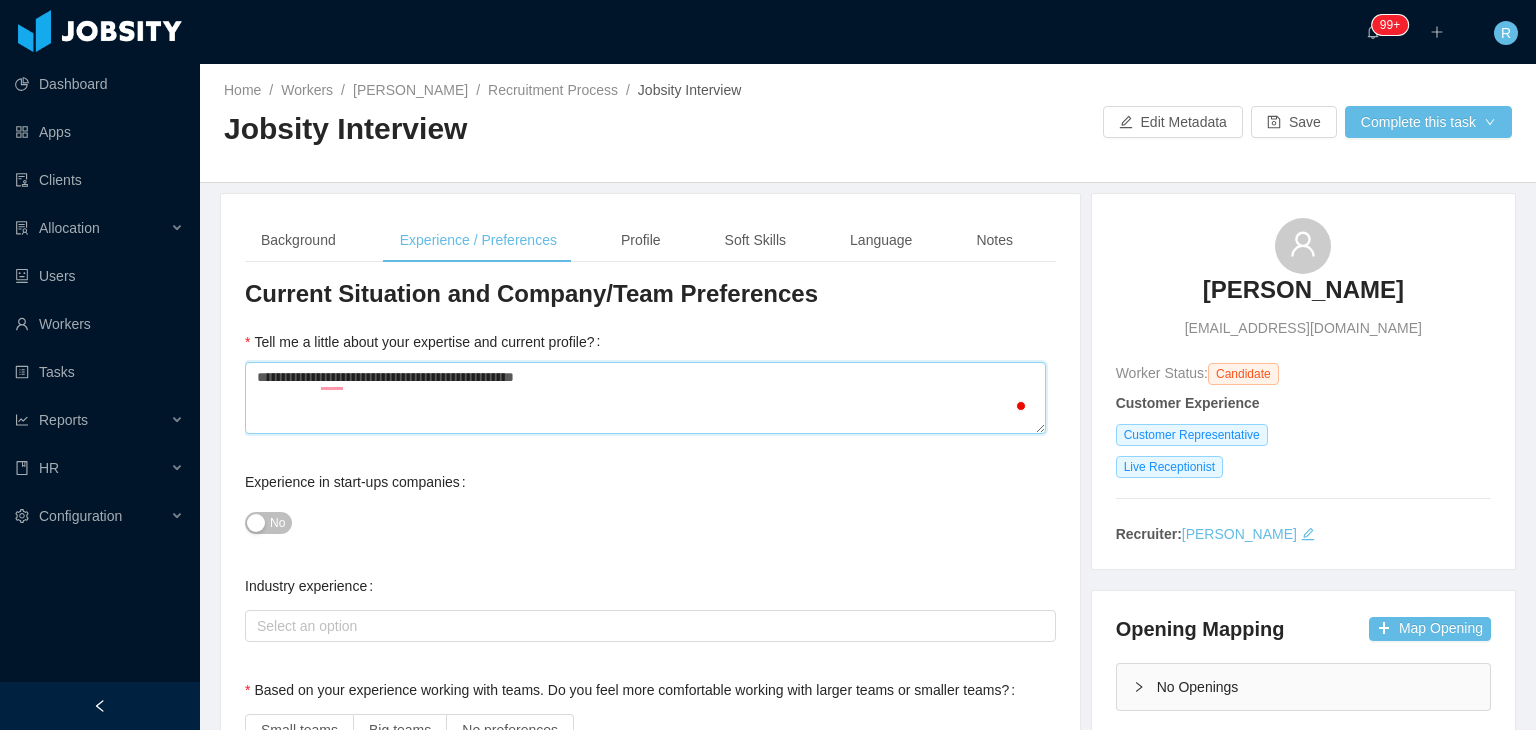 type 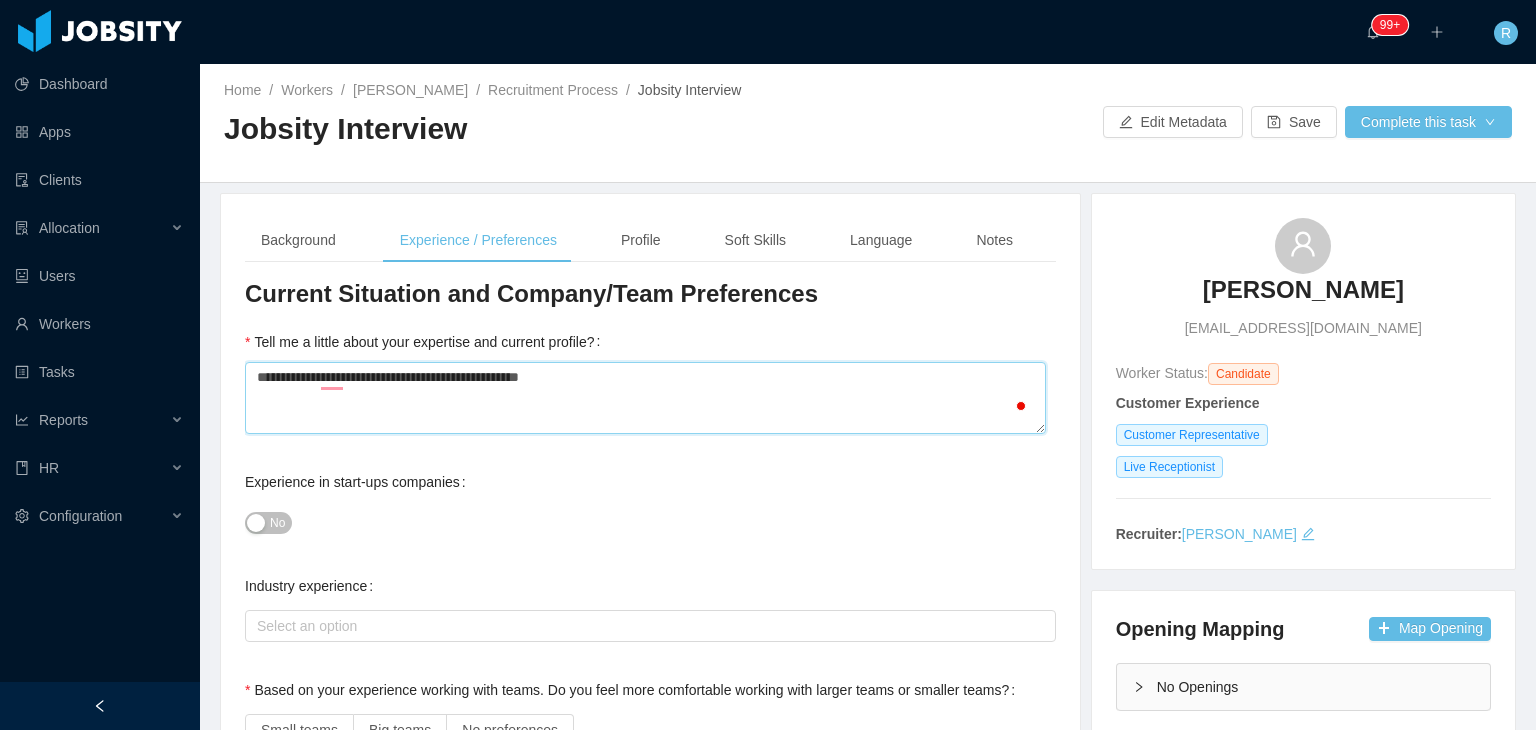 type 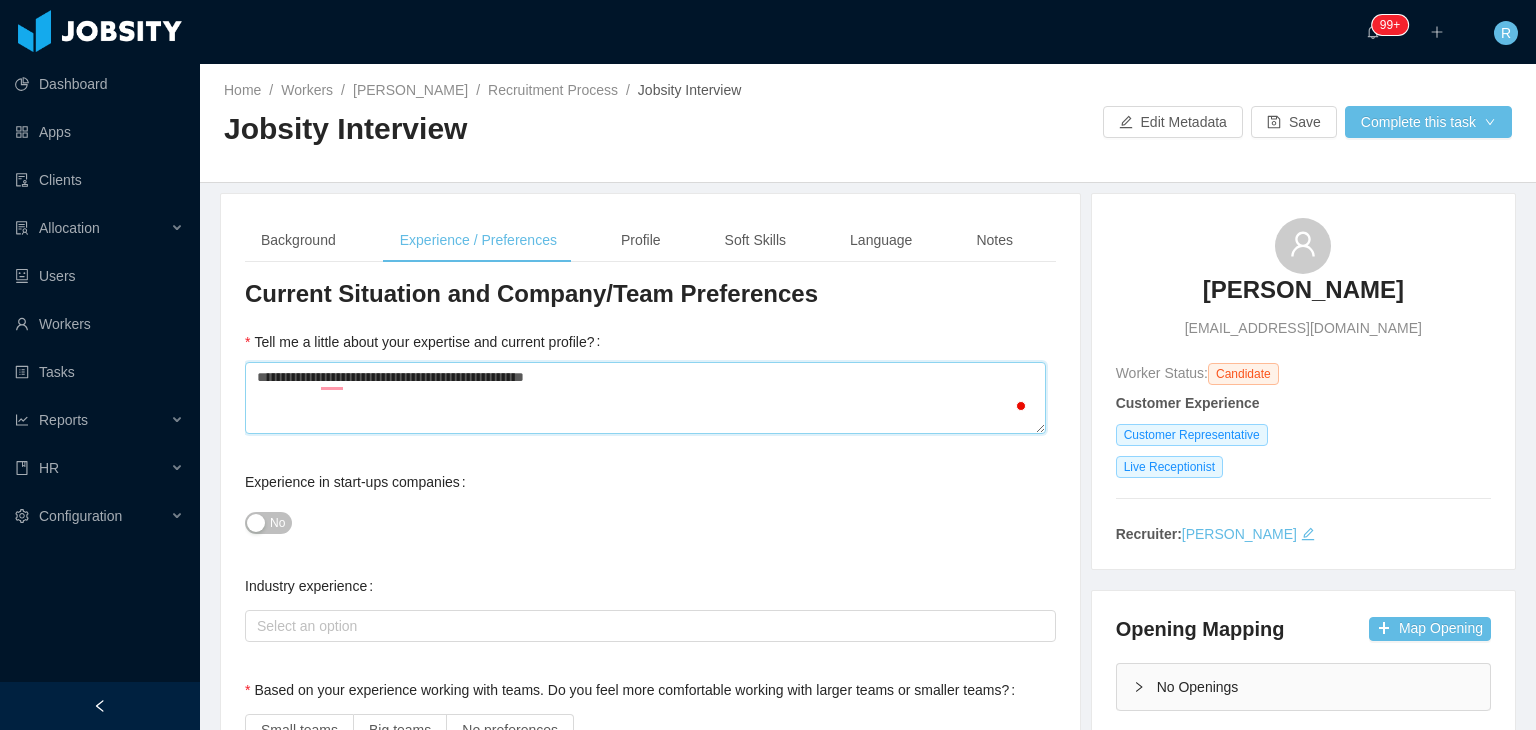 type 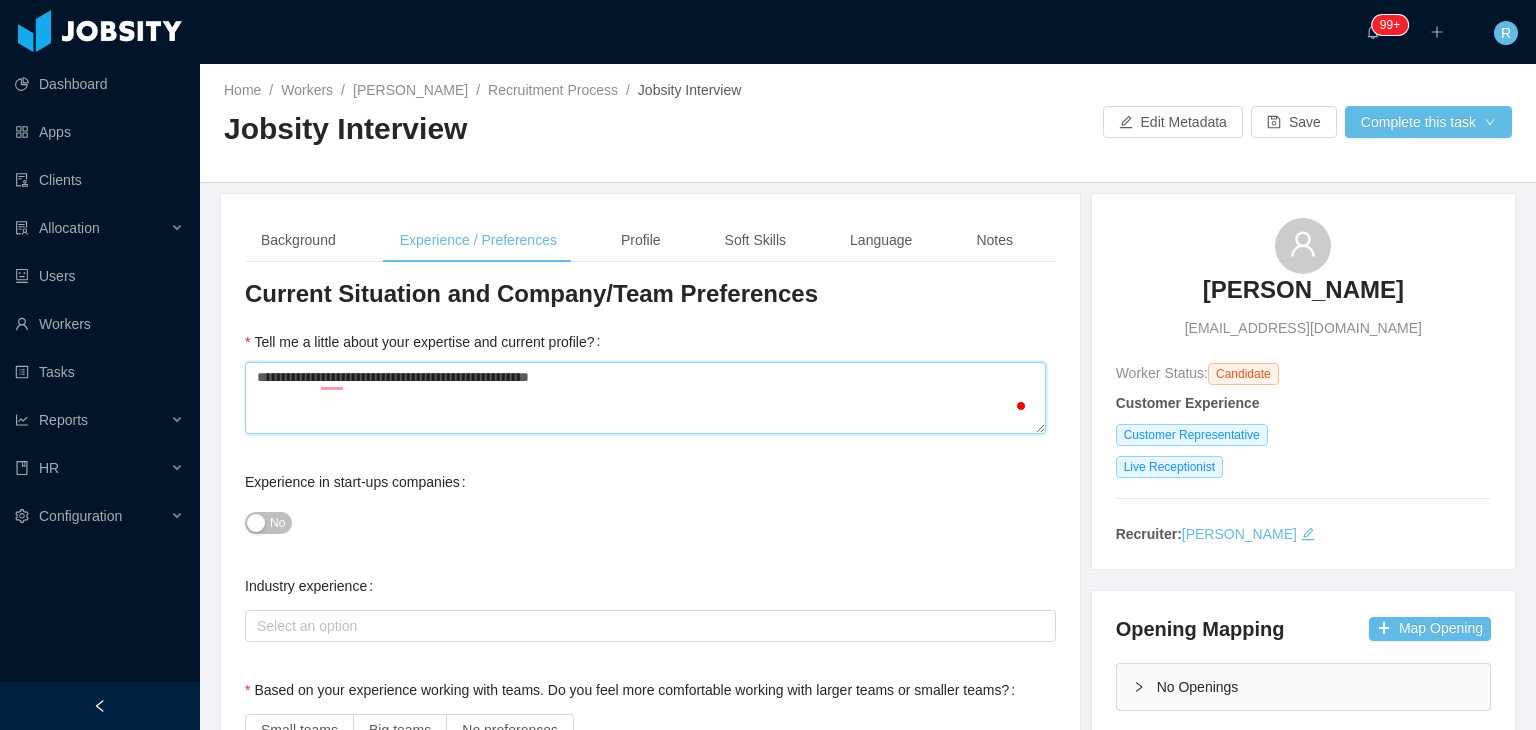 type 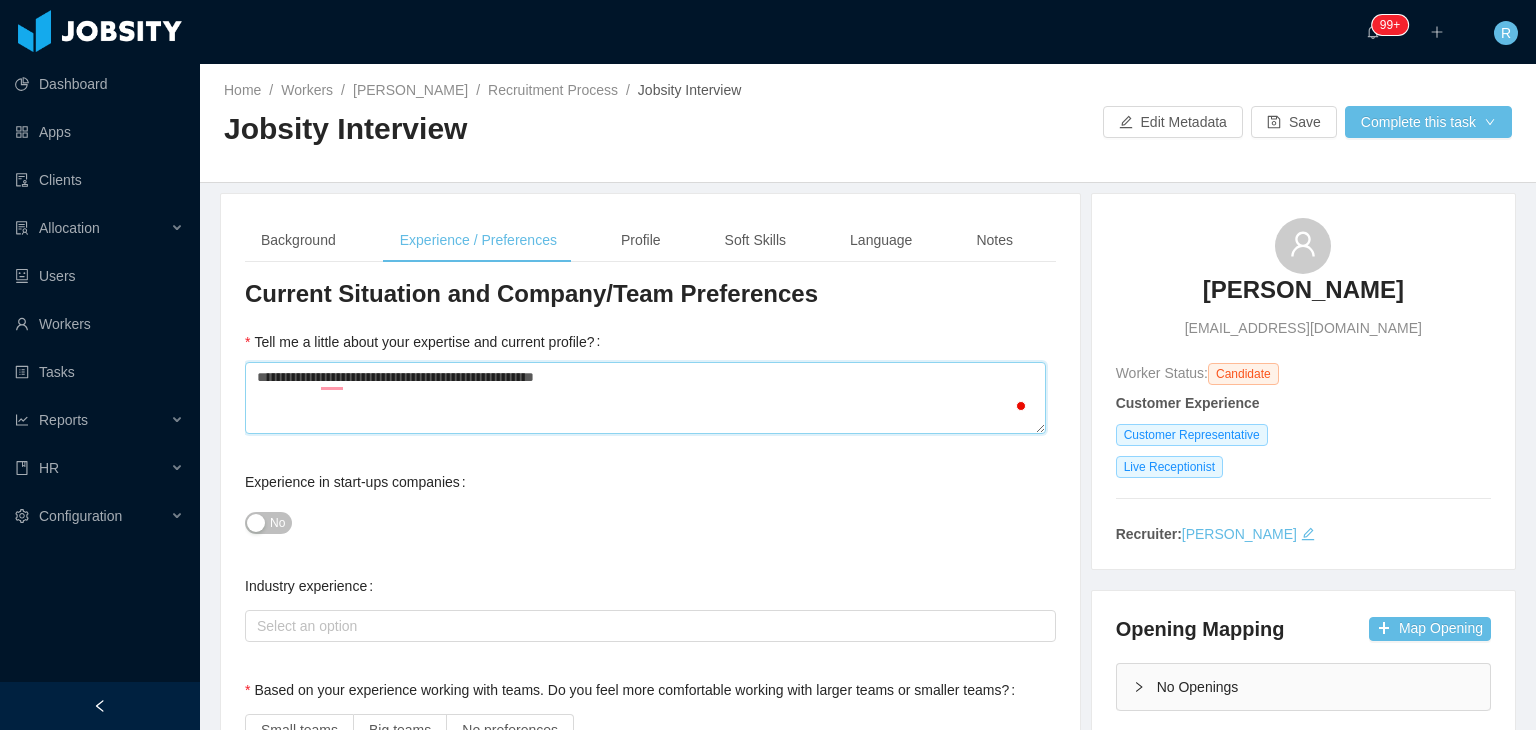 type 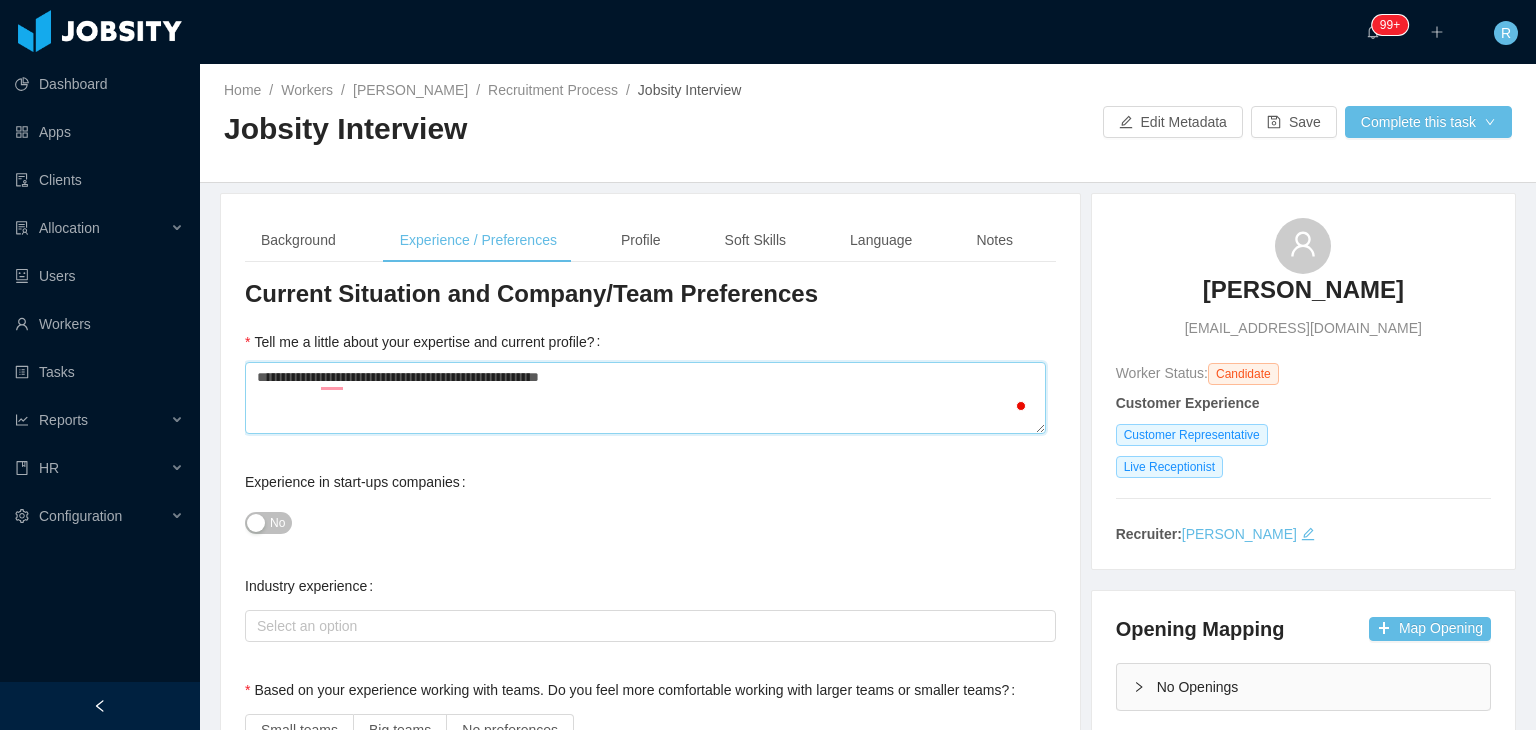type 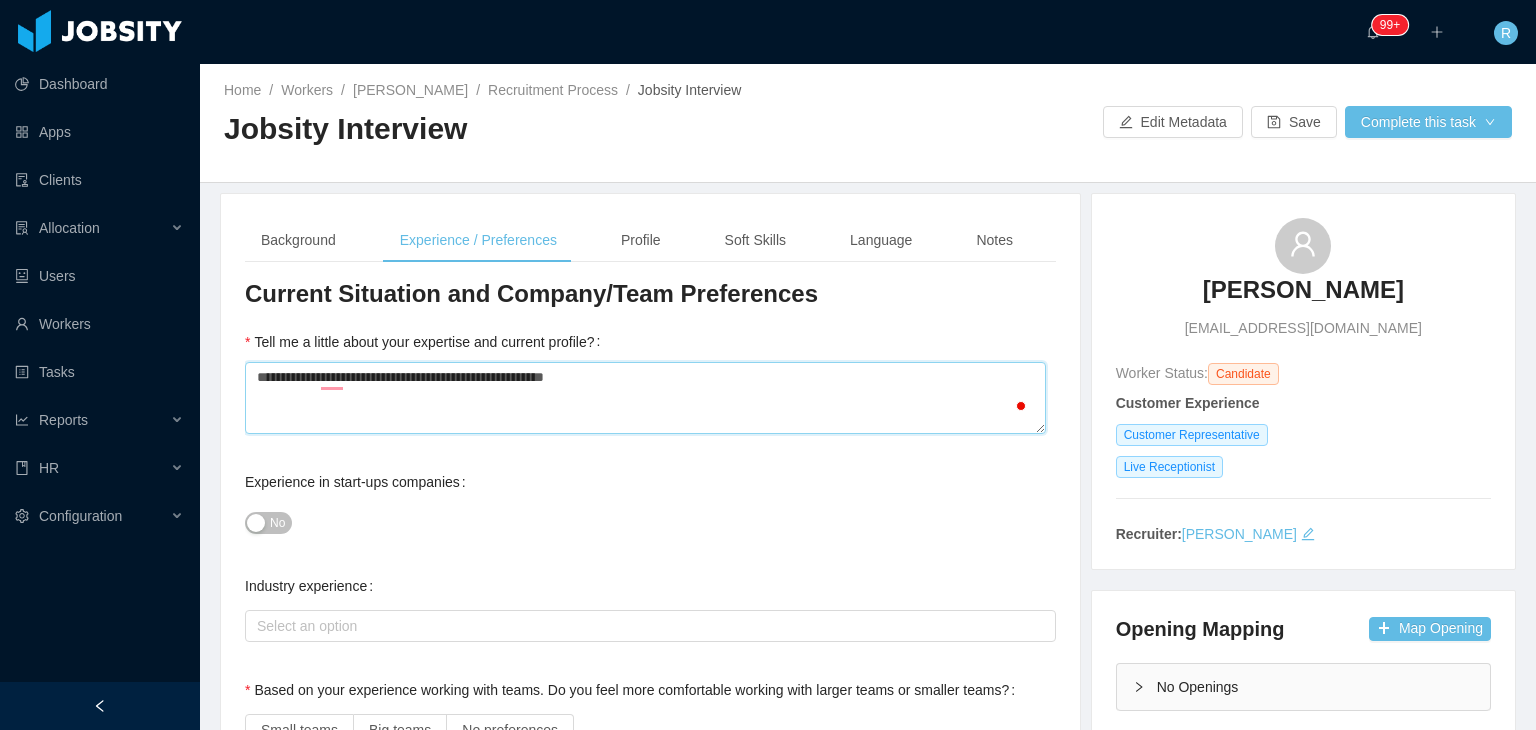 type on "**********" 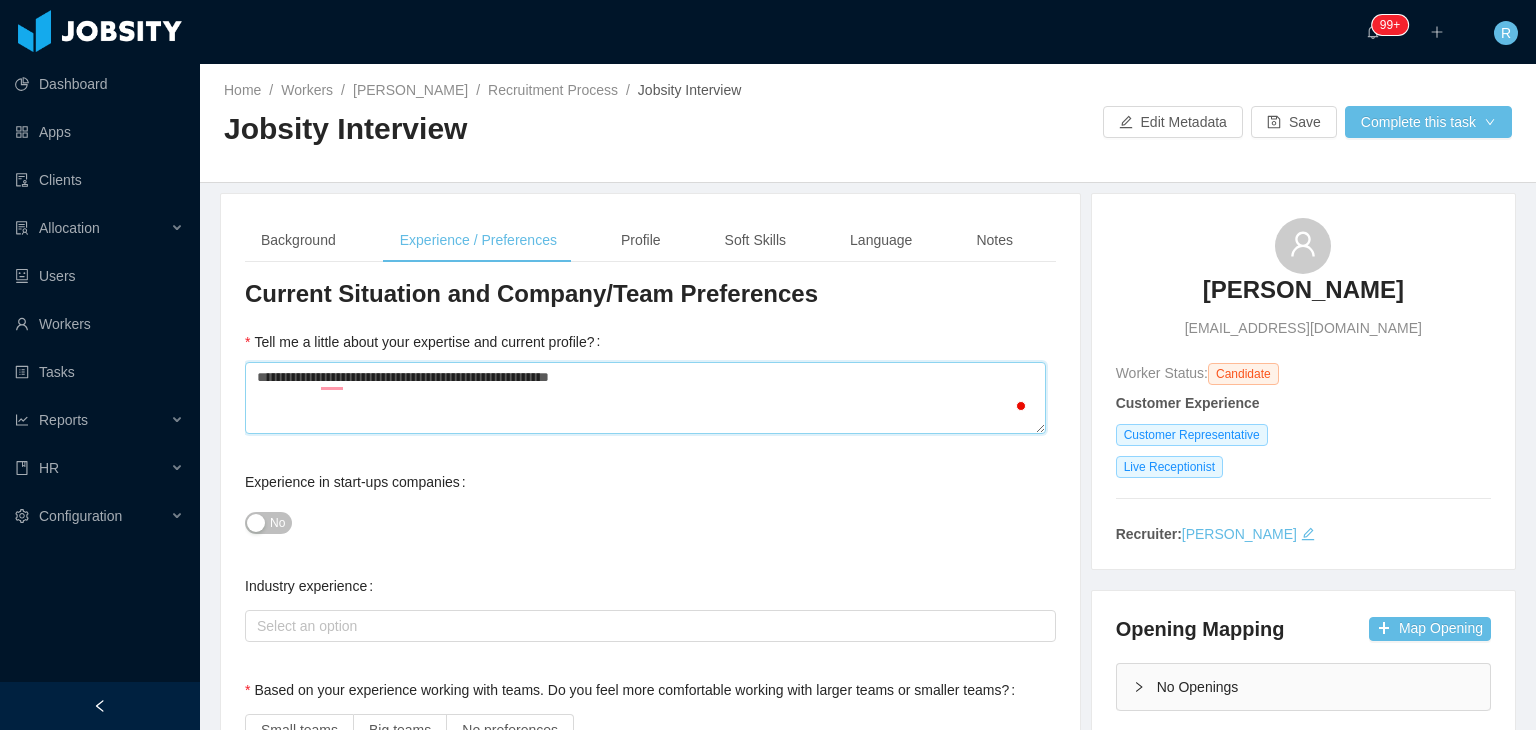 type 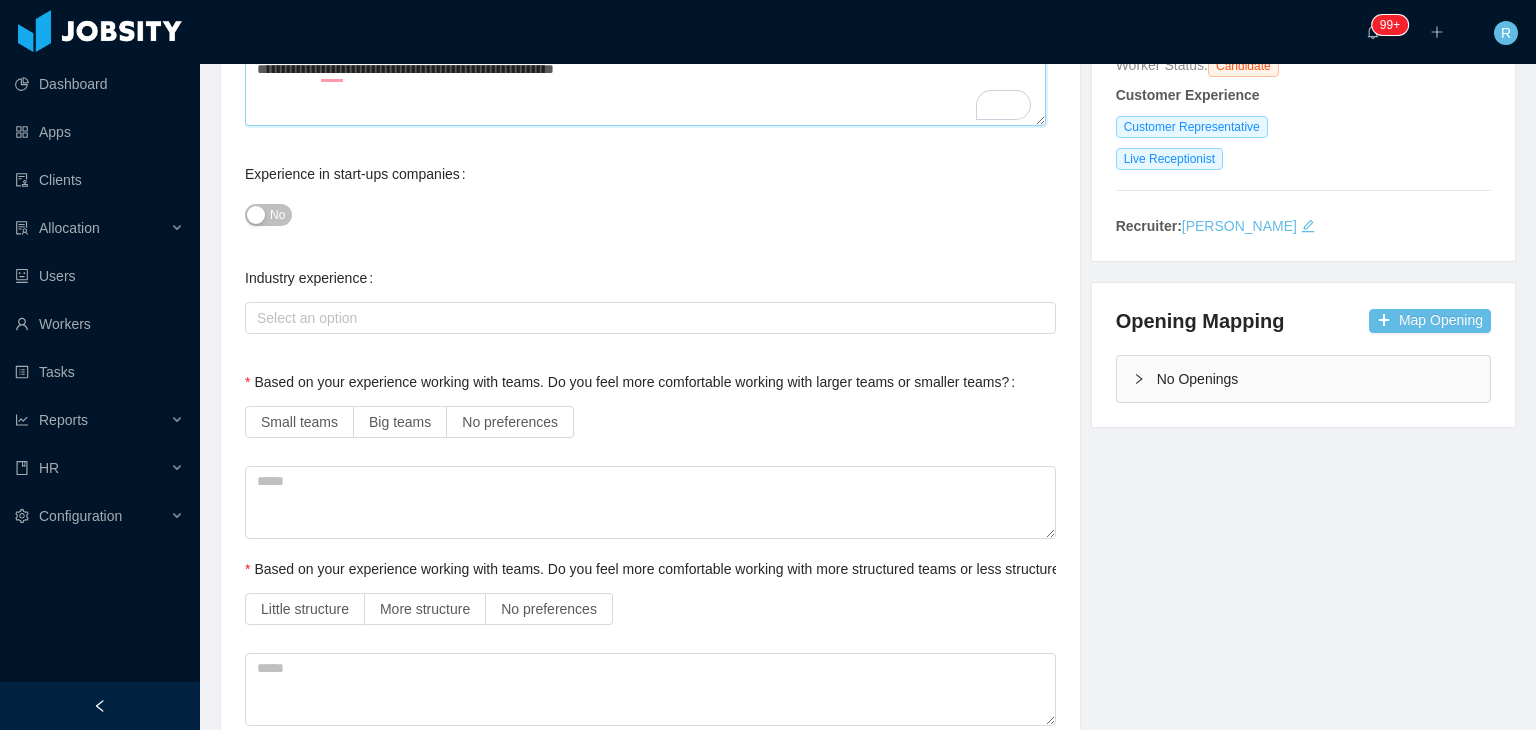 scroll, scrollTop: 364, scrollLeft: 0, axis: vertical 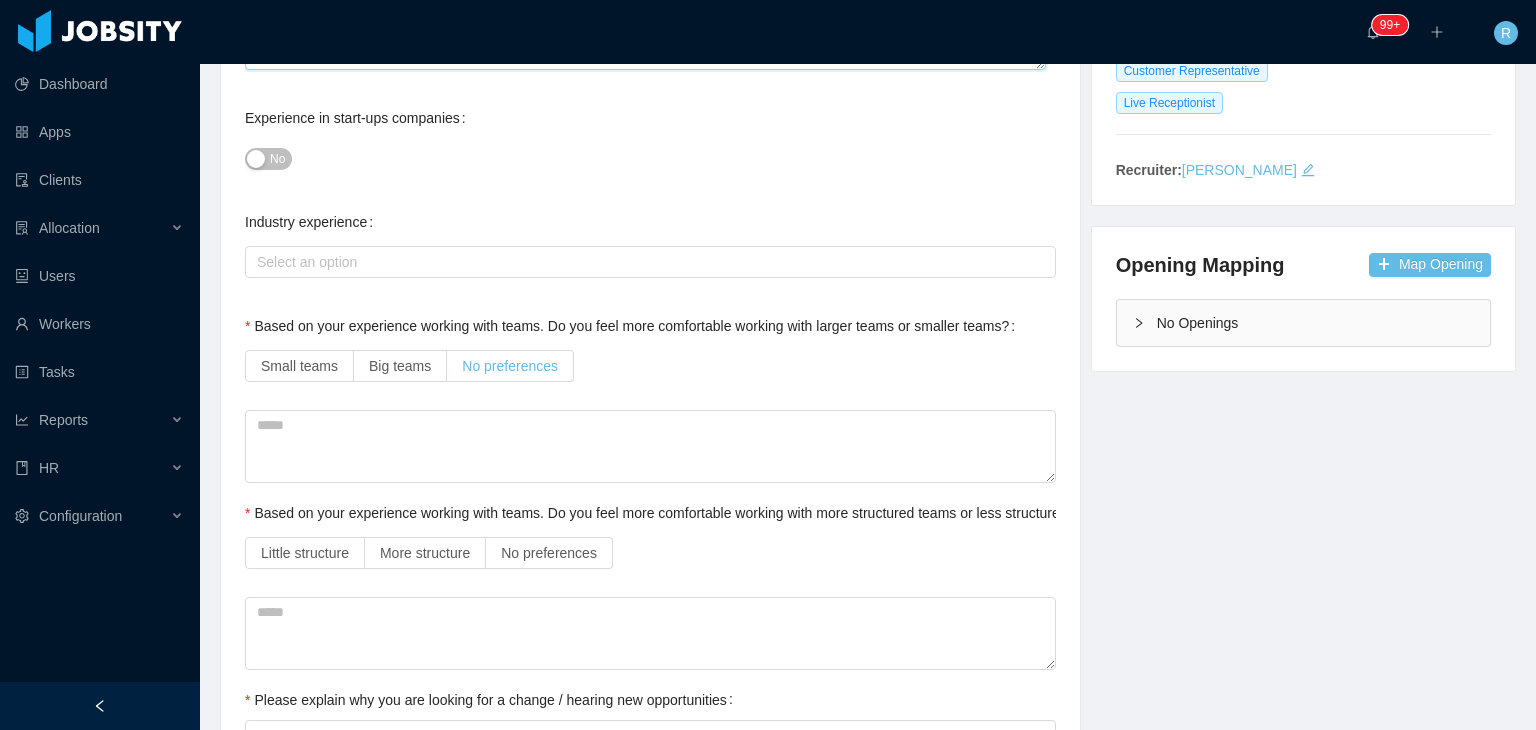 type on "**********" 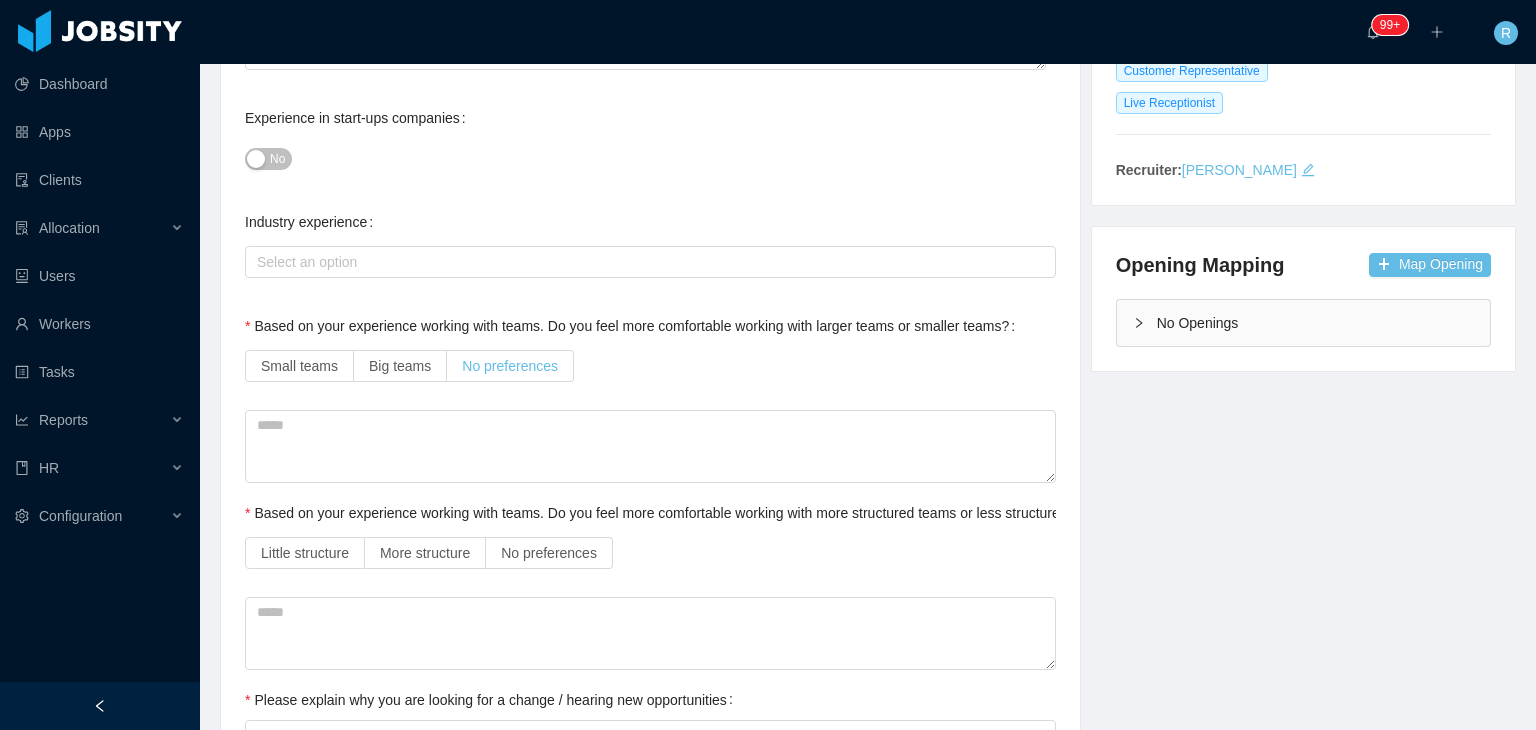 click on "No preferences" at bounding box center (510, 366) 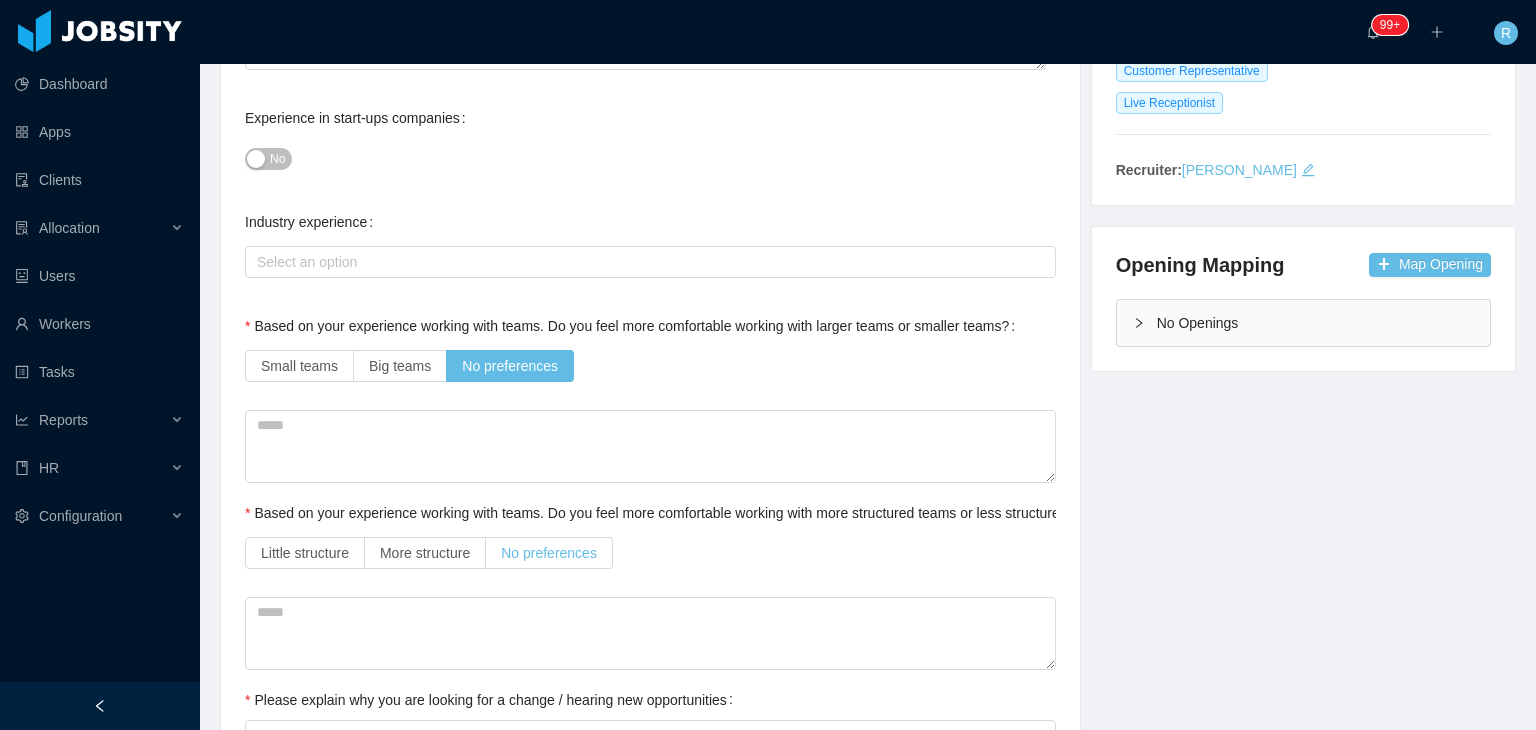 click on "No preferences" at bounding box center [549, 553] 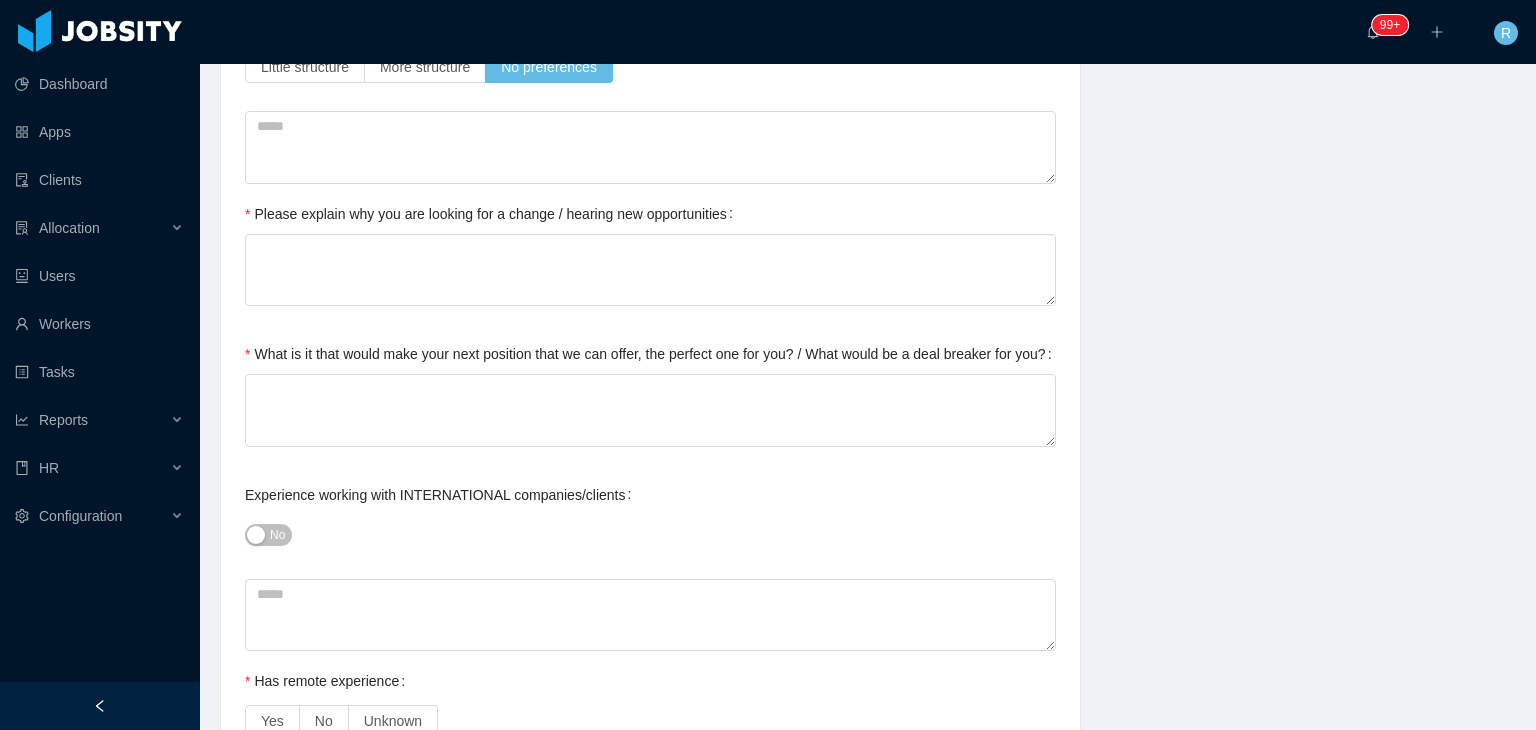 scroll, scrollTop: 856, scrollLeft: 0, axis: vertical 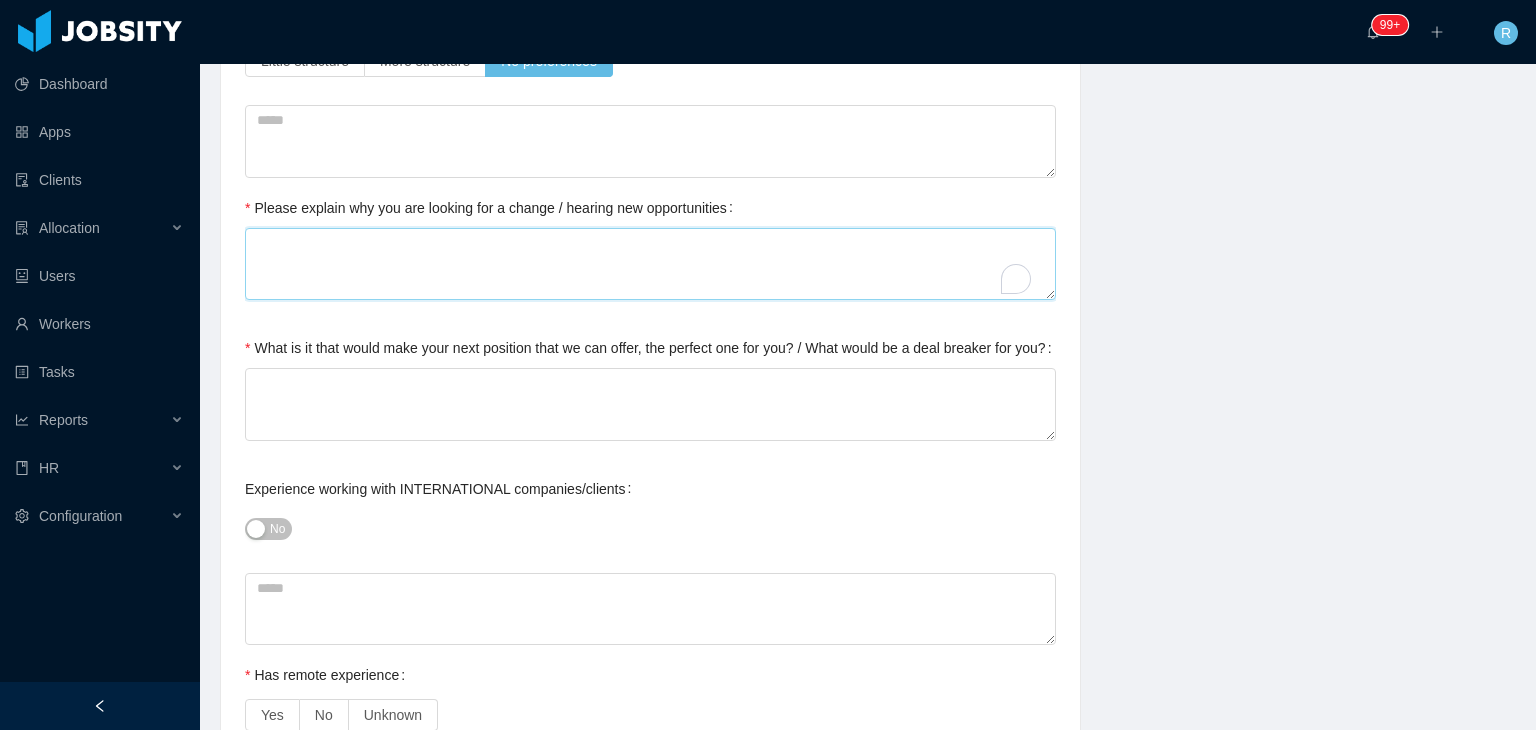click on "Please explain why you are looking for a change / hearing new opportunities" at bounding box center [650, 264] 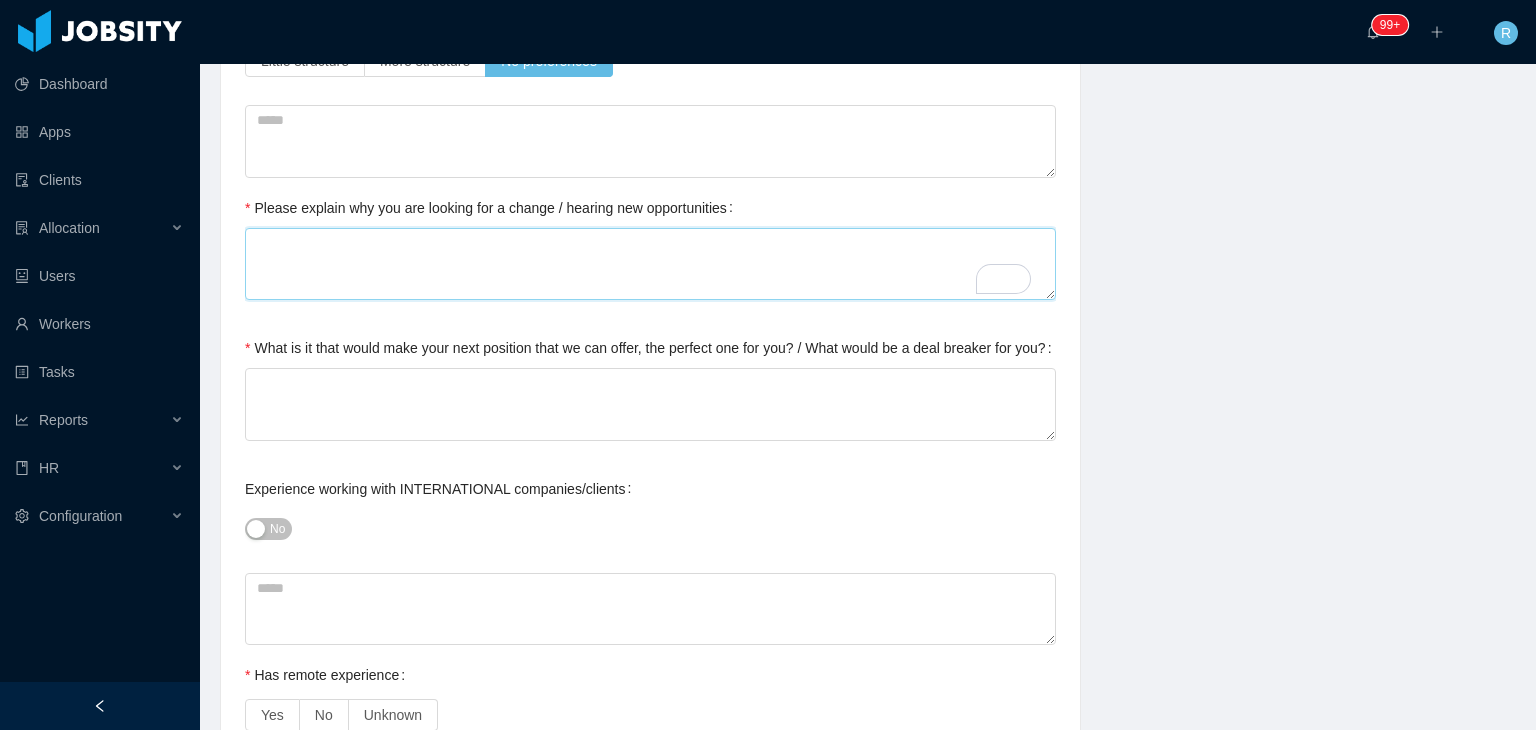 type 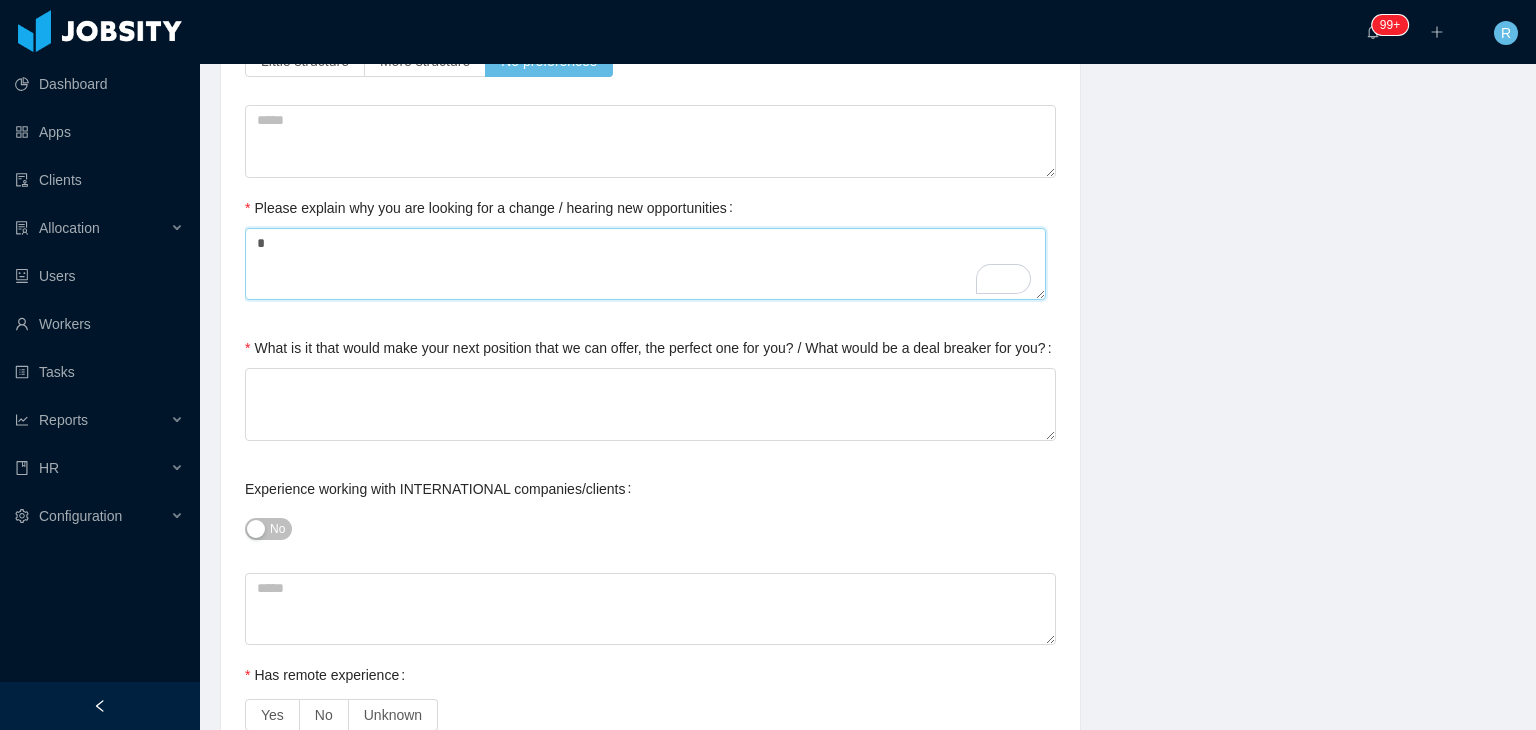 type 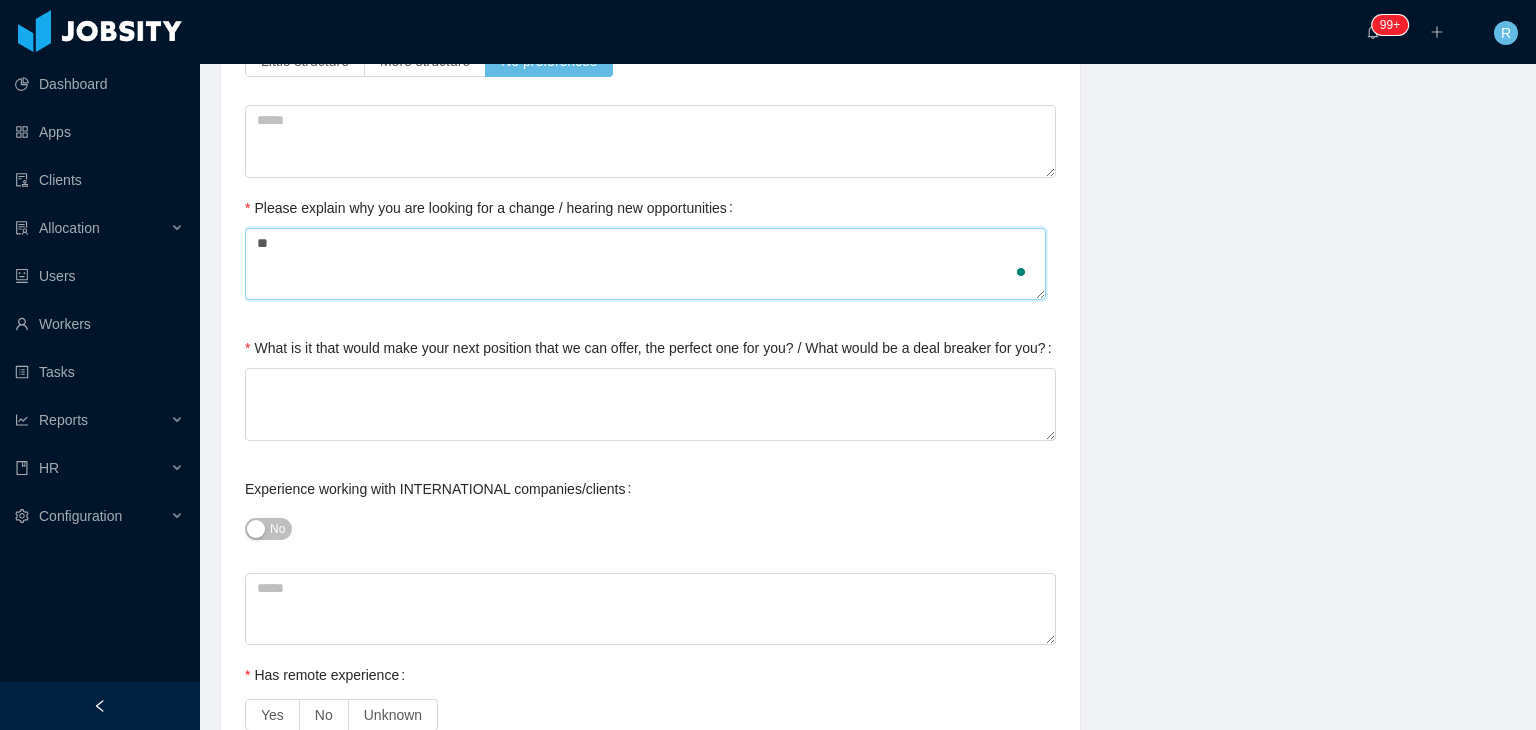 type 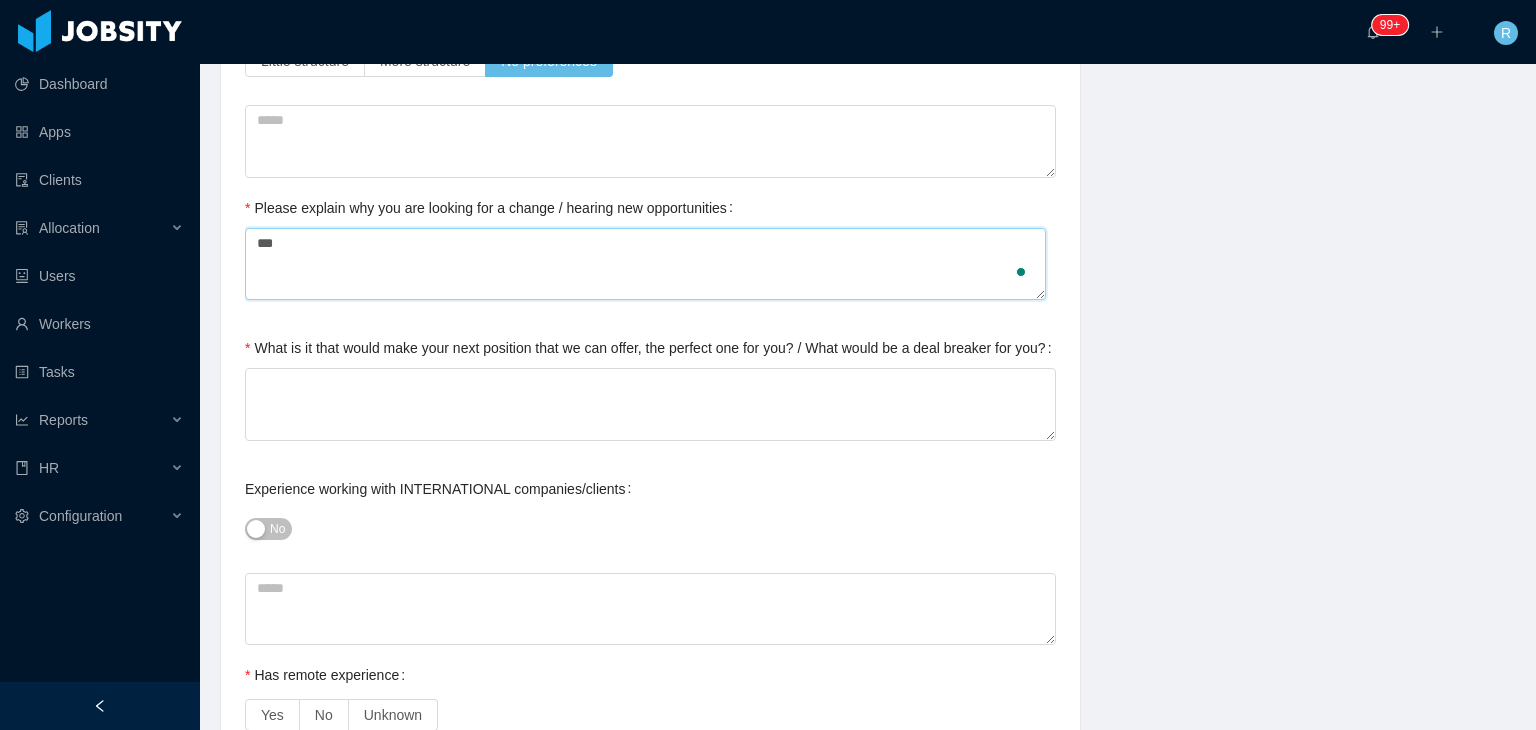 type 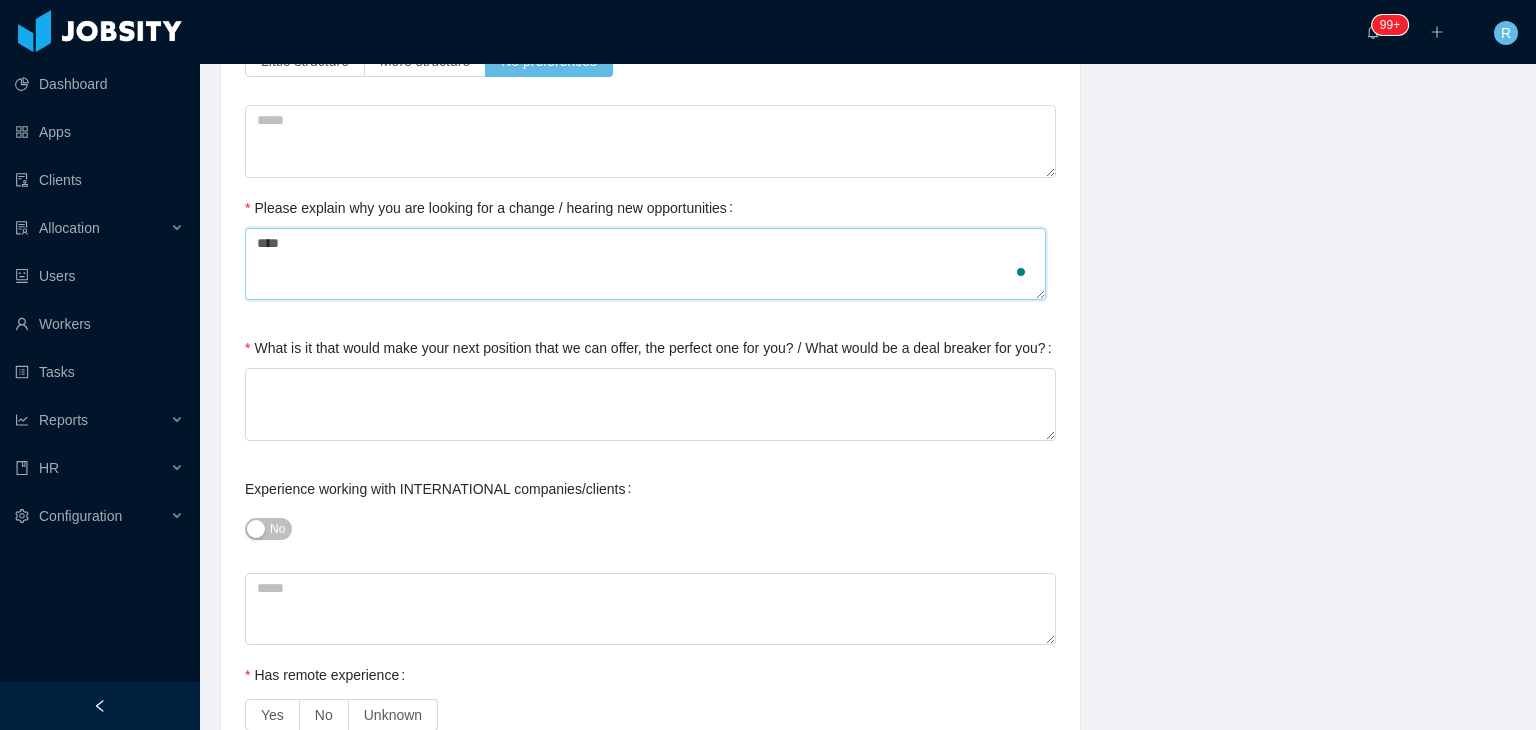 type on "*****" 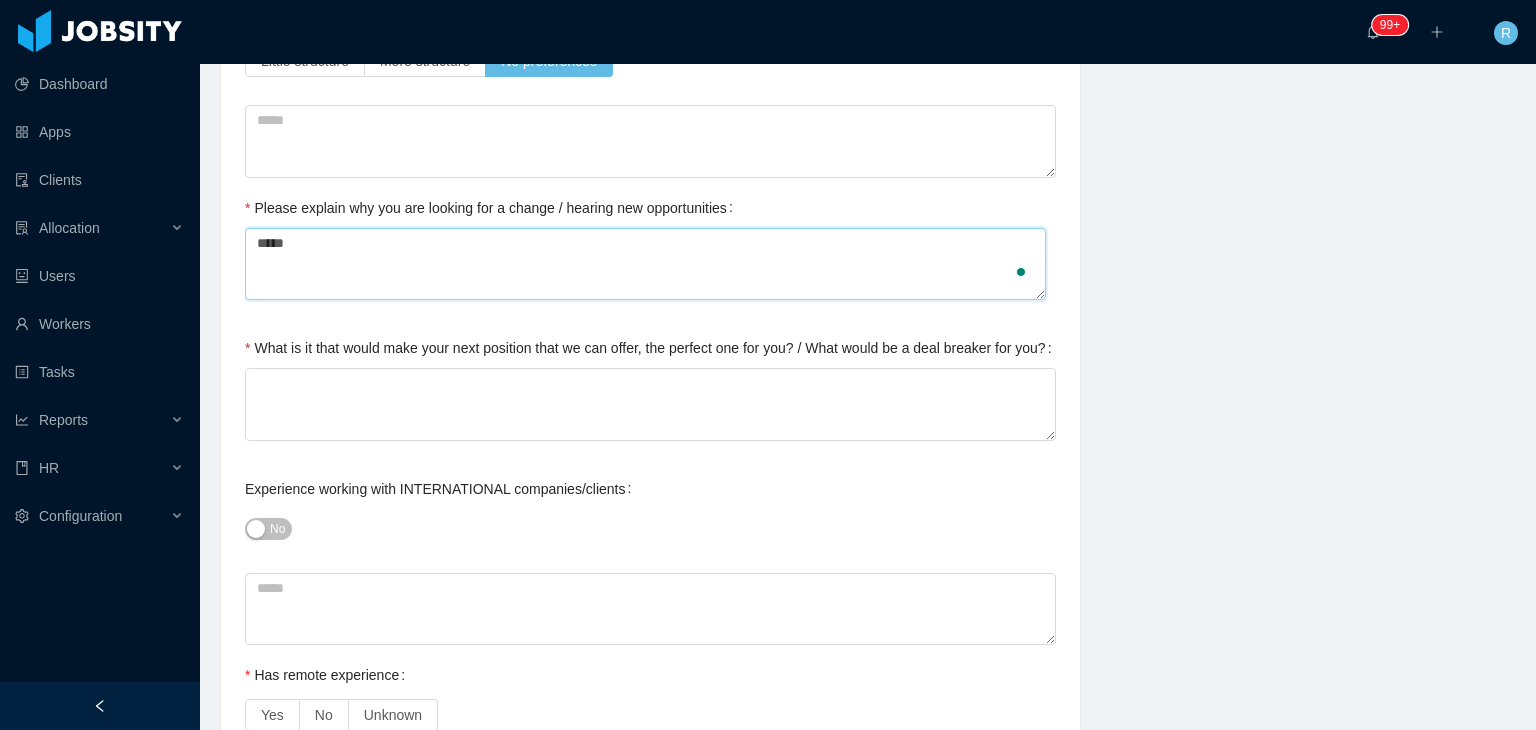 type 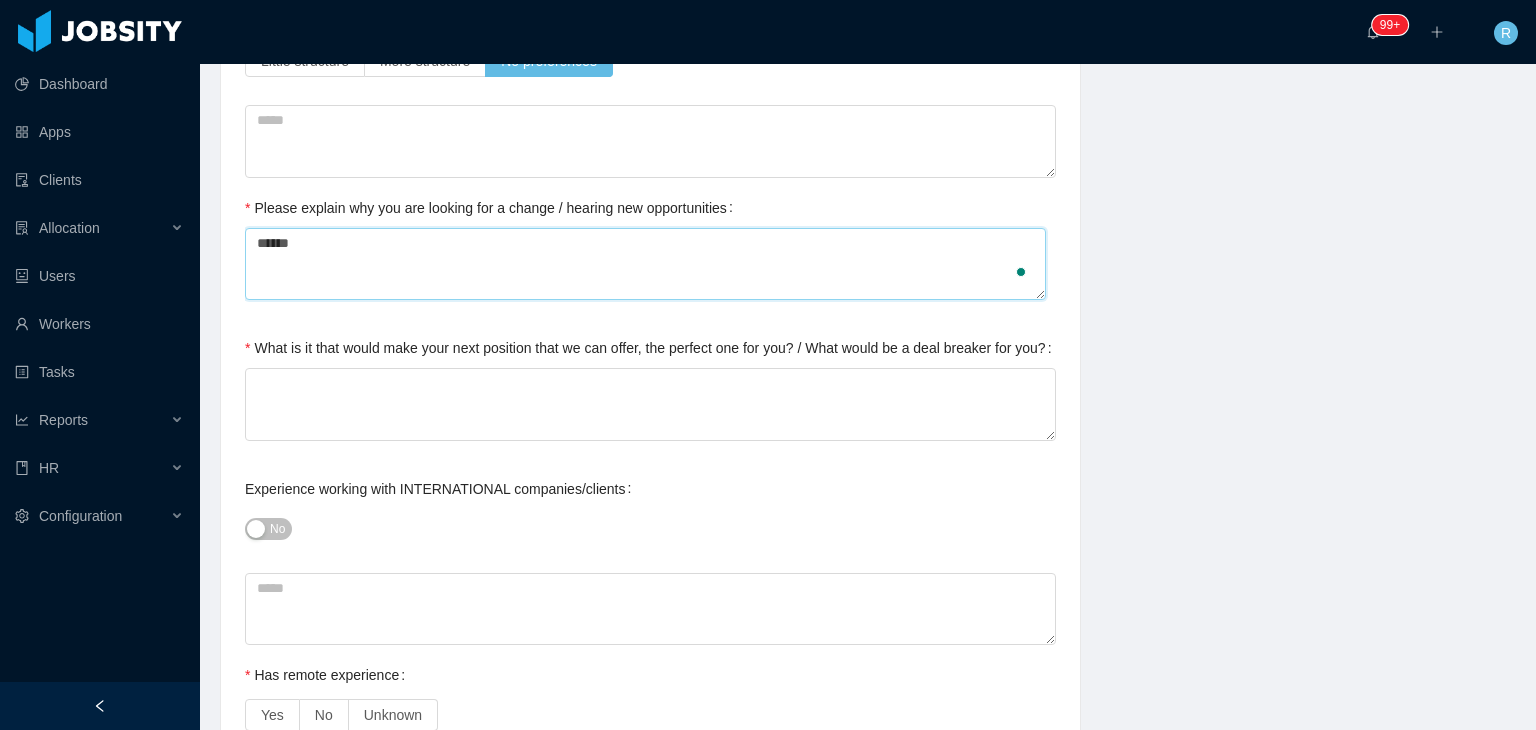 type 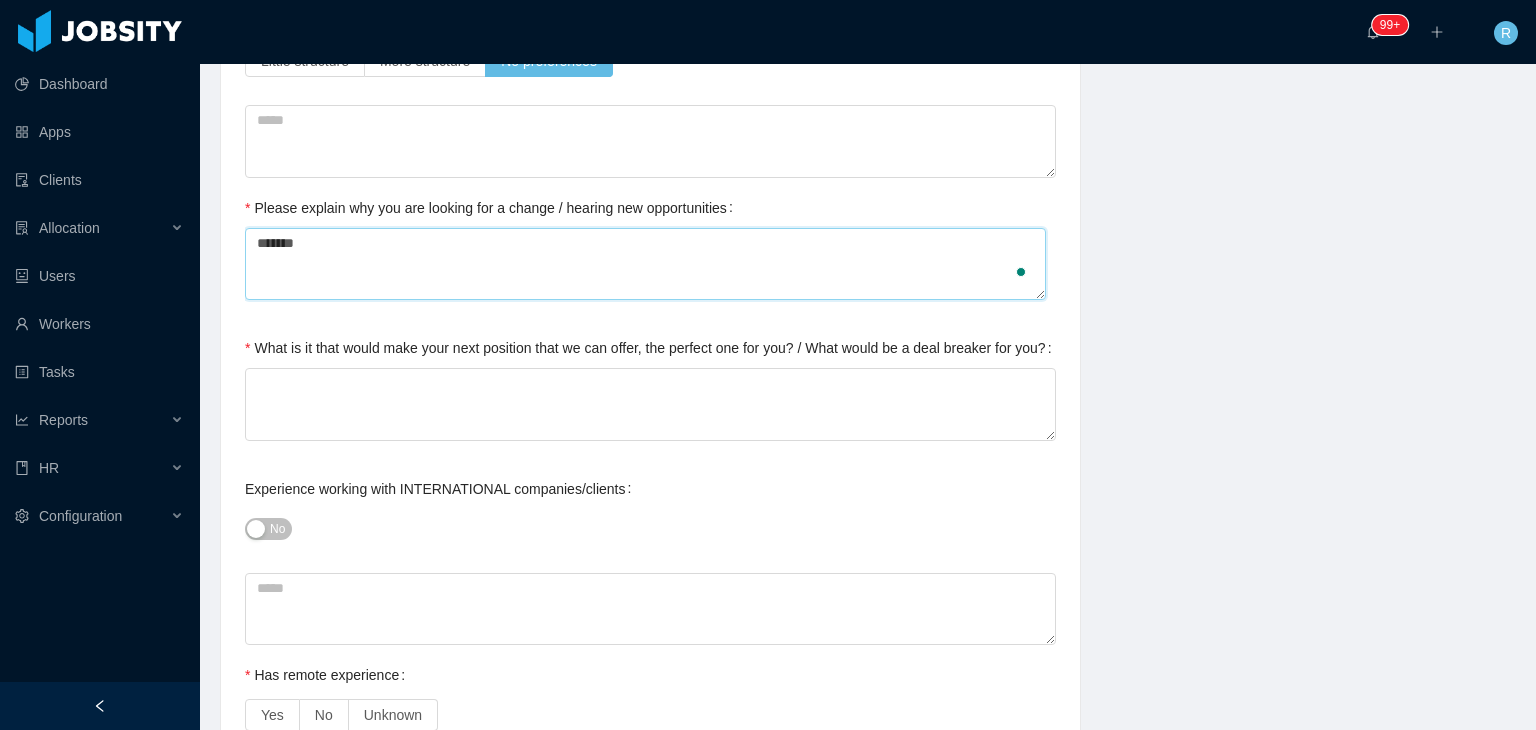 type 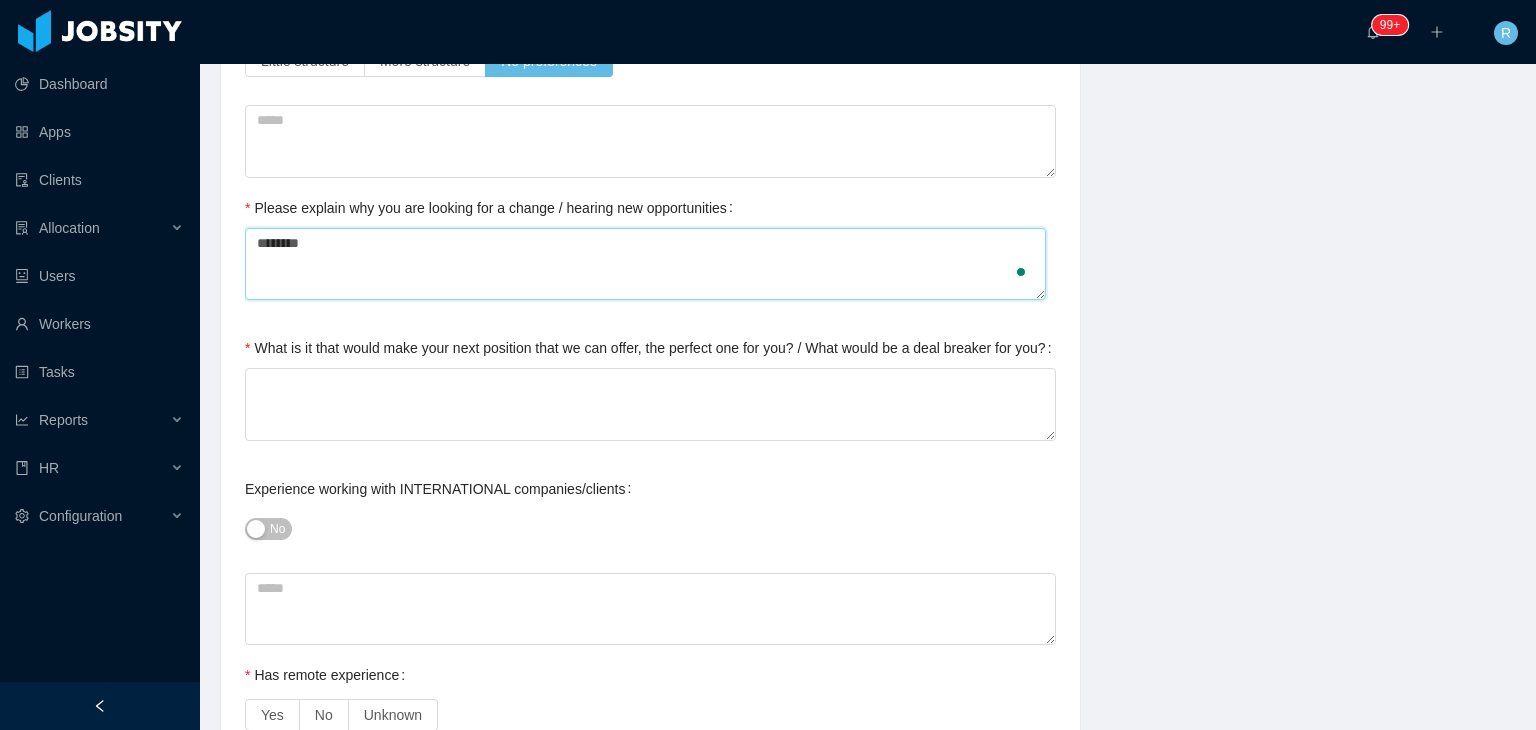 type 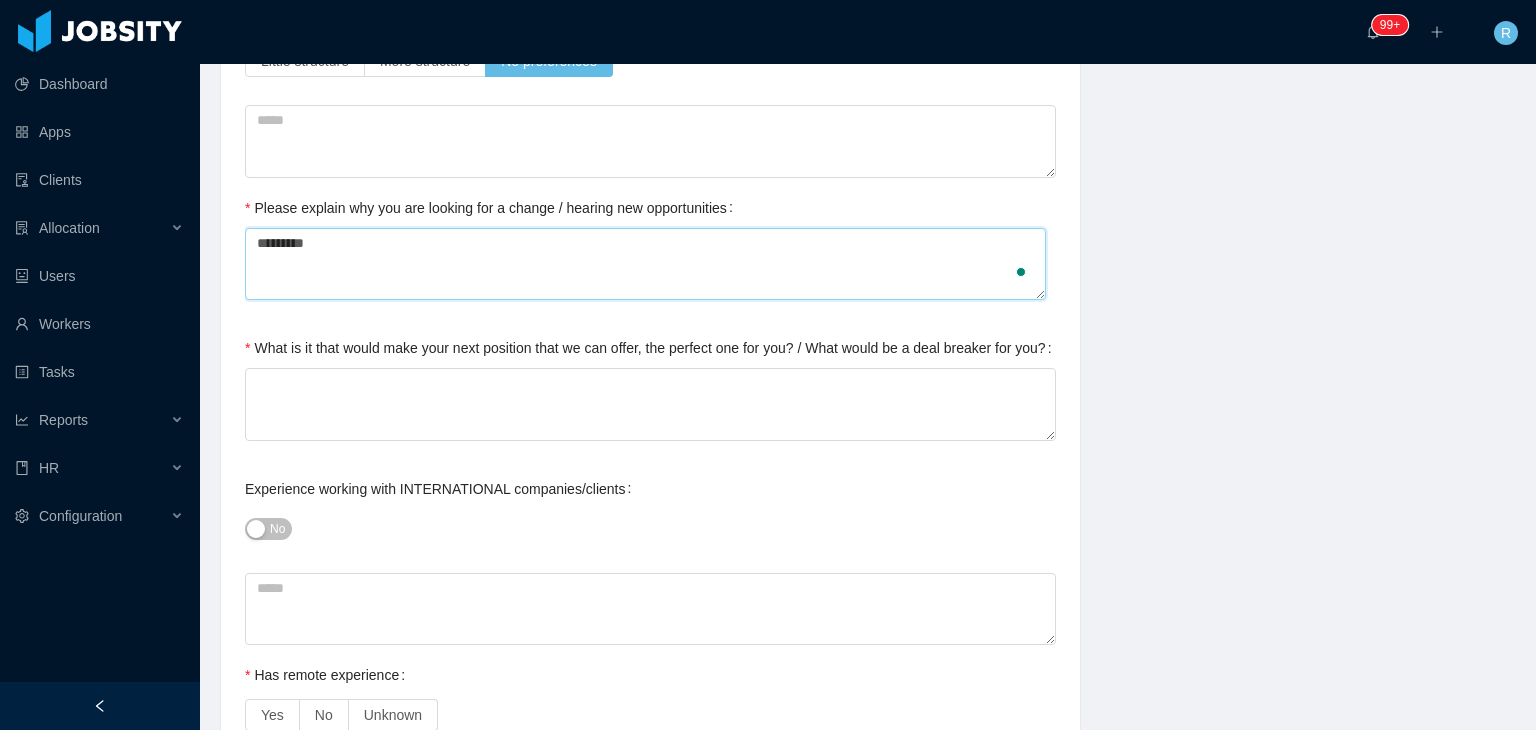 type 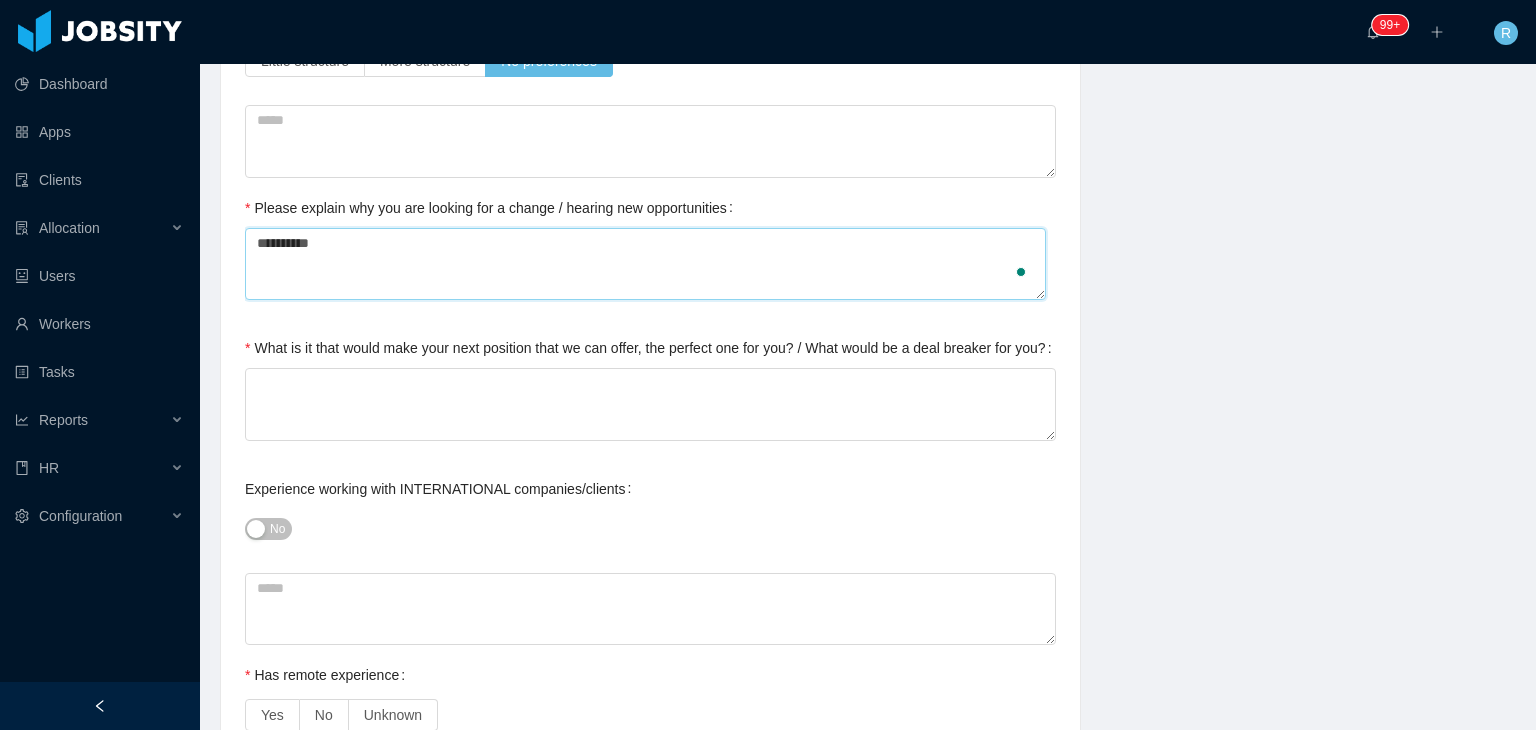 type 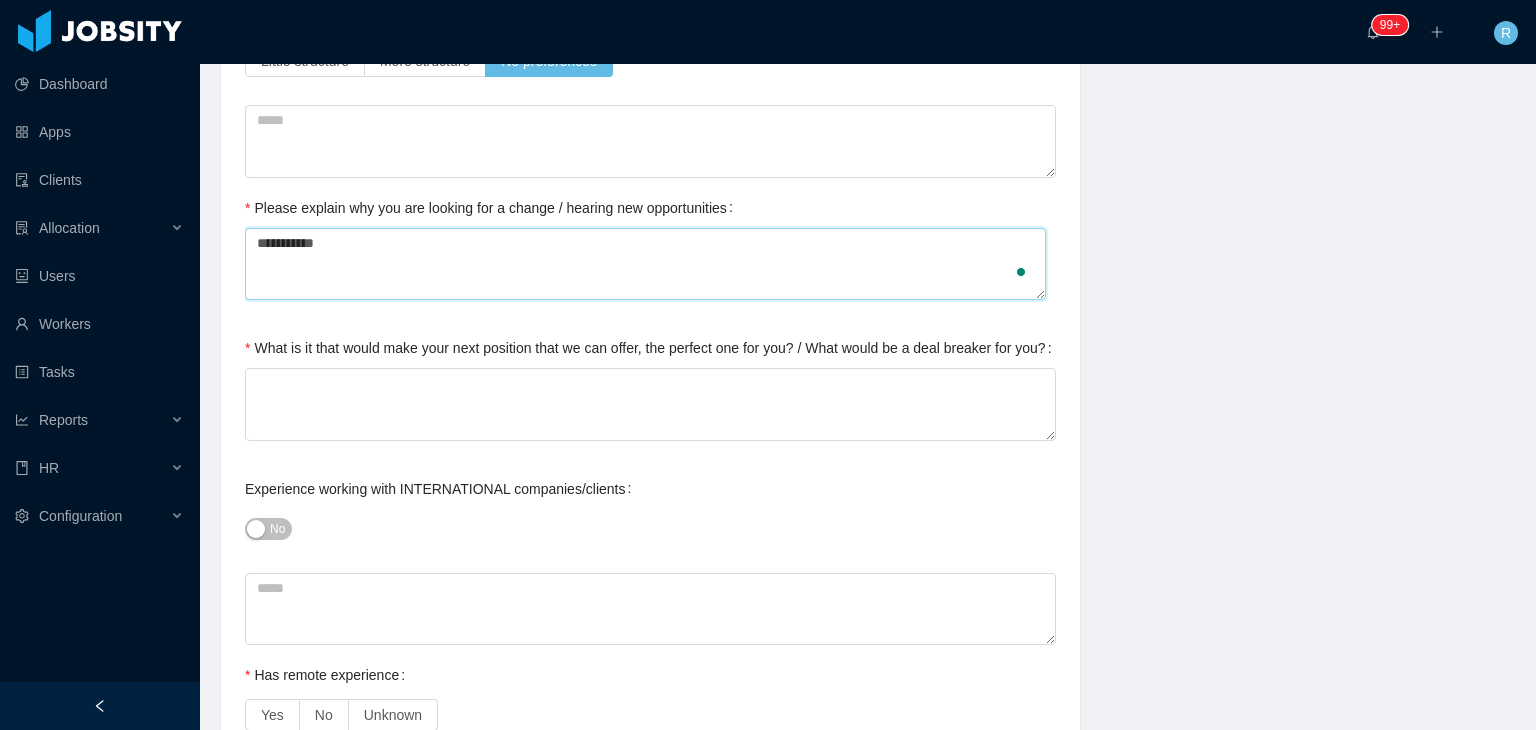 type 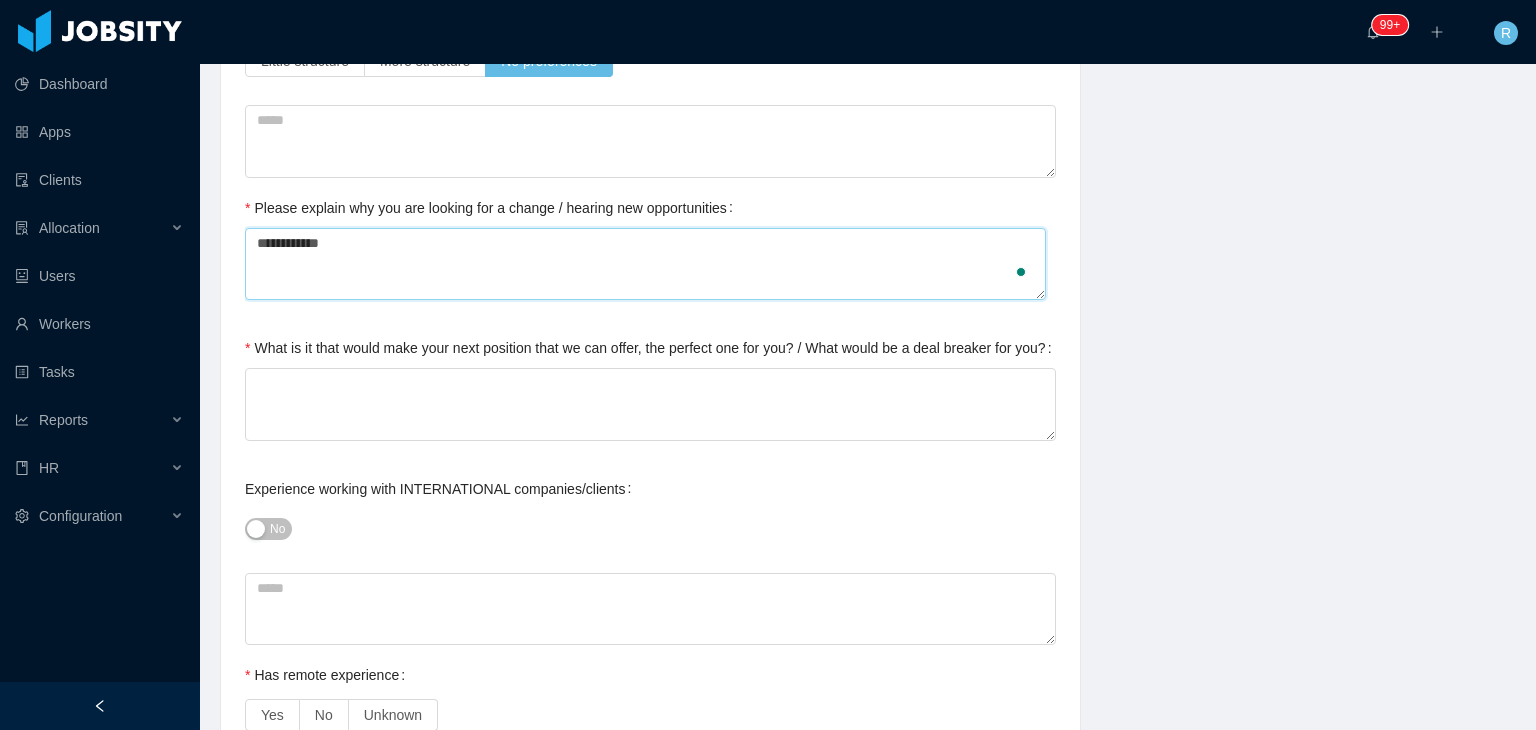 type 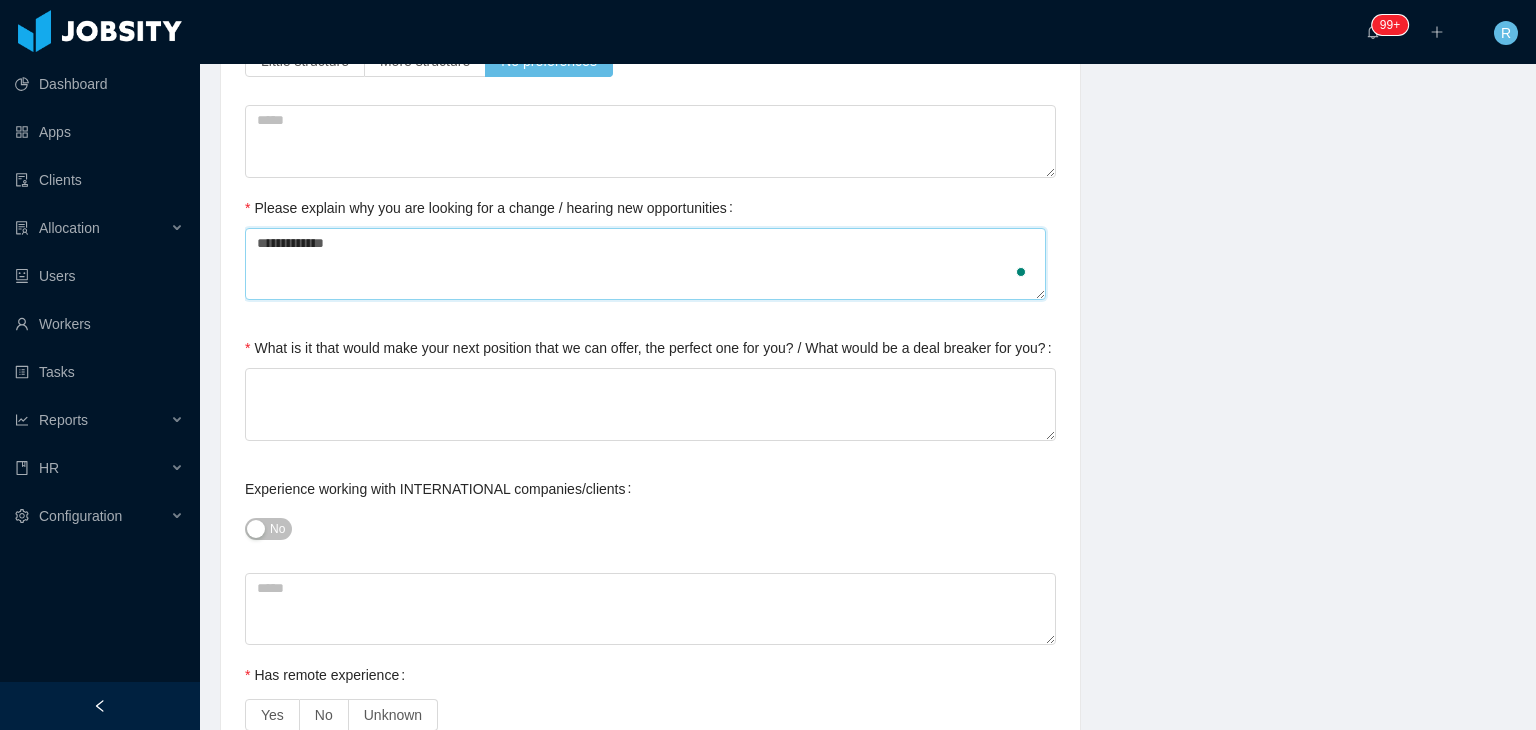 type on "**********" 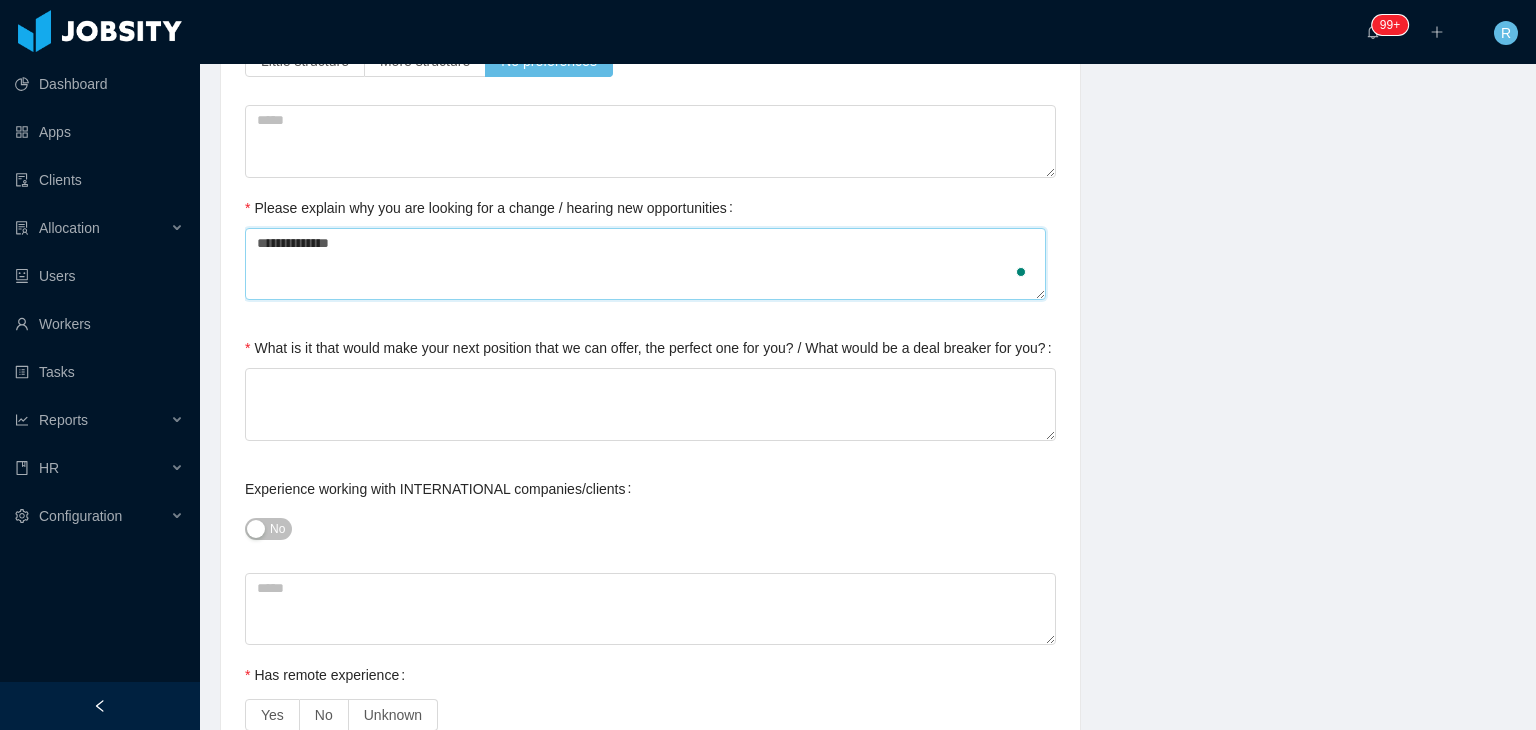 type 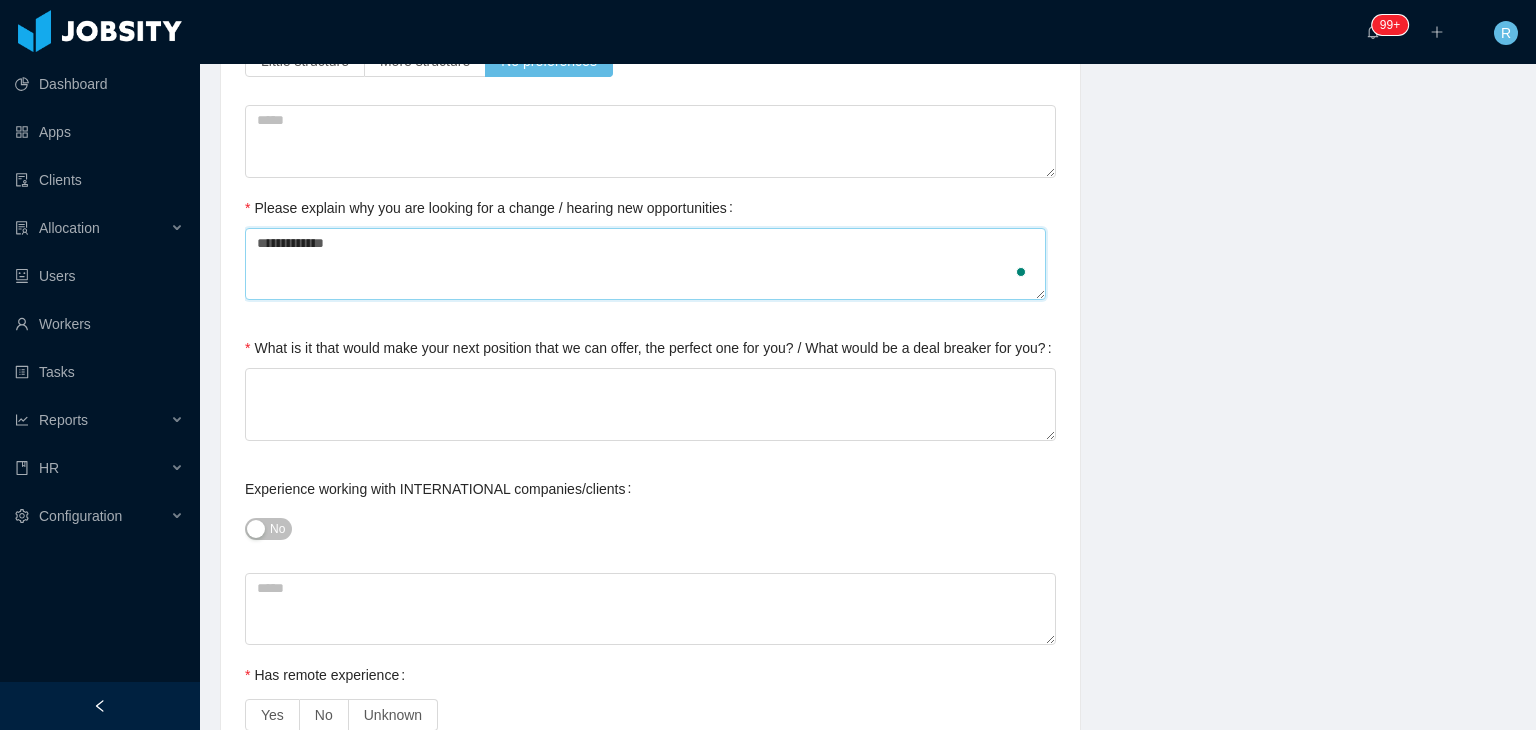 type 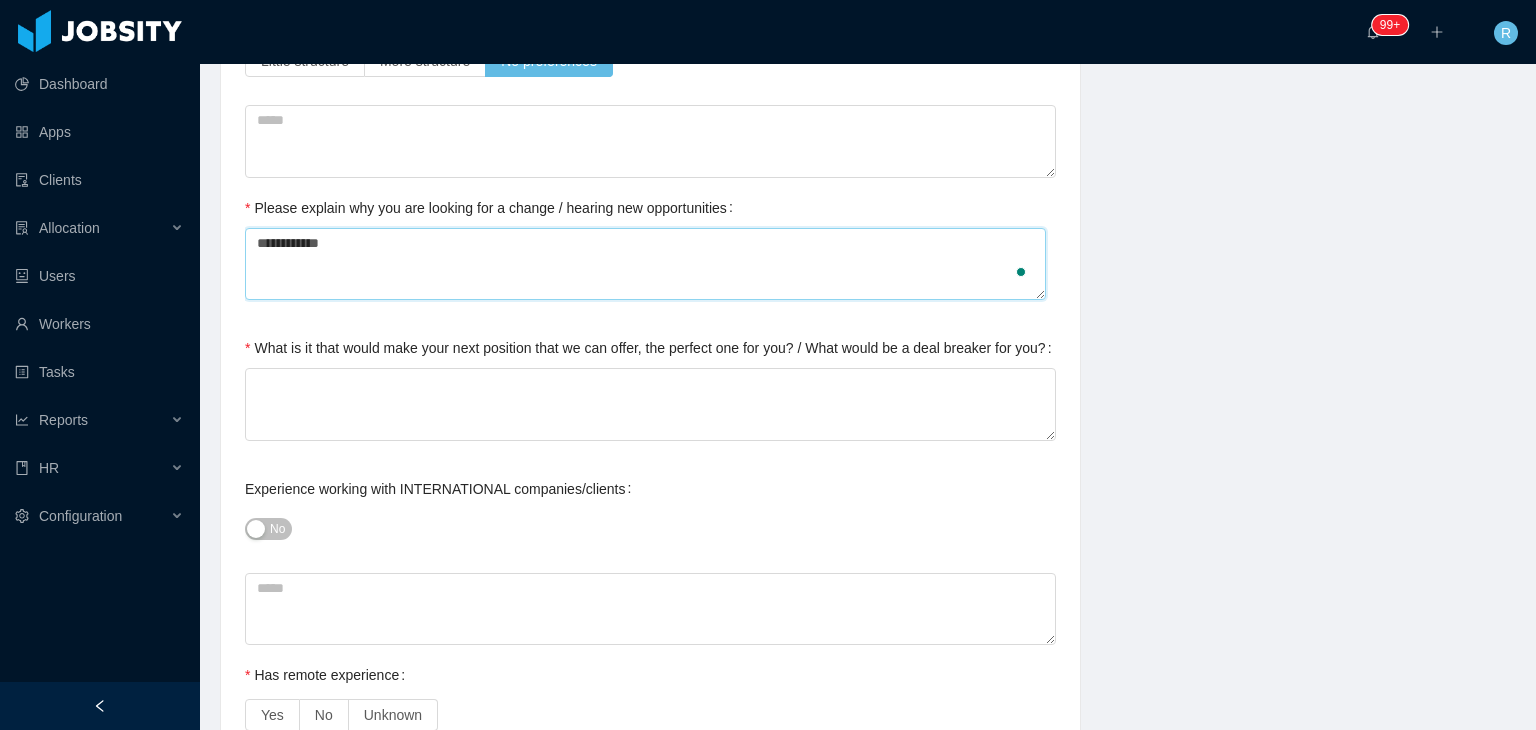 type 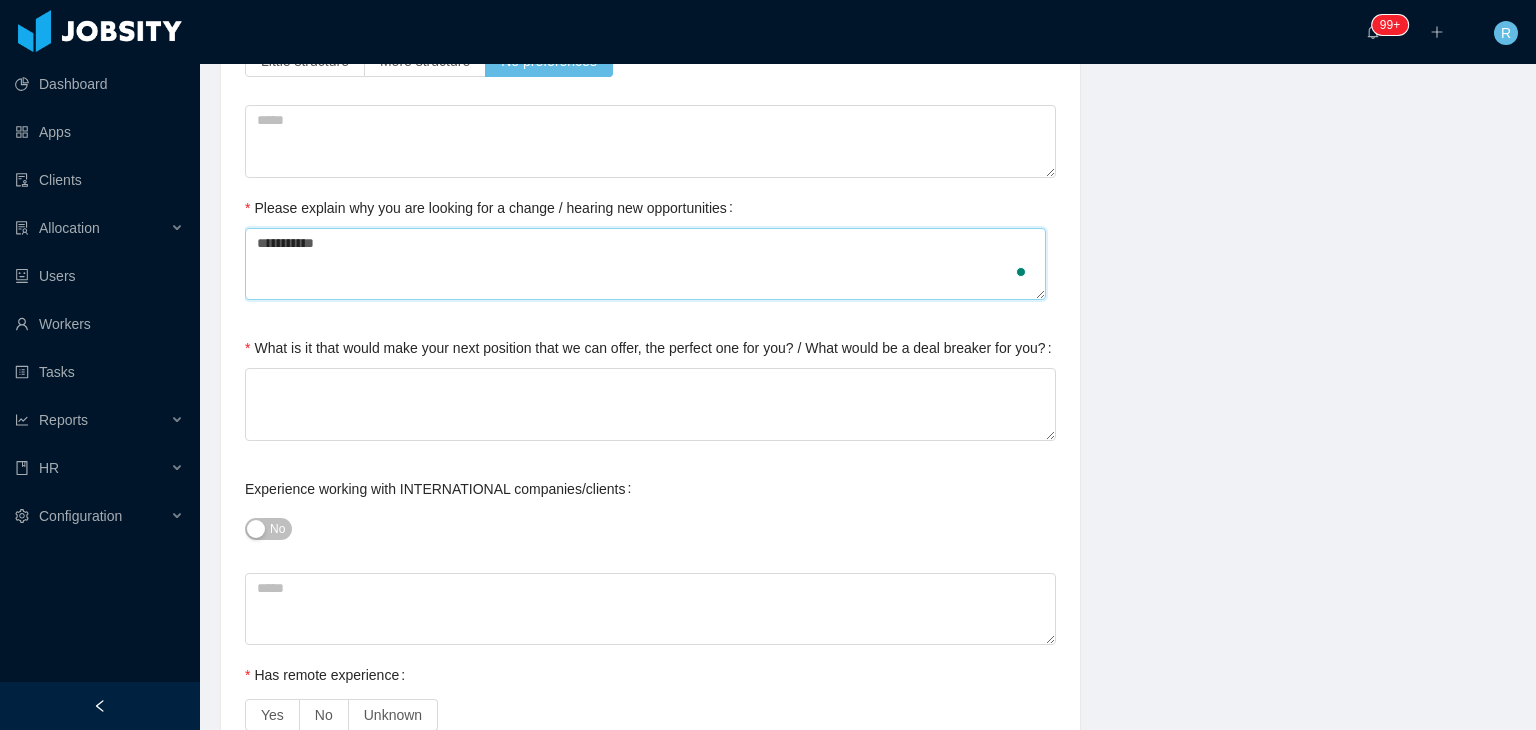 type 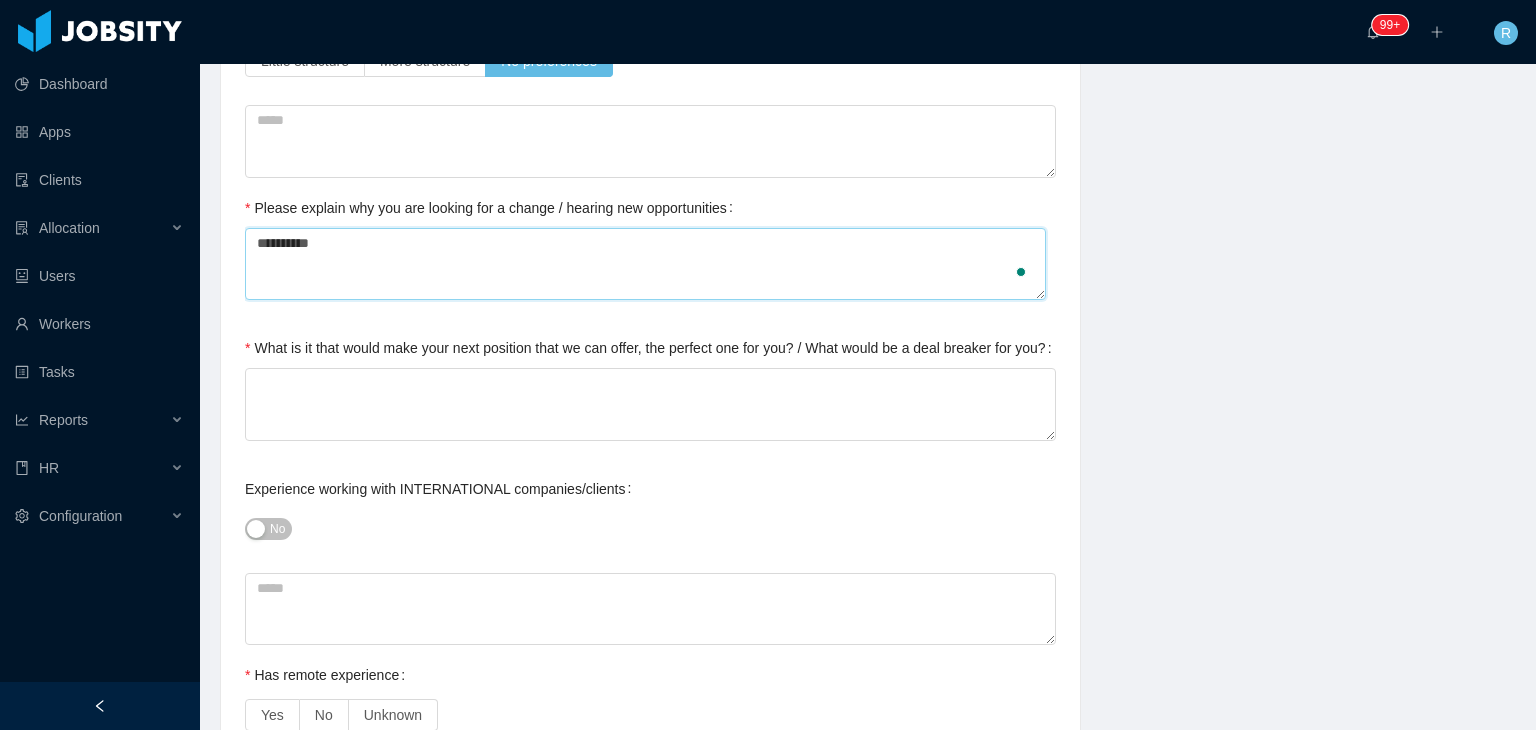 type 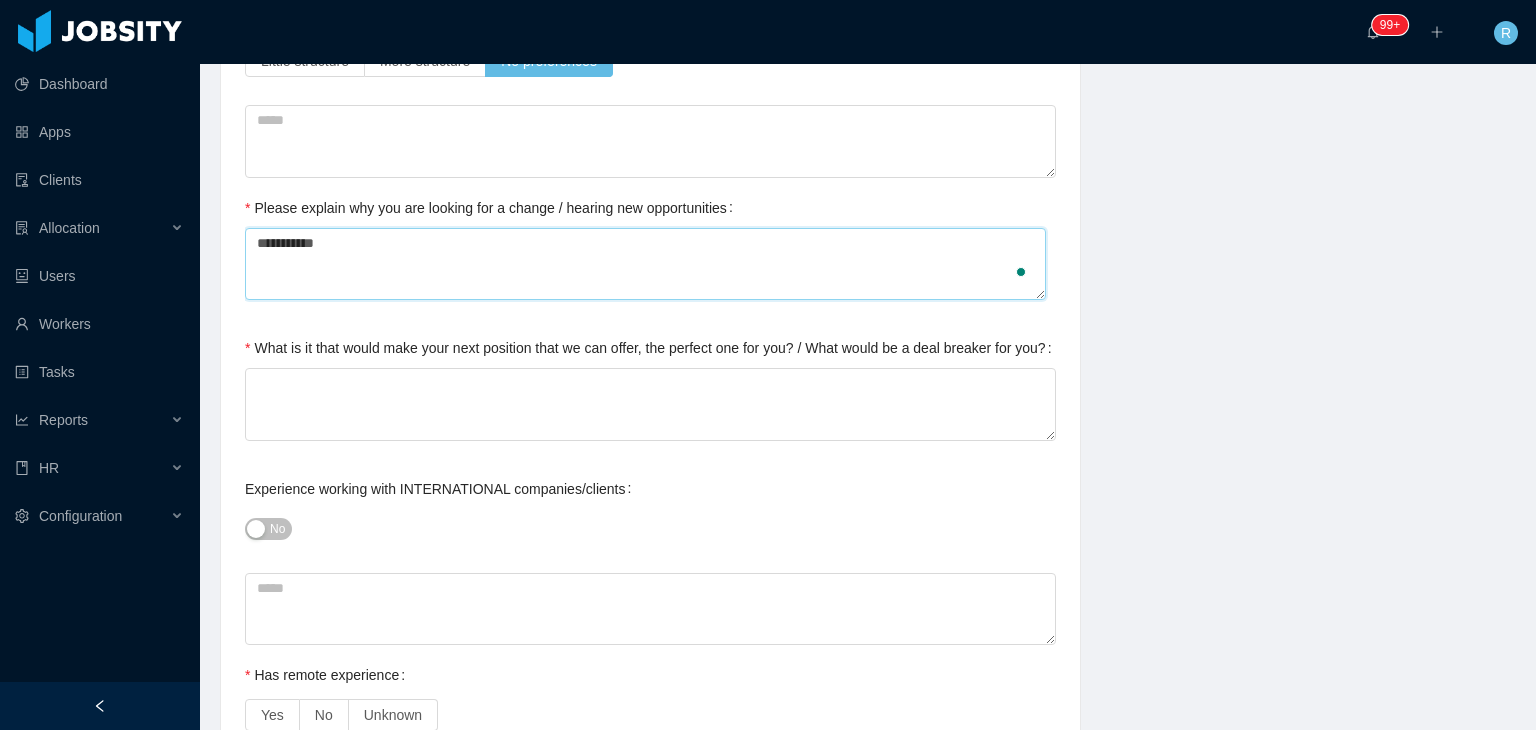 type on "**********" 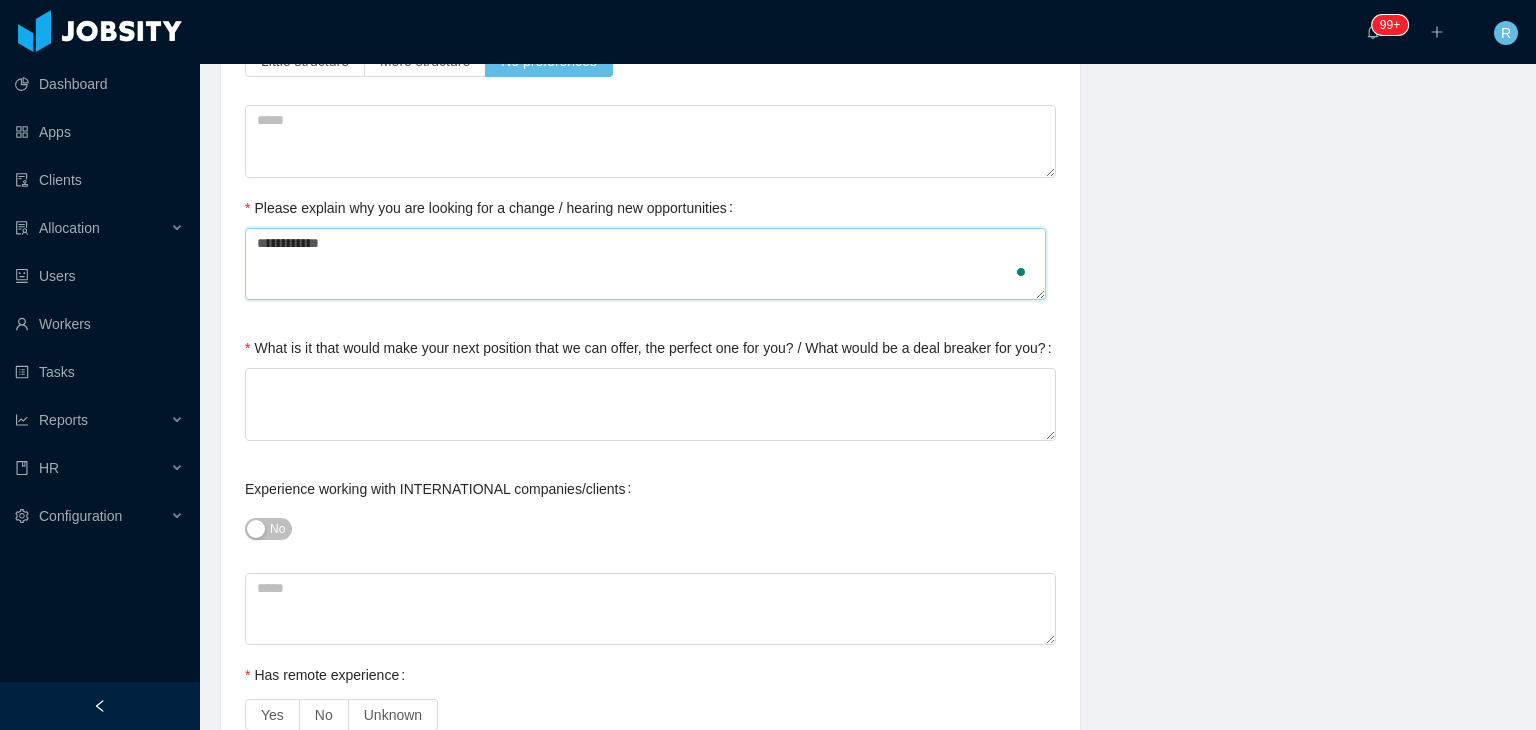 type 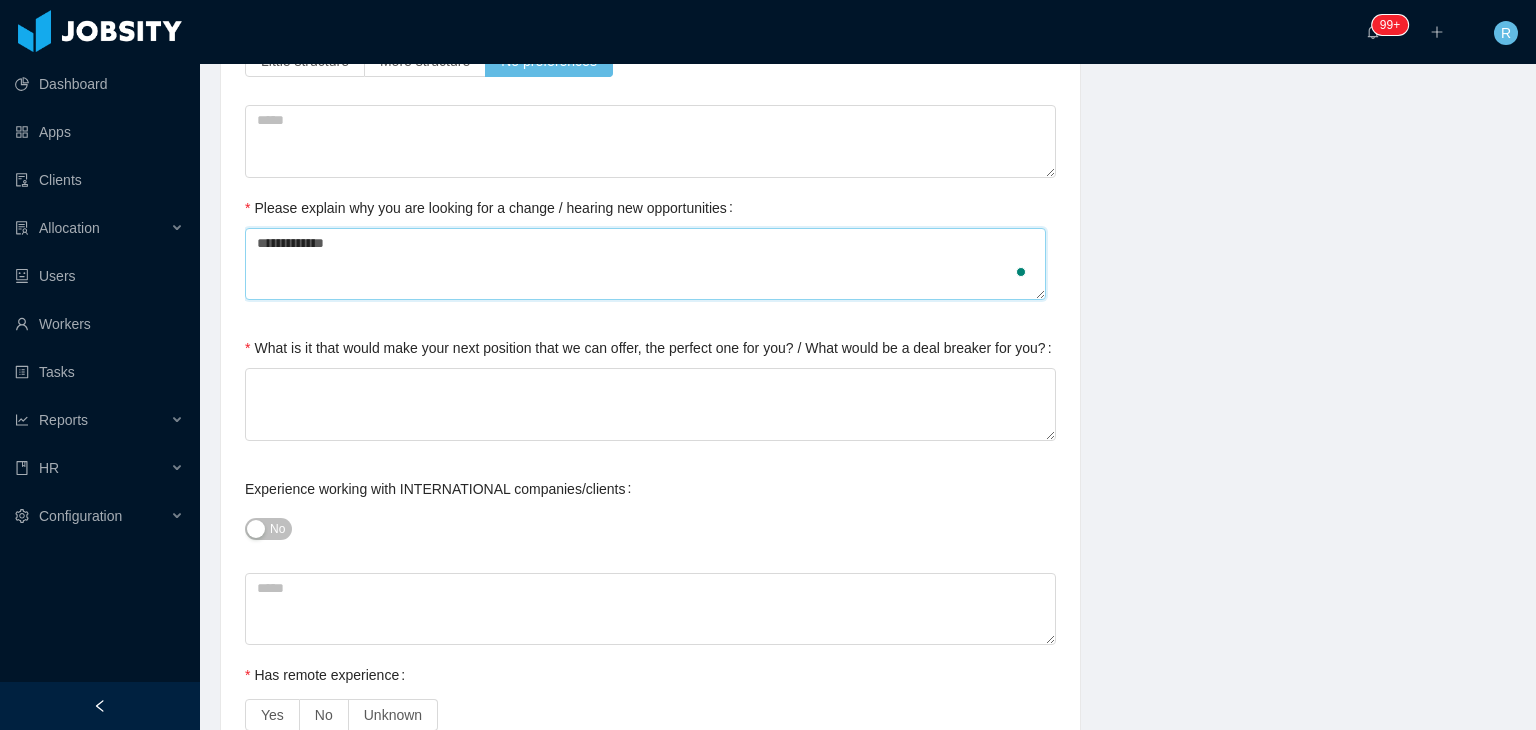 type 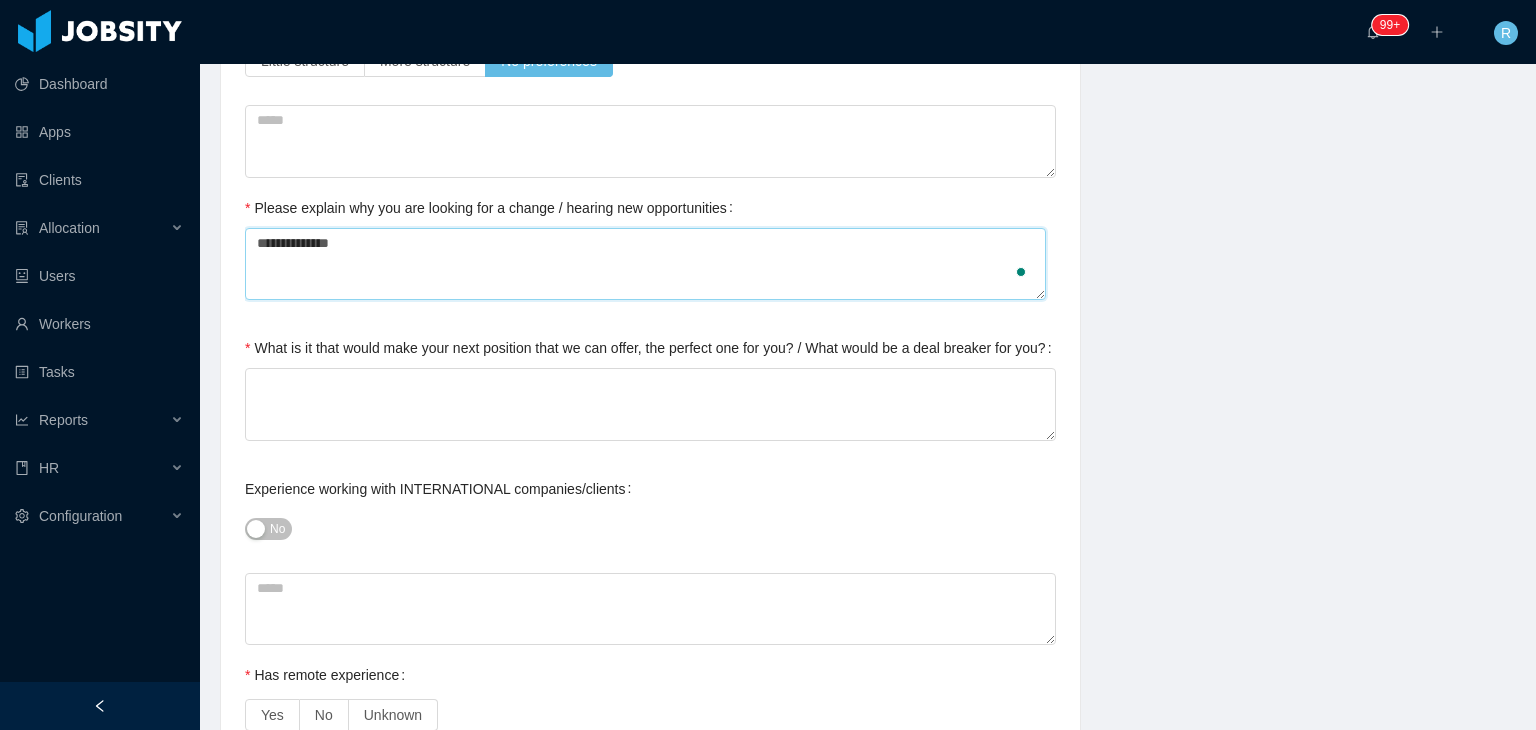 type 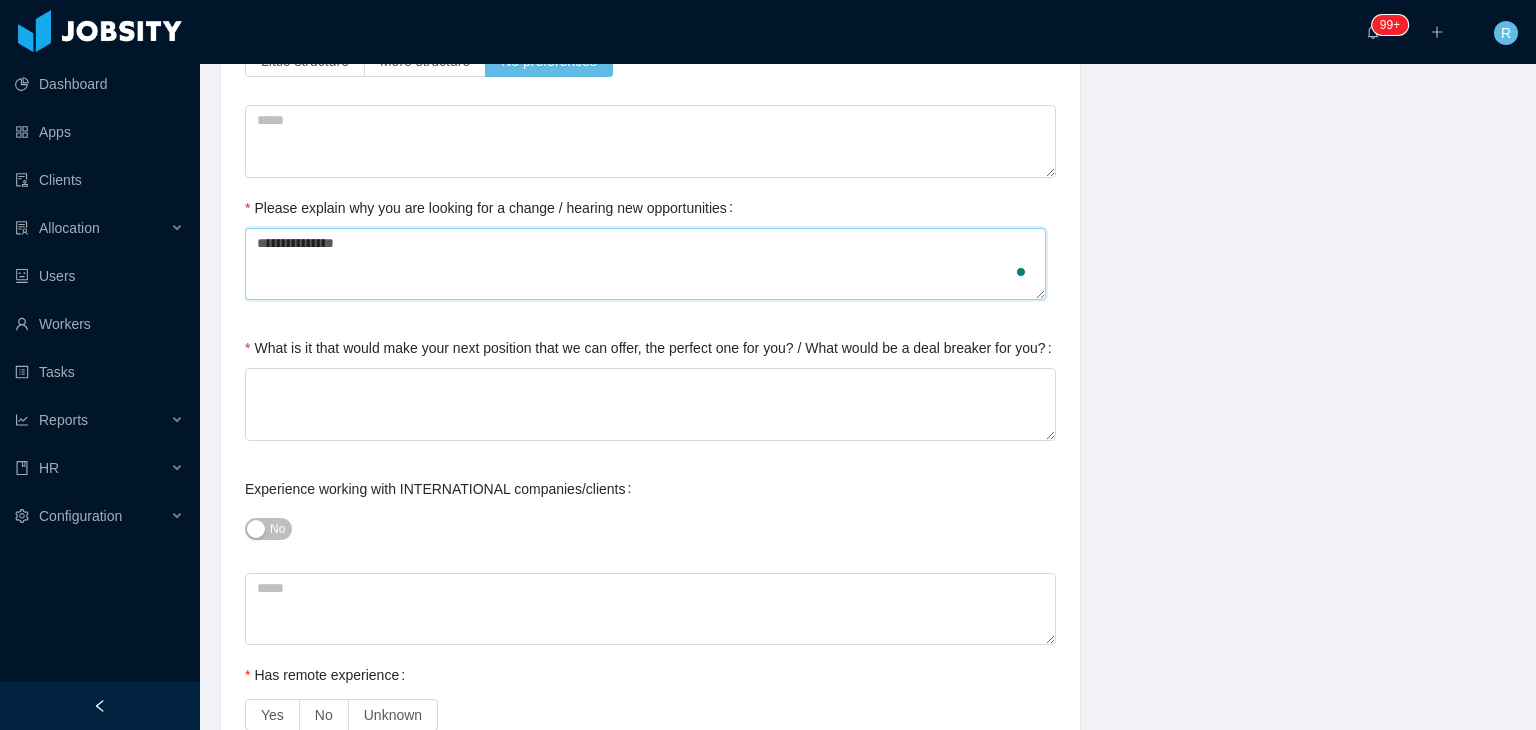 type 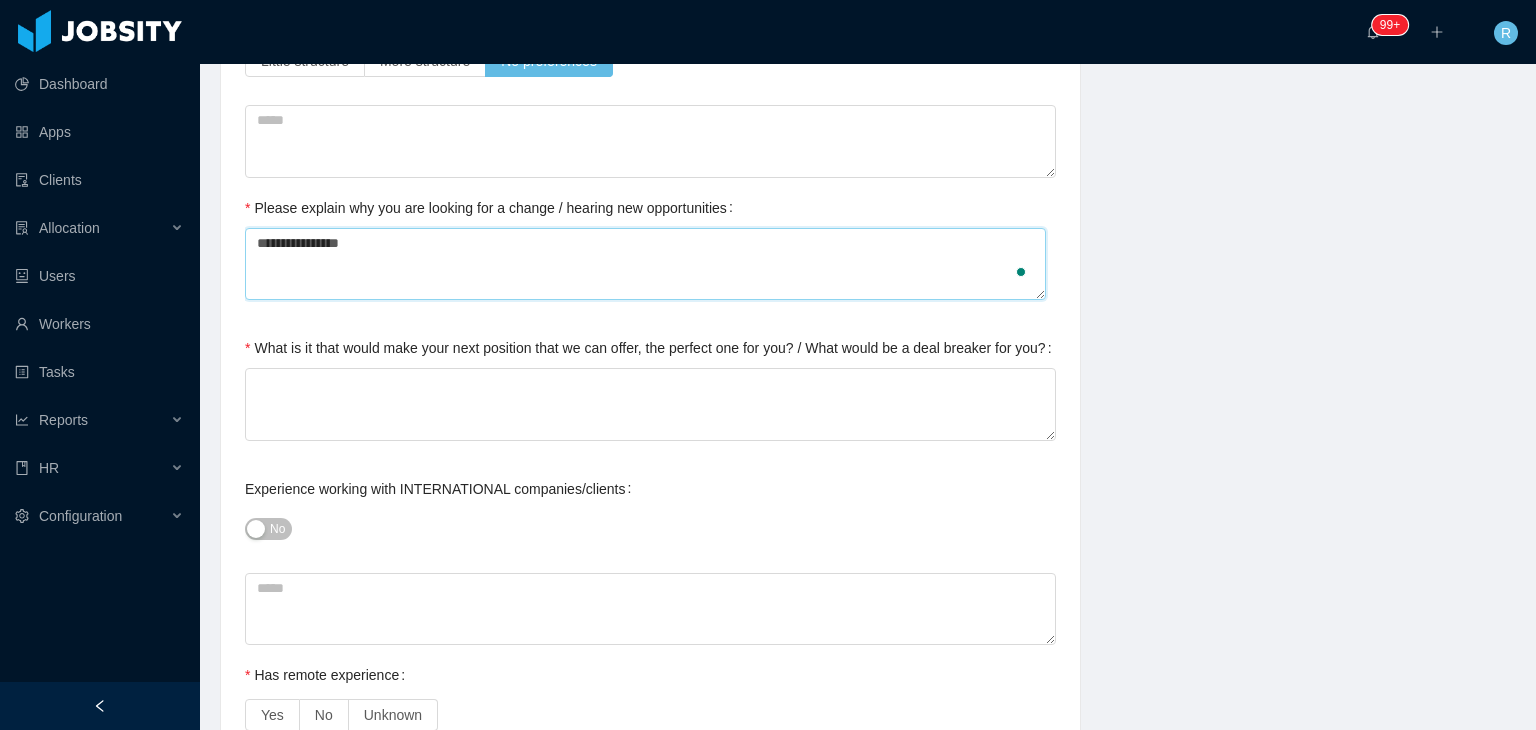 type 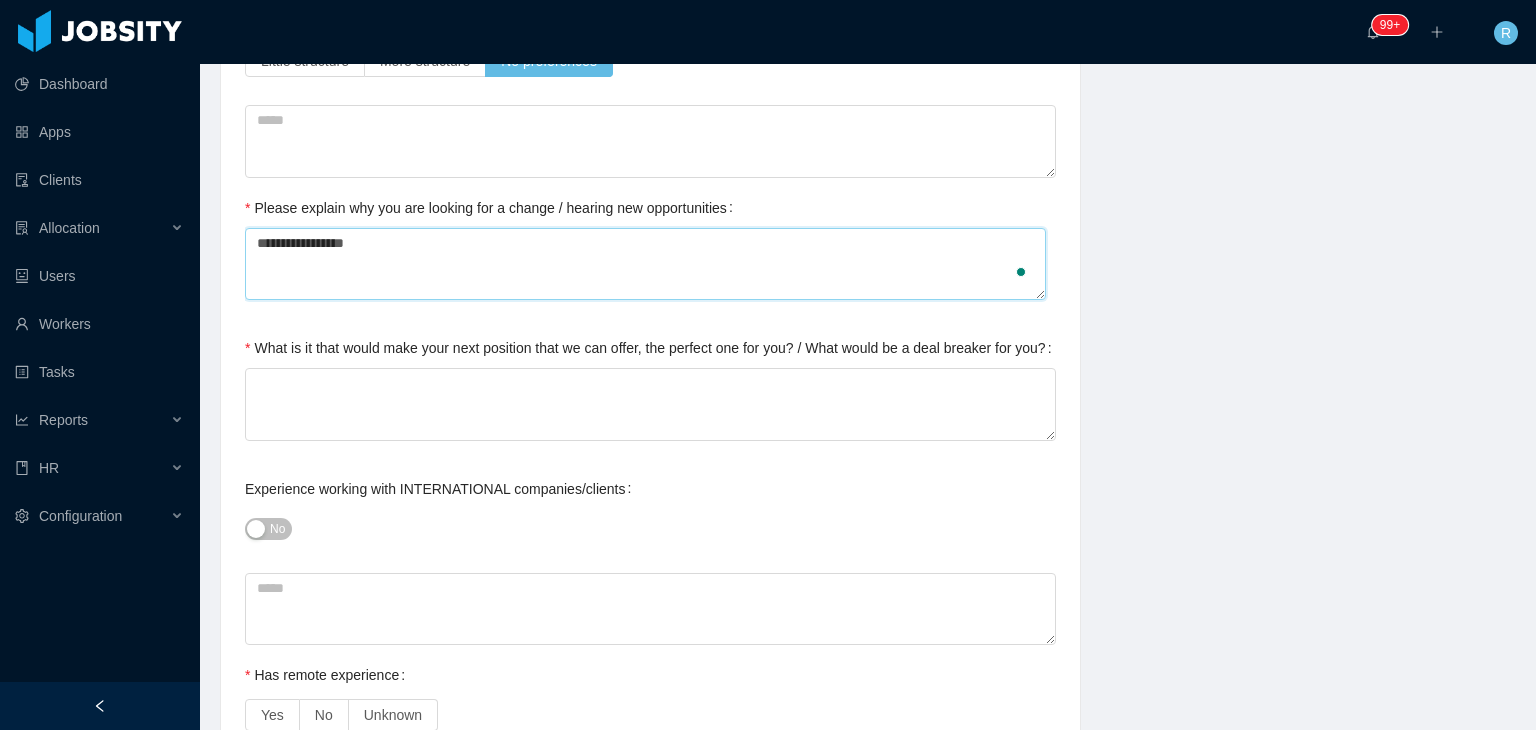 type 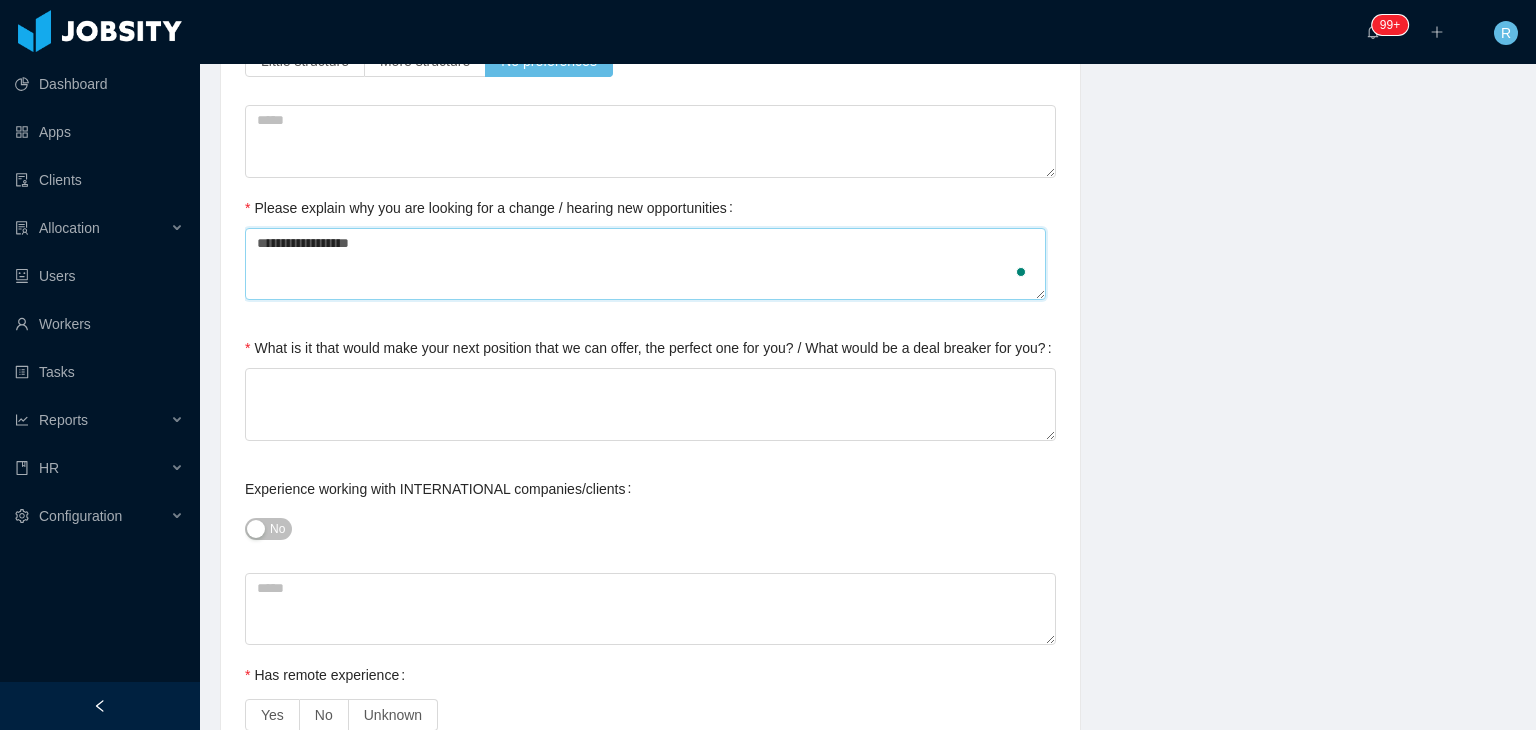 type 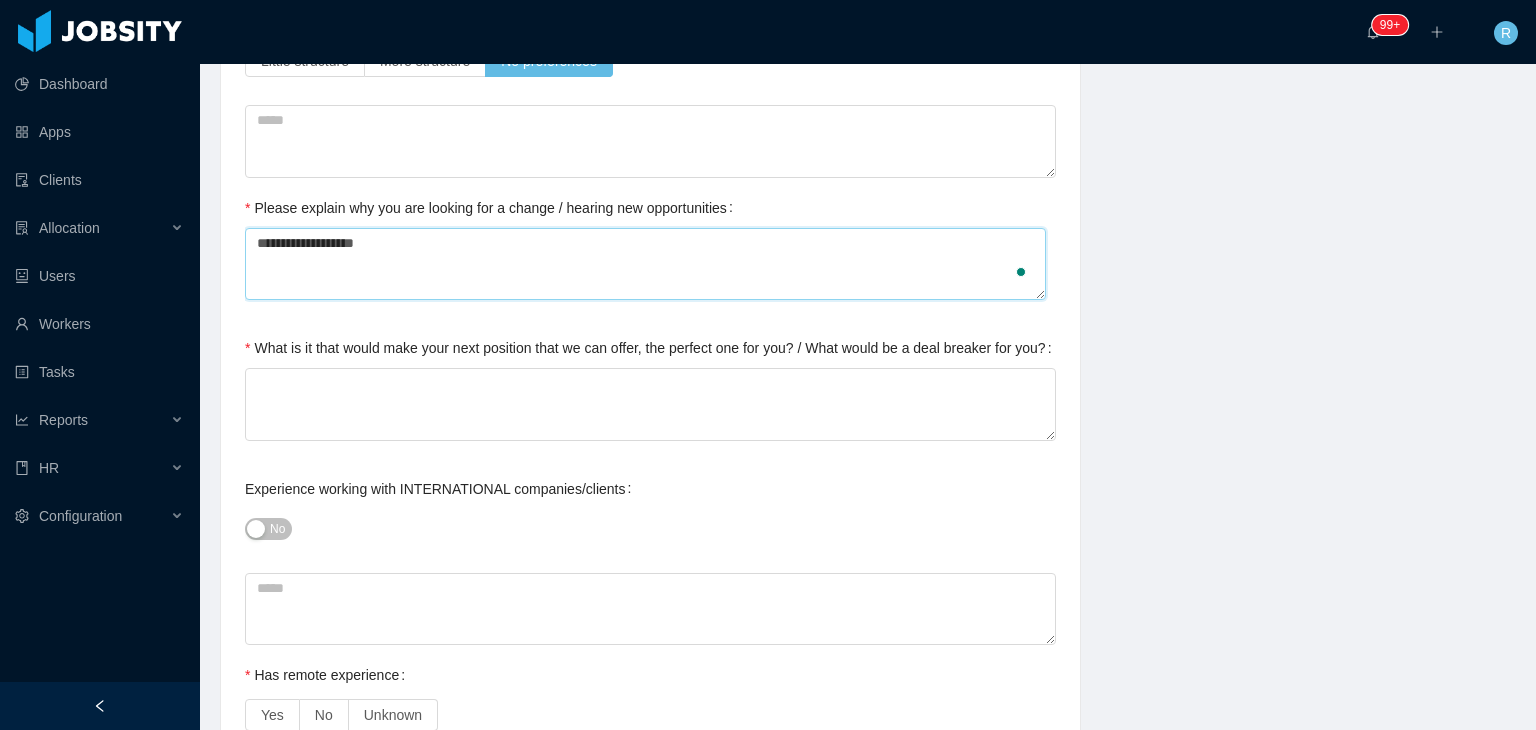 type 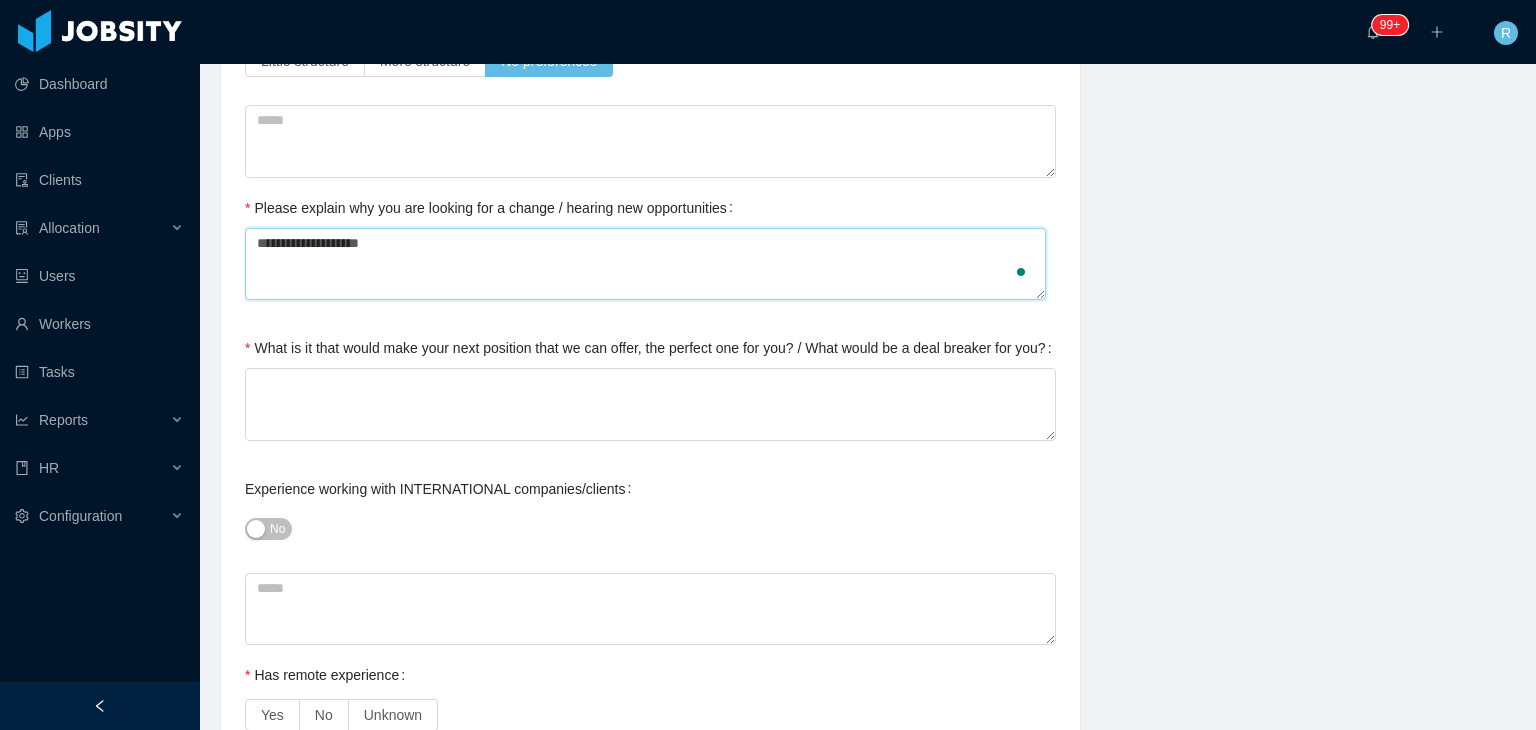 type 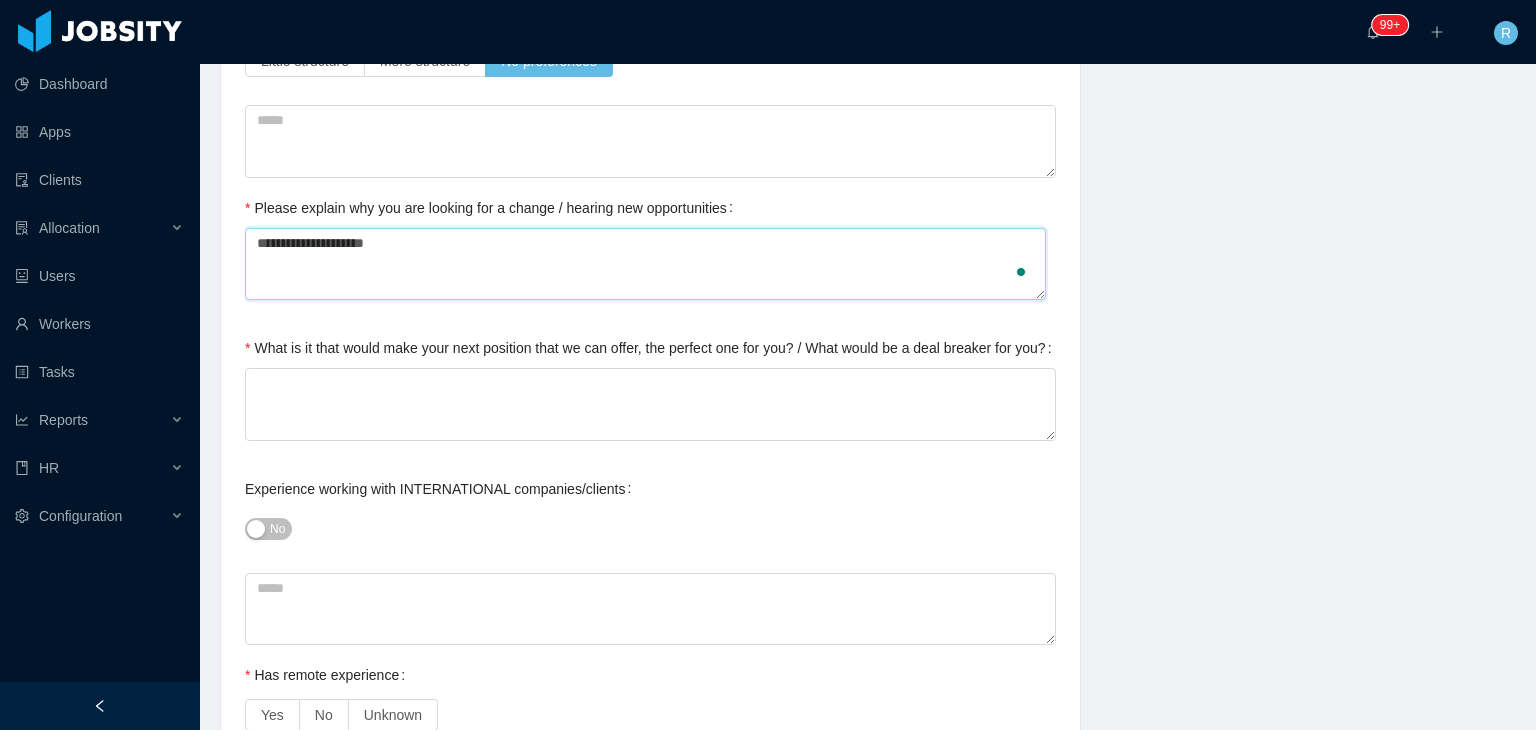 type on "**********" 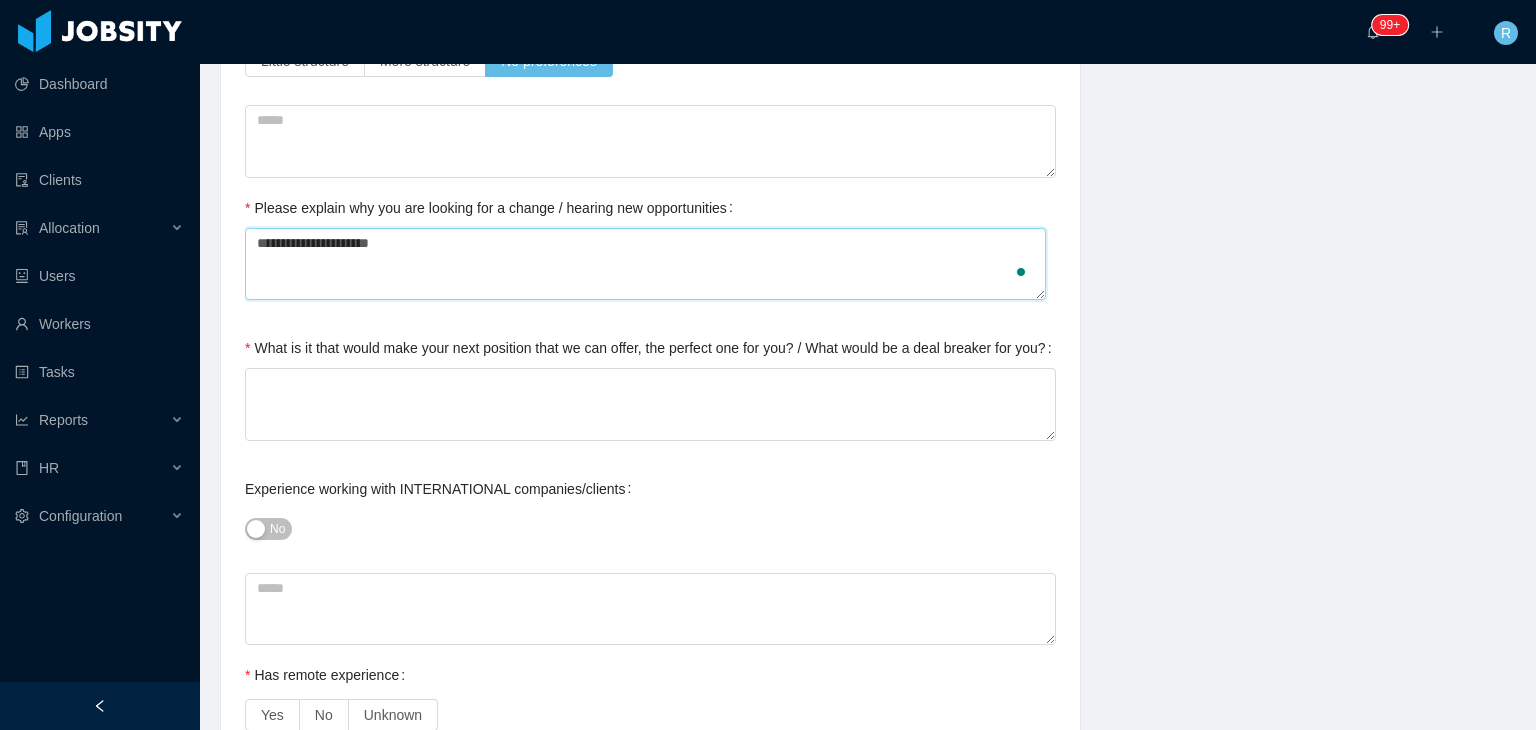 type 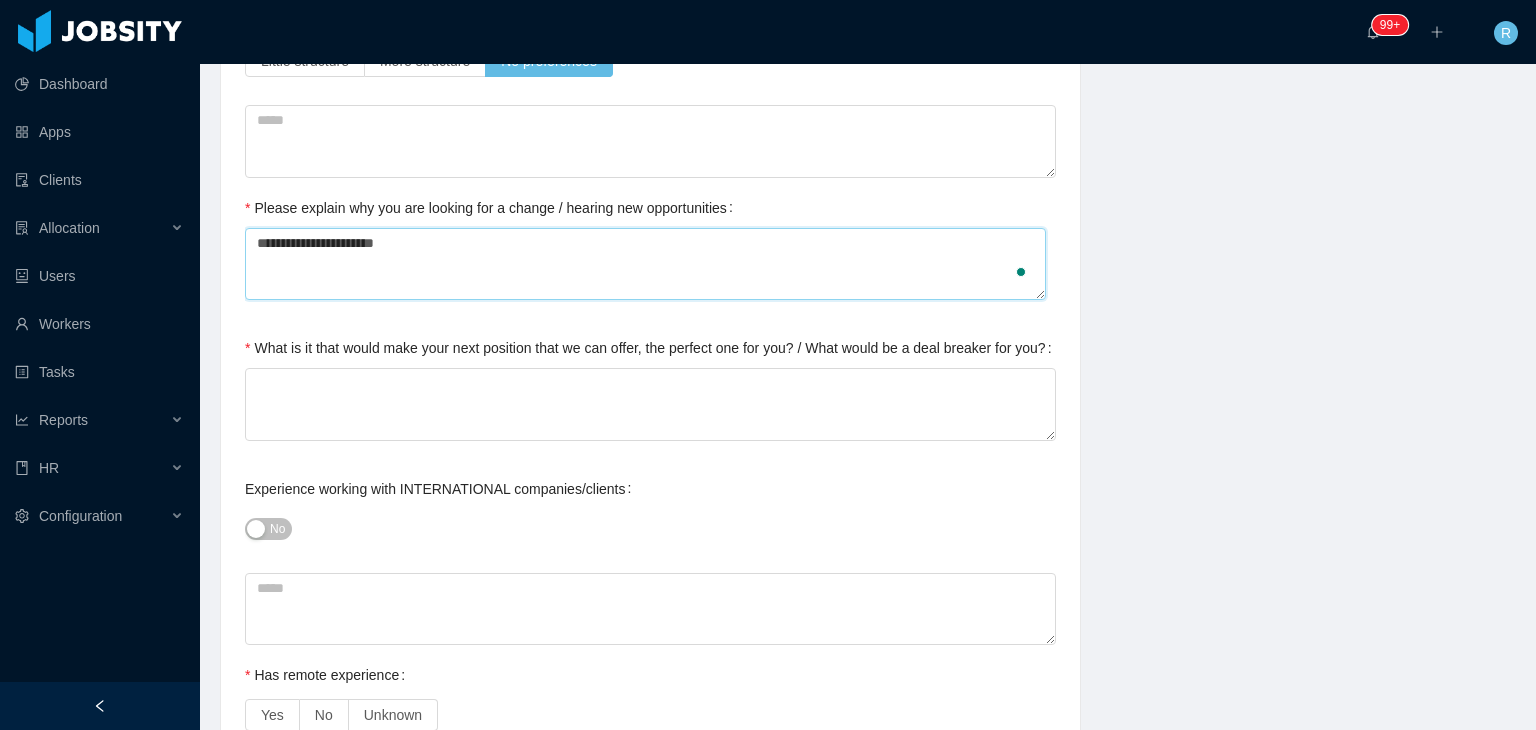 type 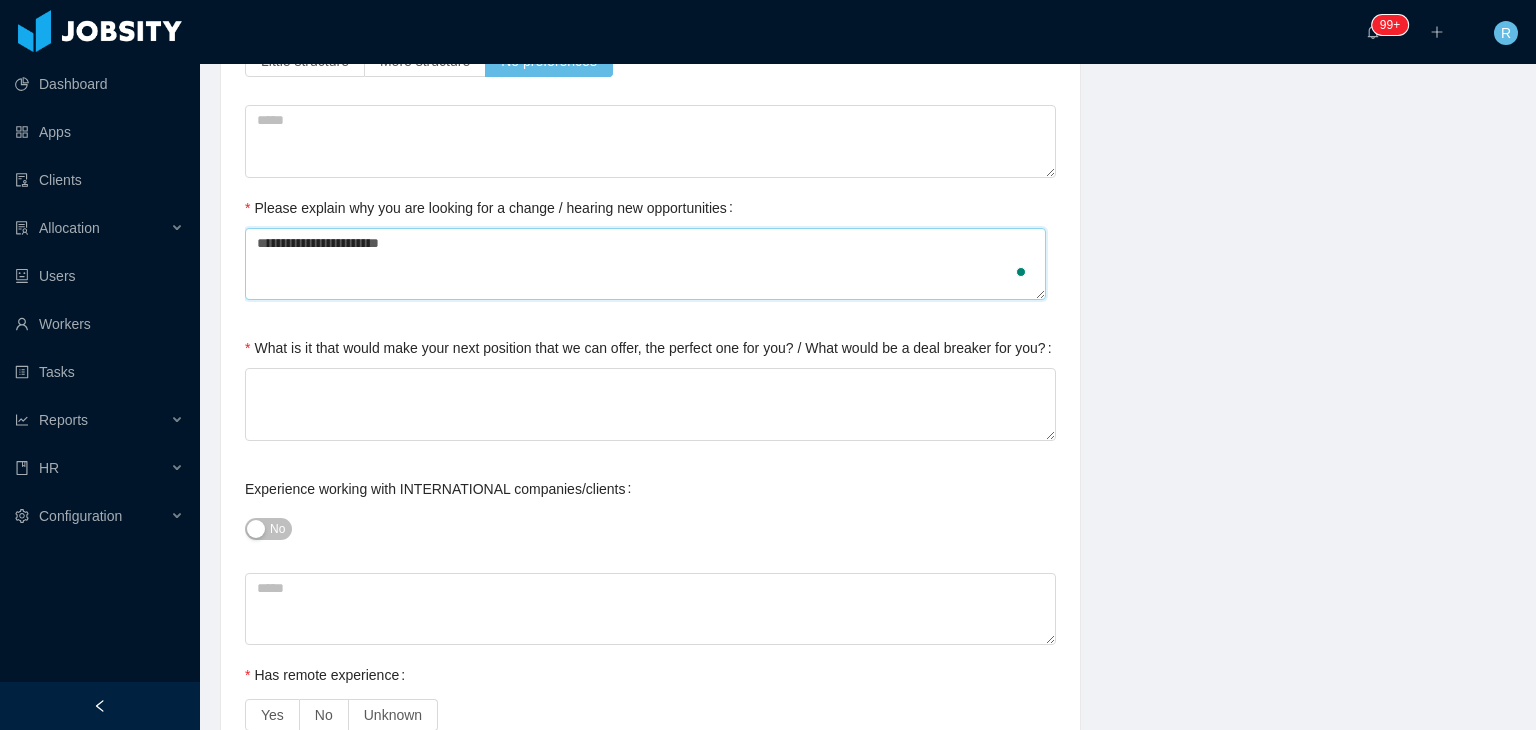 type 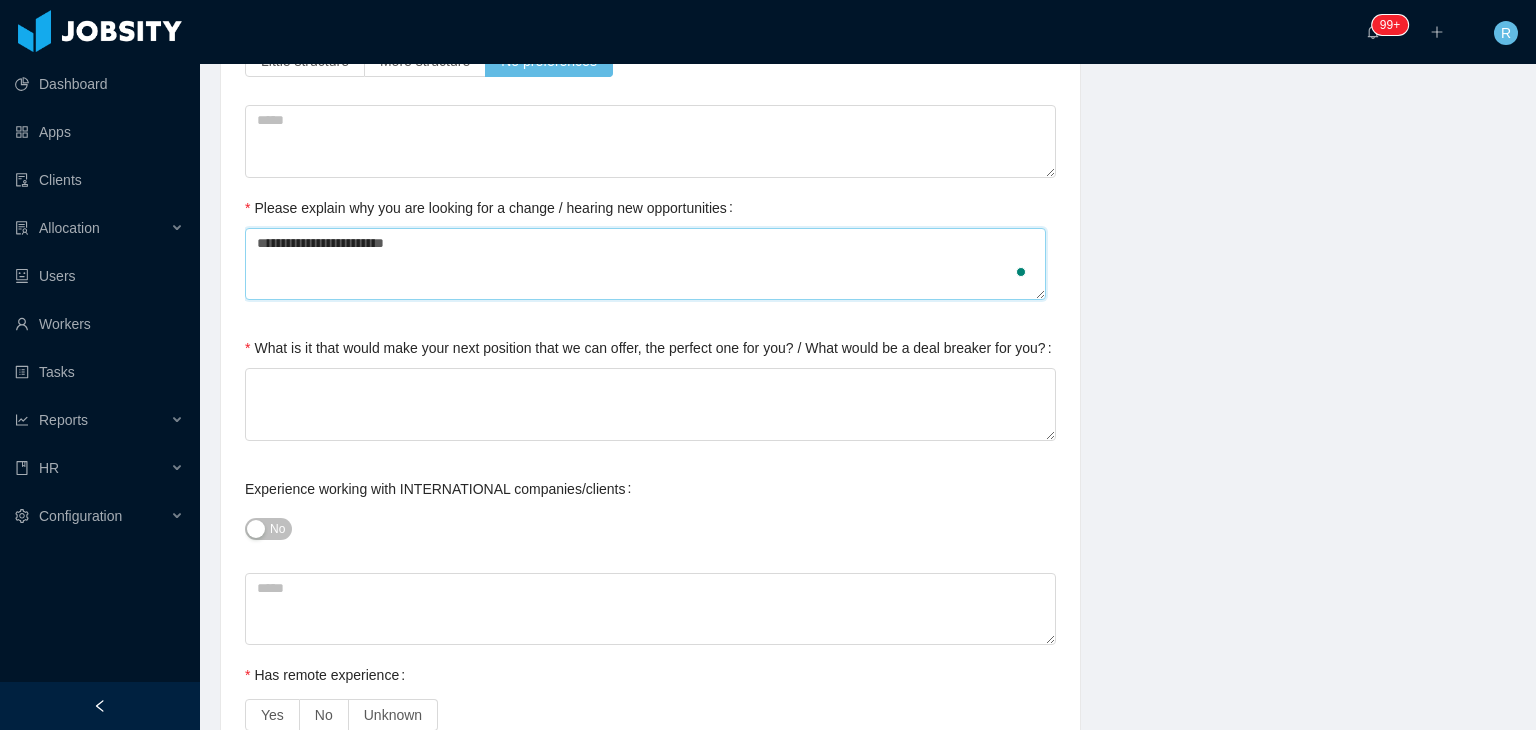 type 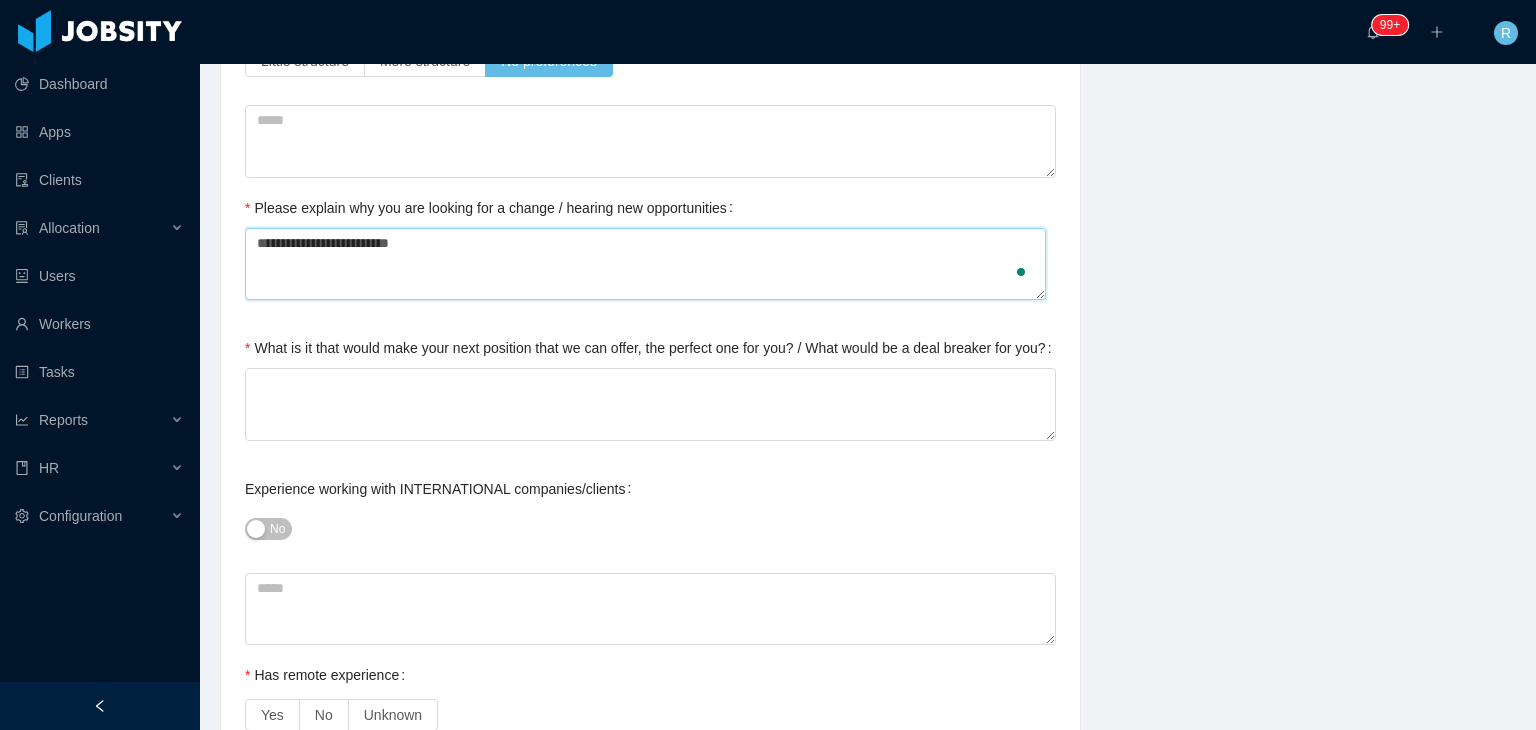 type 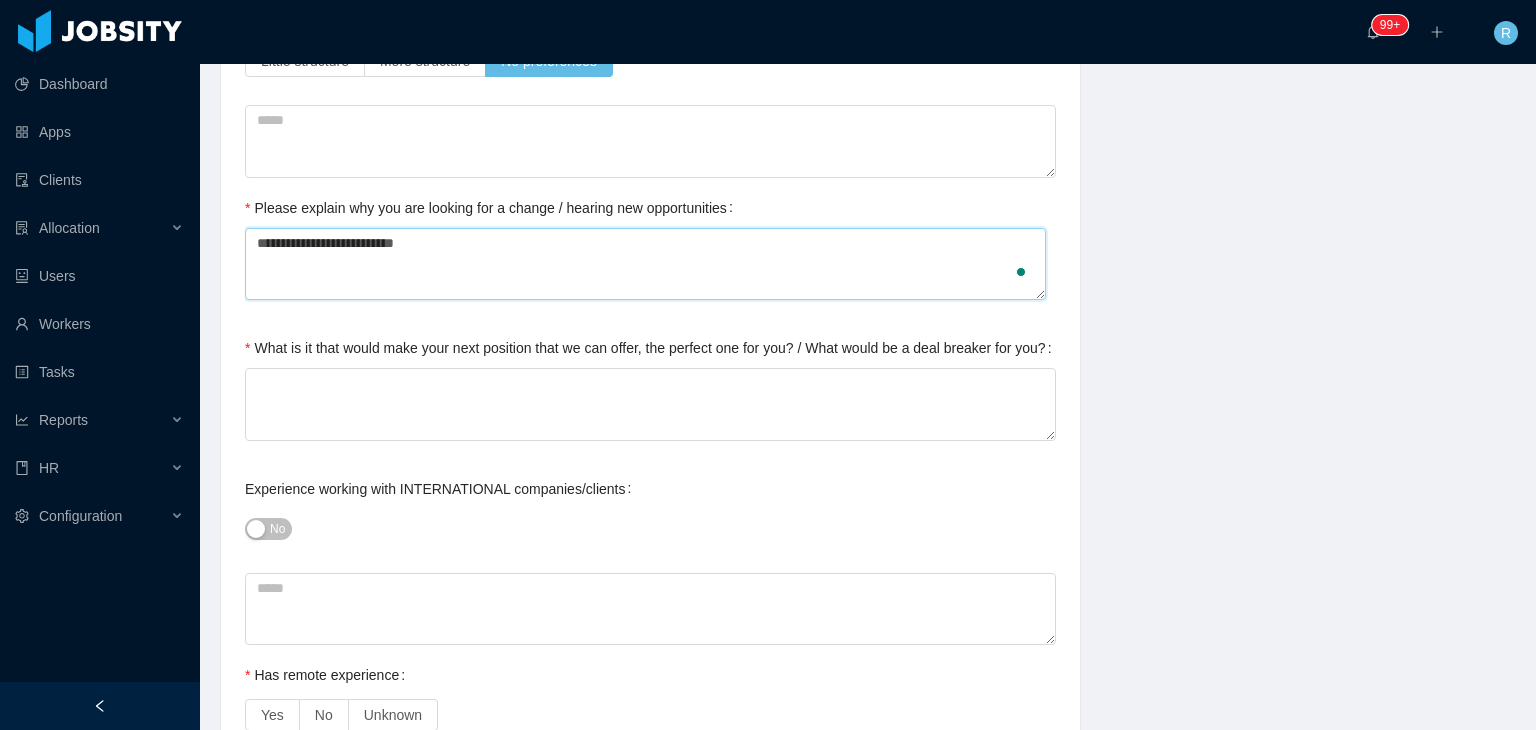 type 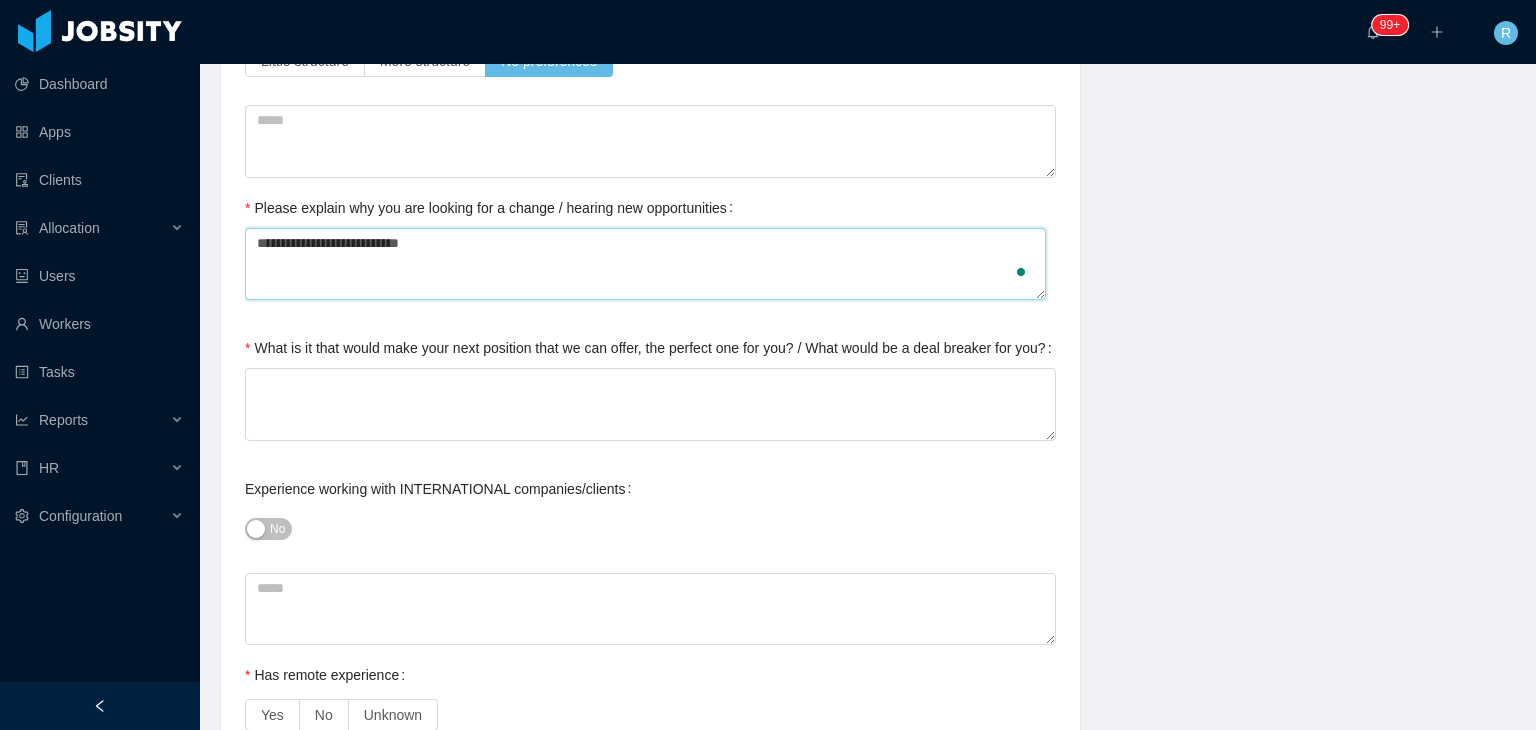 type 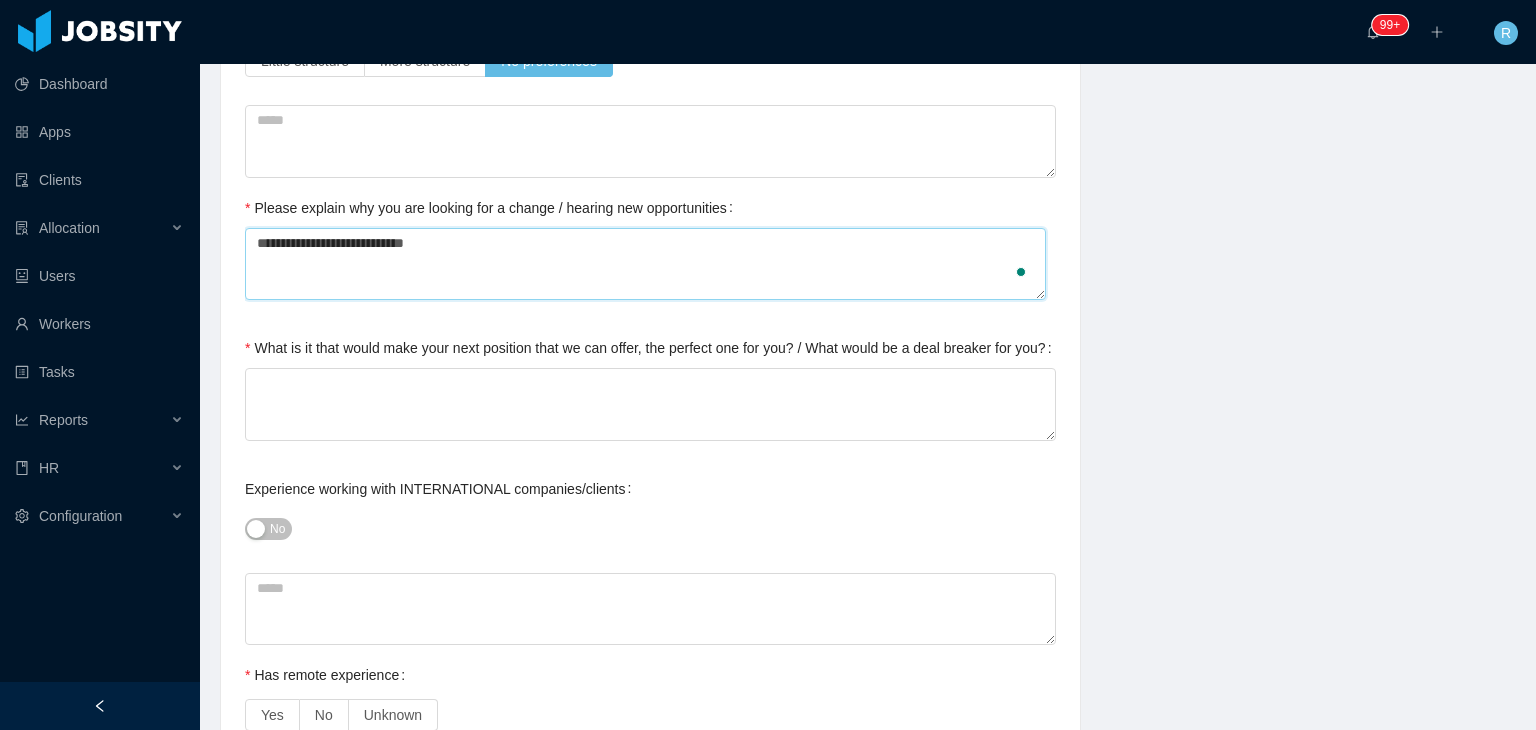 type 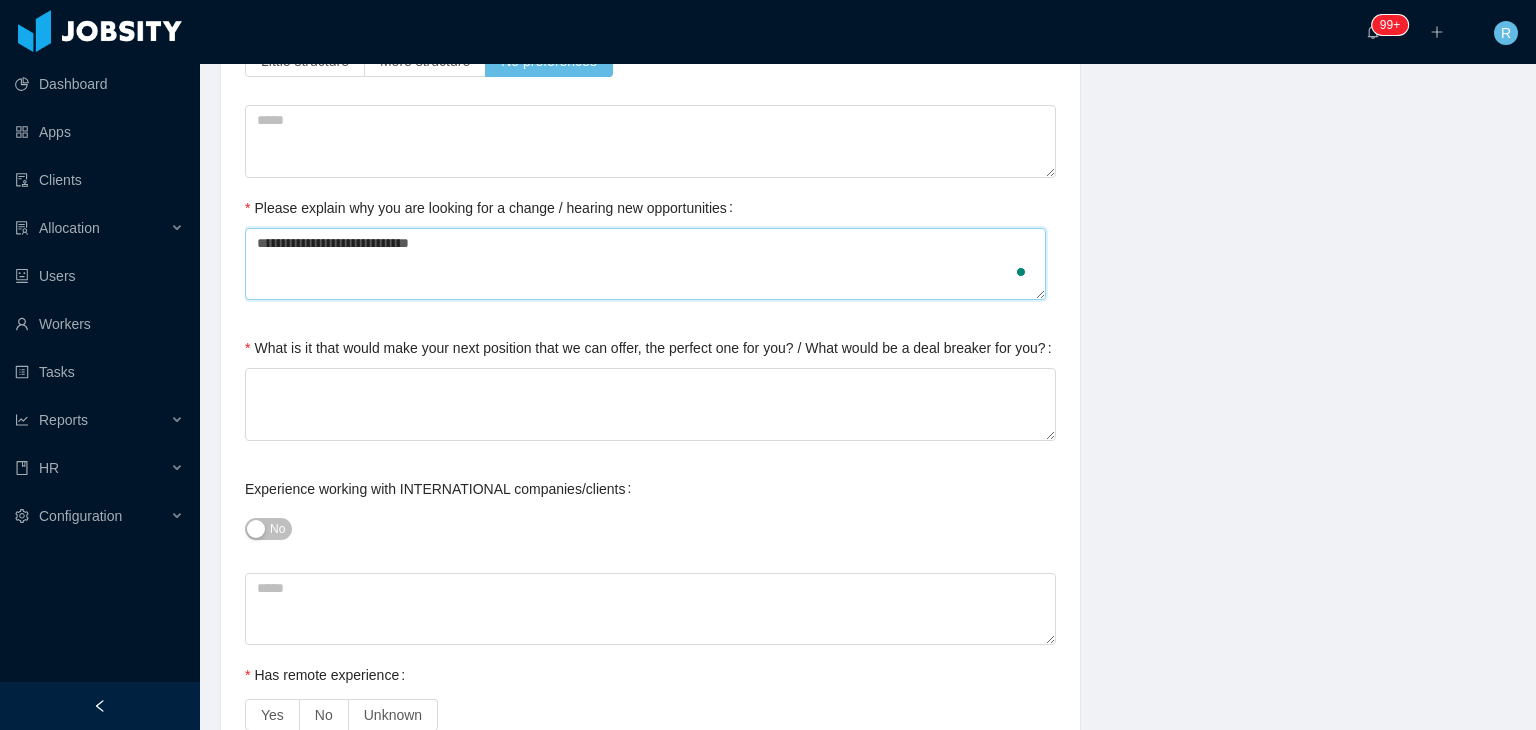 type 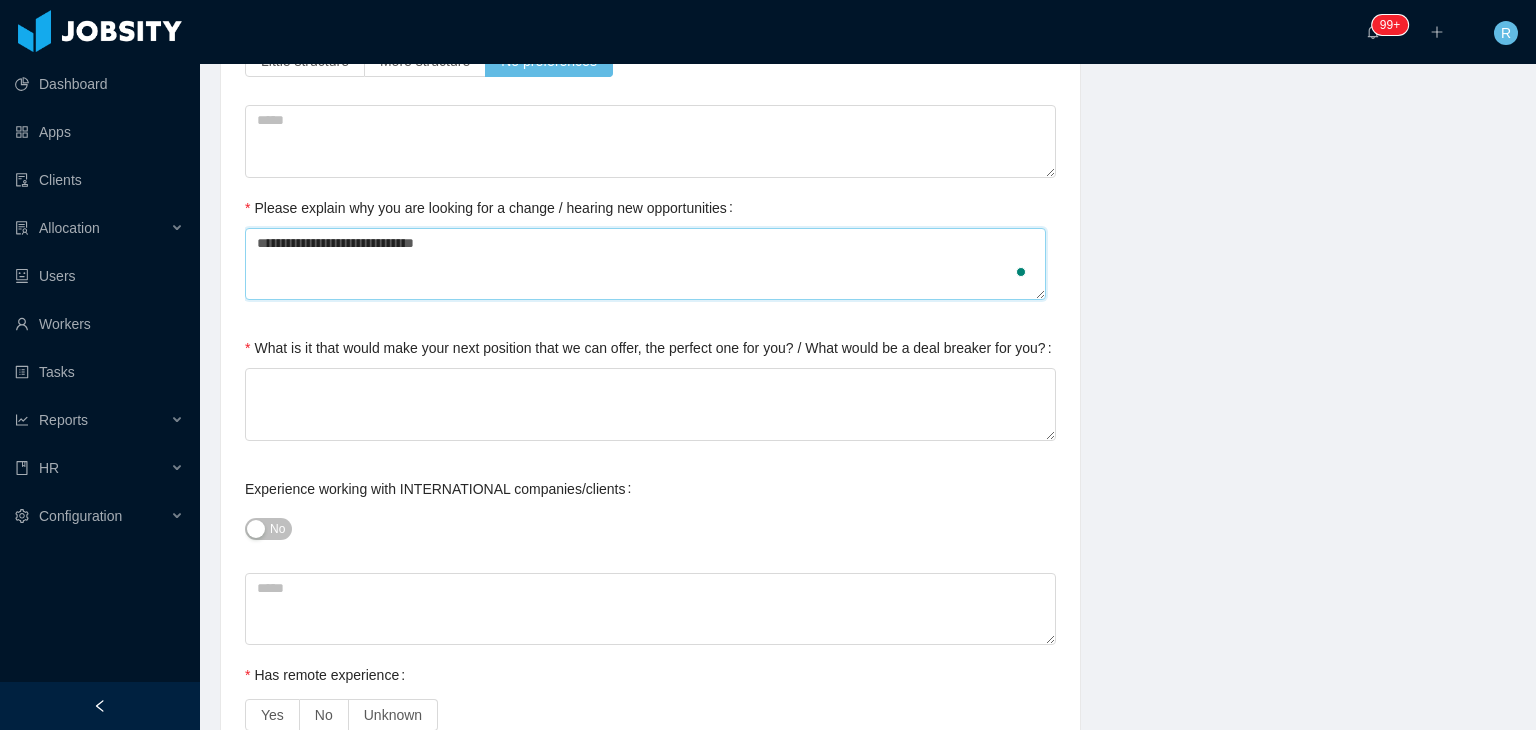 type 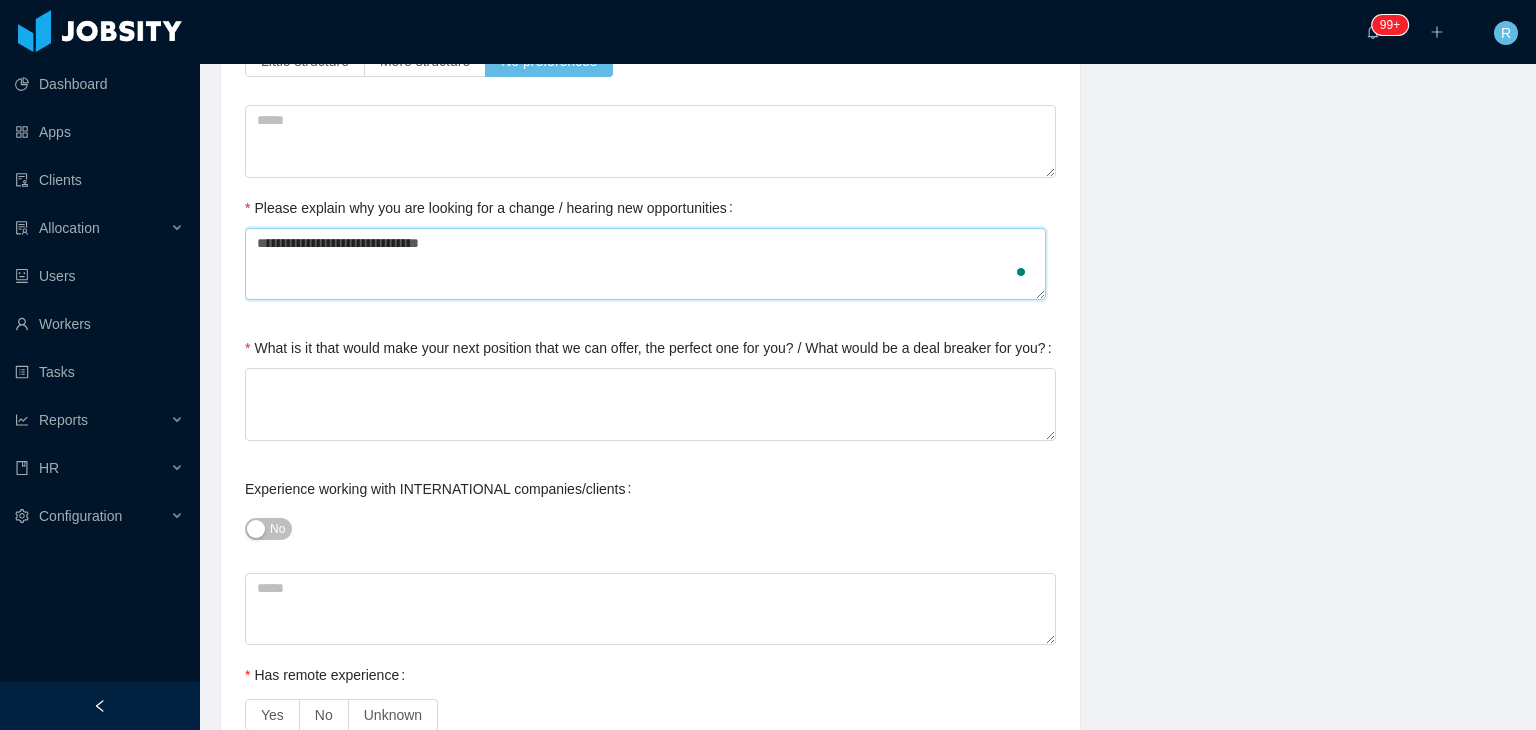type on "**********" 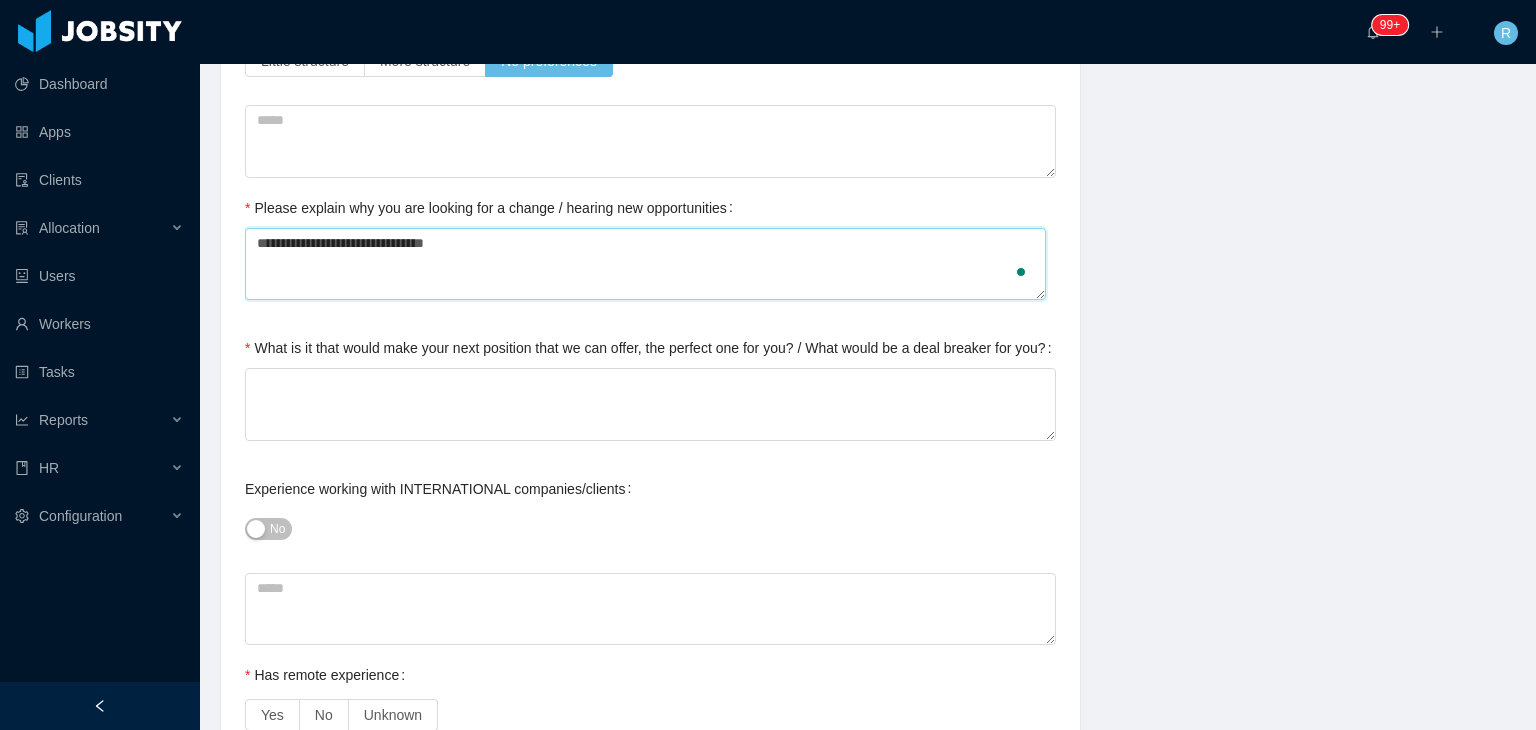 type 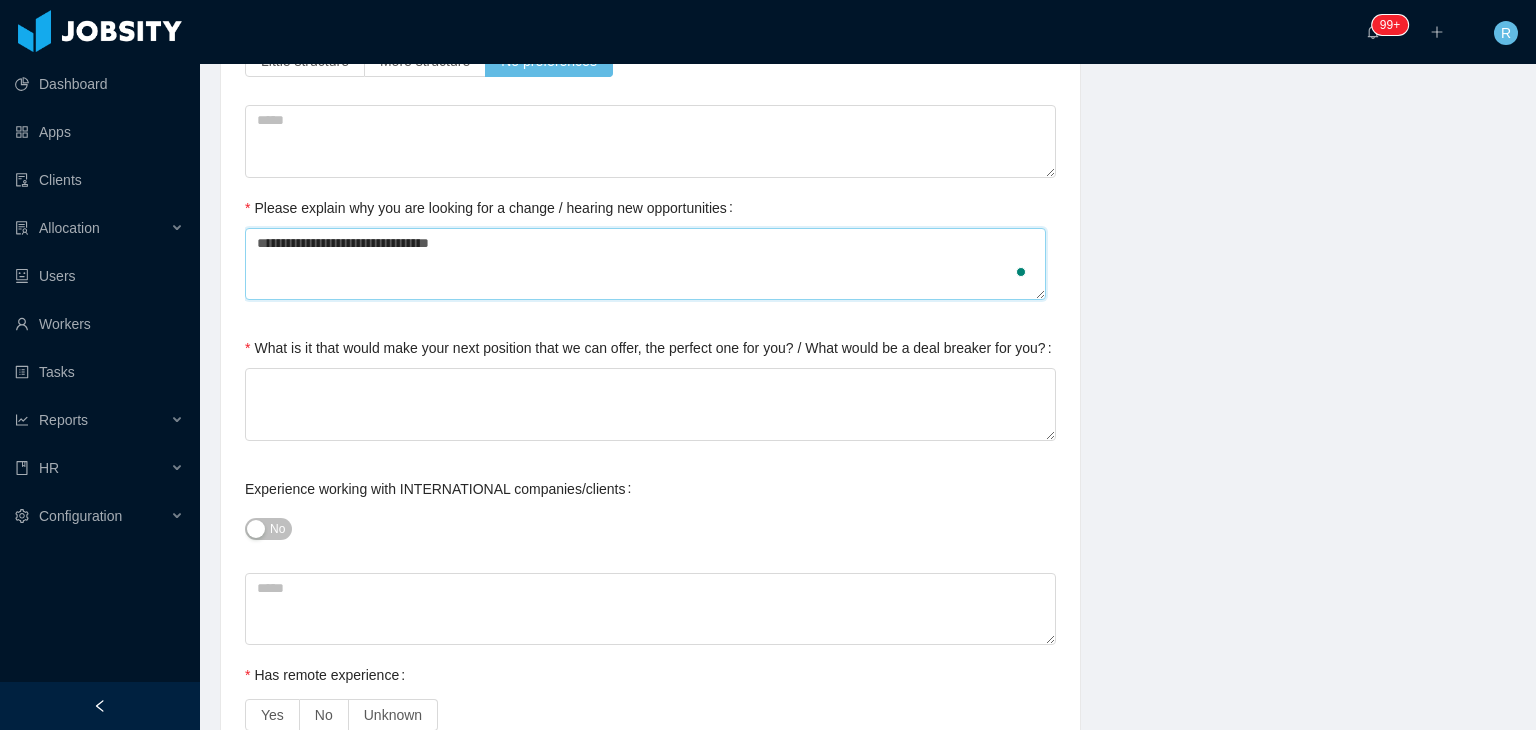 type 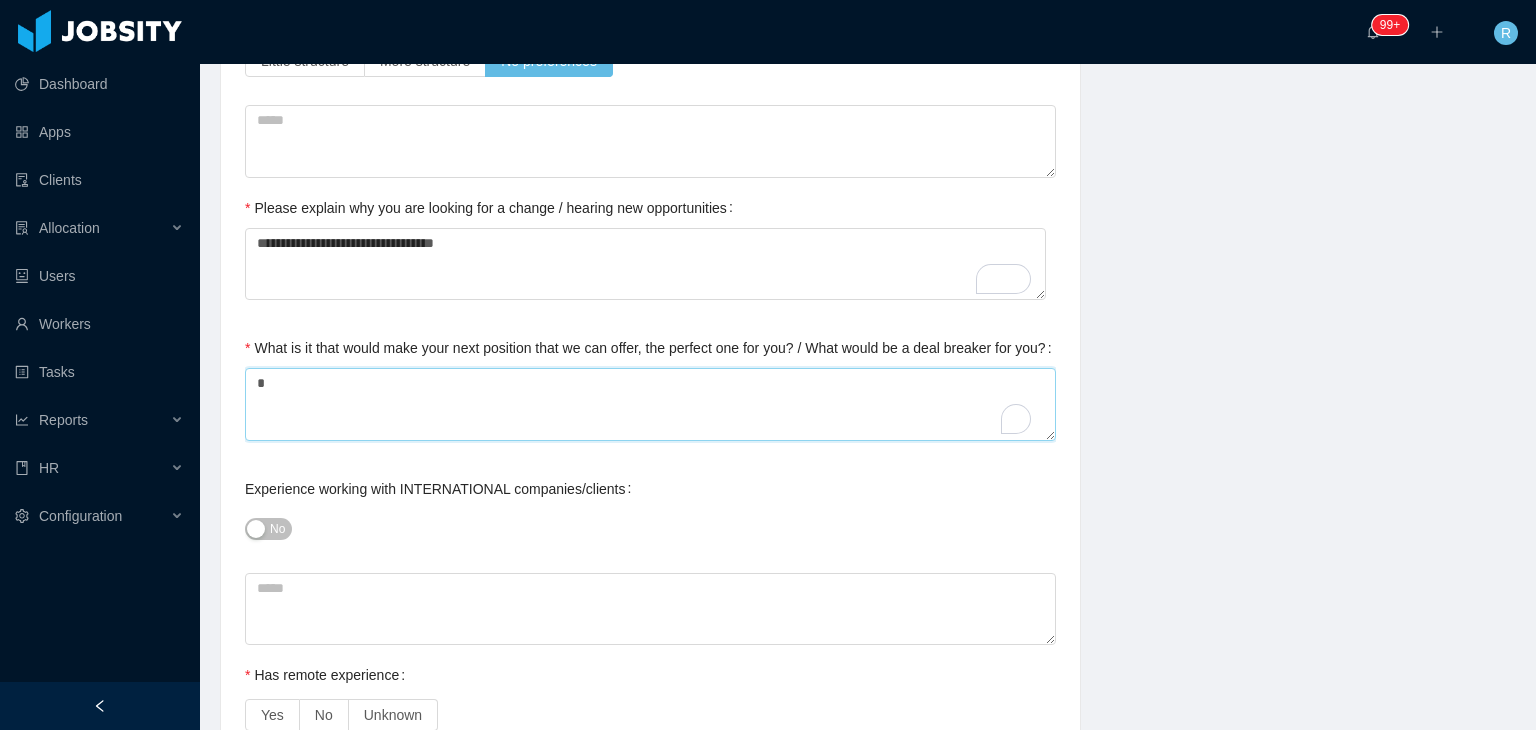 click on "*" at bounding box center [650, 404] 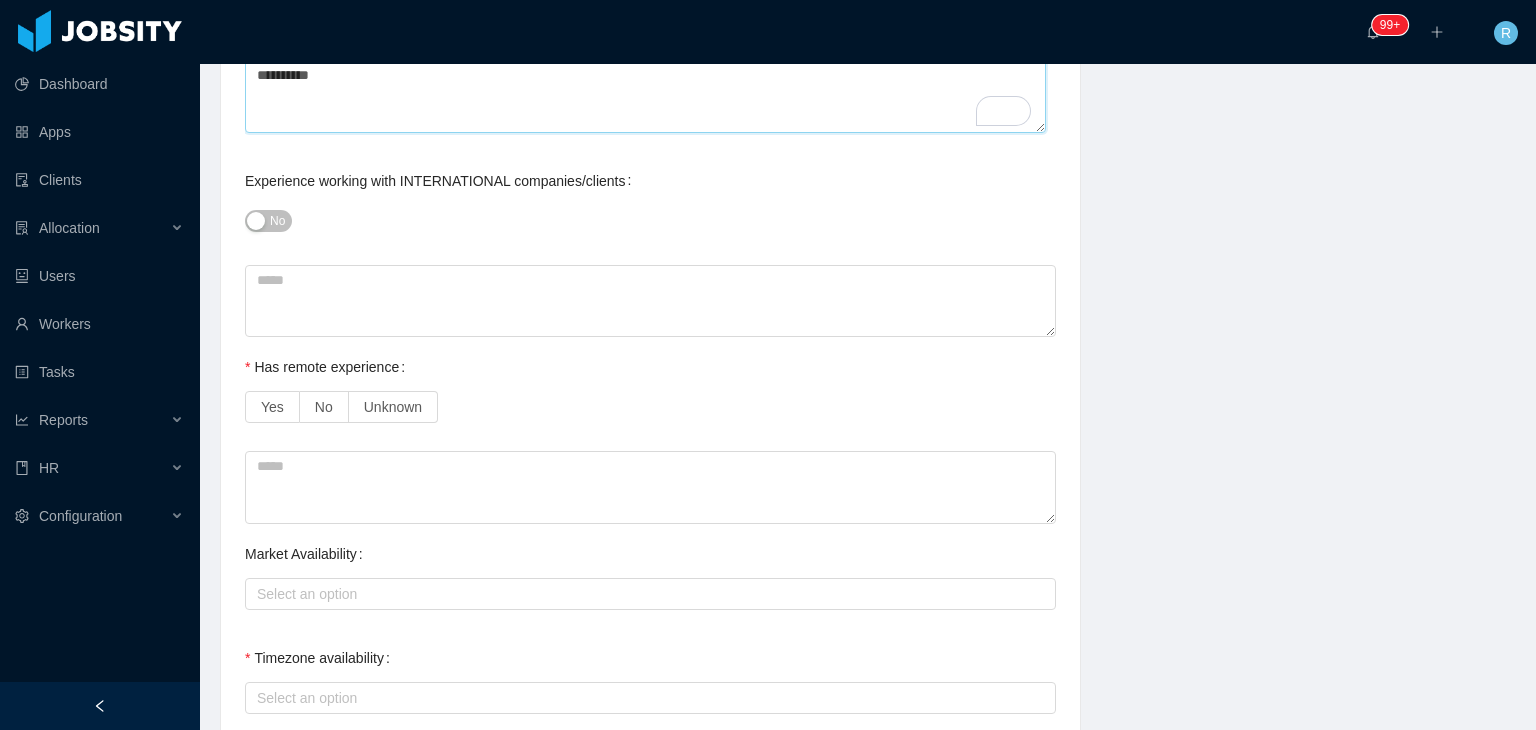 scroll, scrollTop: 1176, scrollLeft: 0, axis: vertical 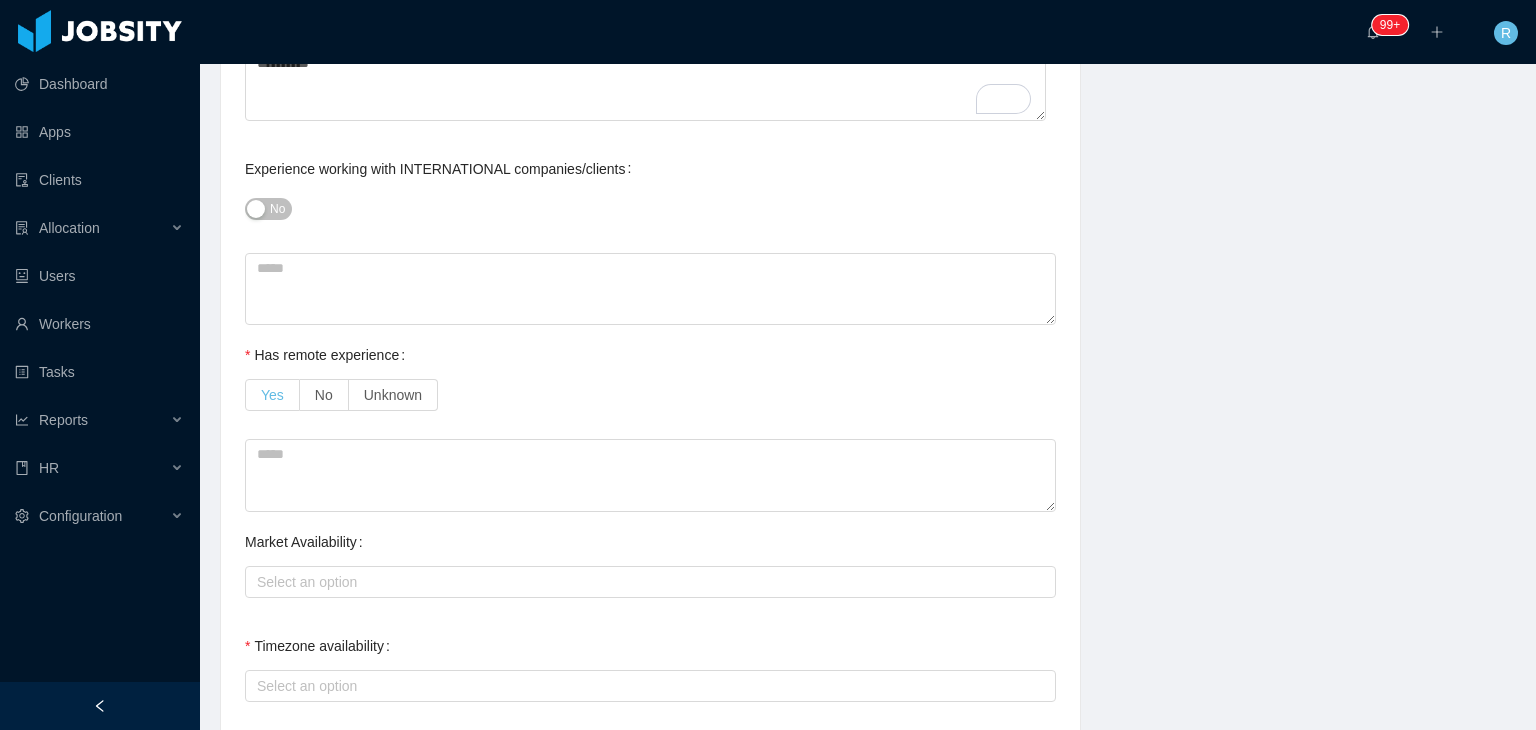click on "Yes" at bounding box center (272, 395) 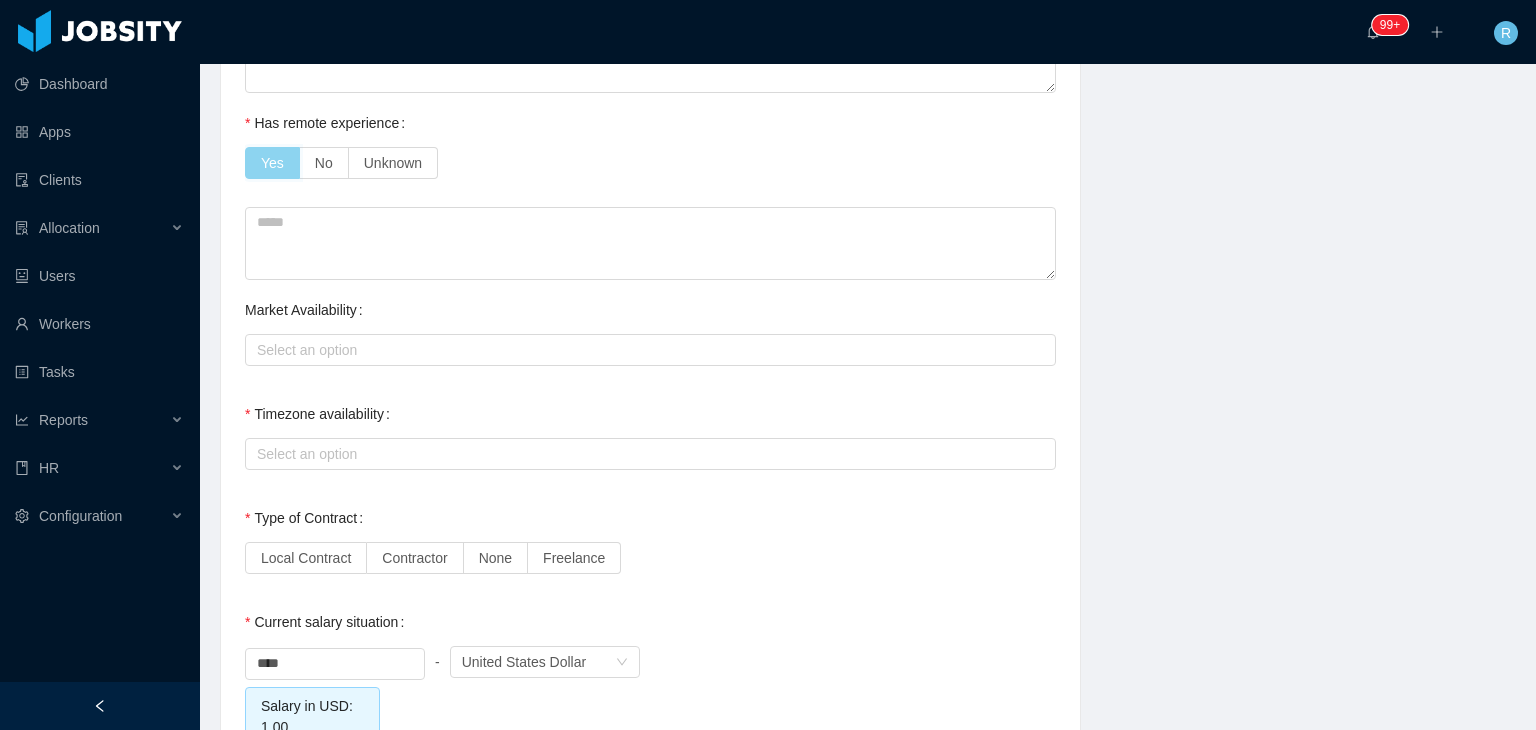 scroll, scrollTop: 1480, scrollLeft: 0, axis: vertical 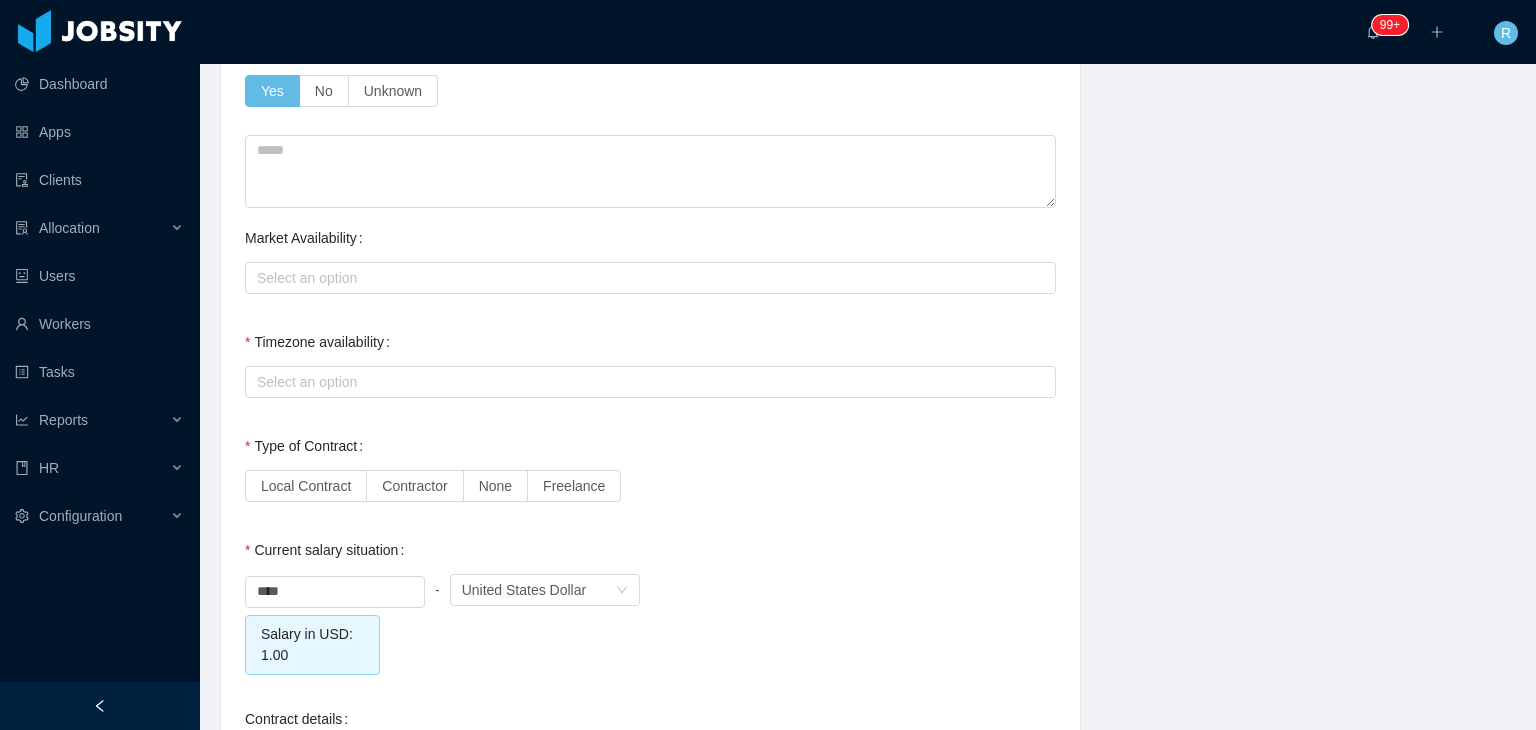 click on "Select an option" at bounding box center (650, 382) 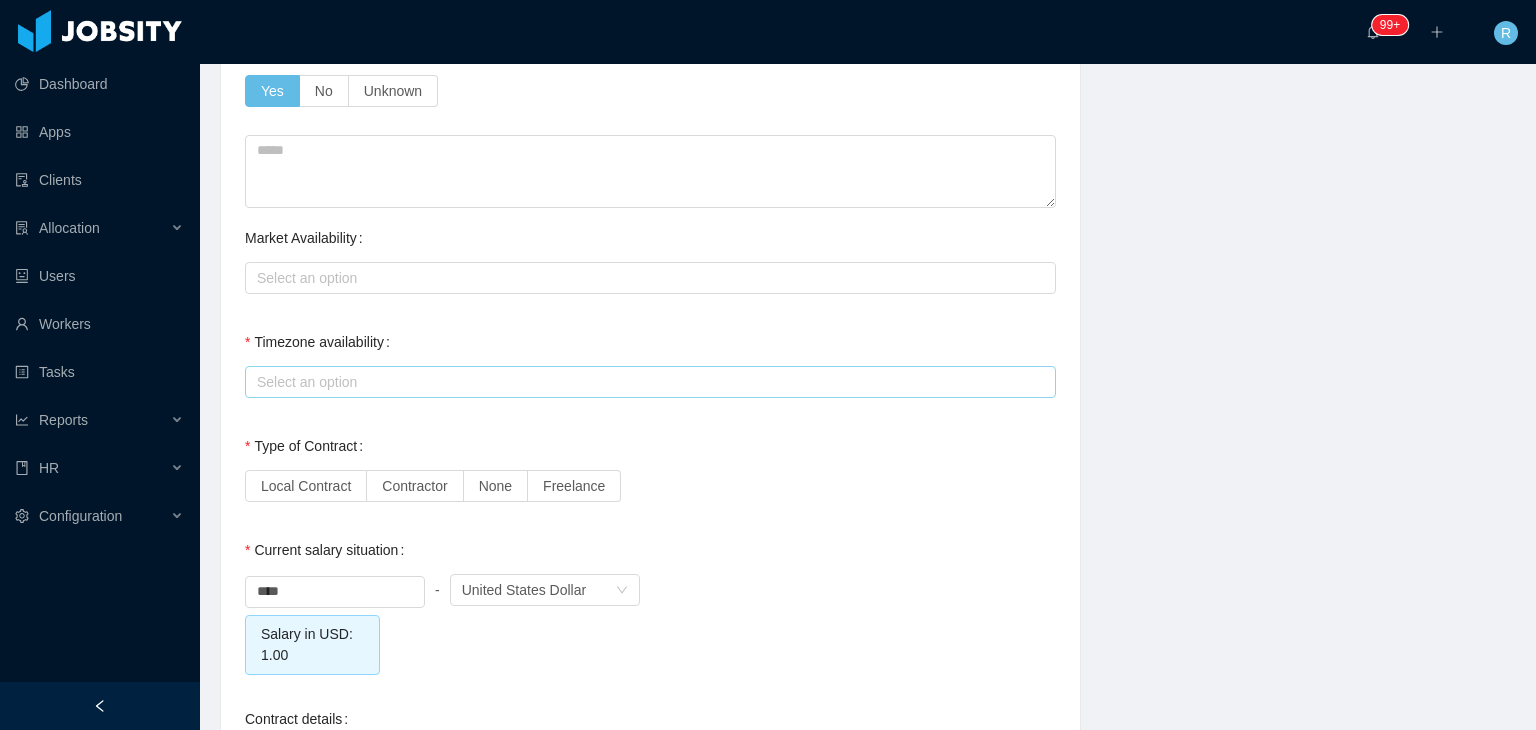 click on "Select an option" at bounding box center (646, 382) 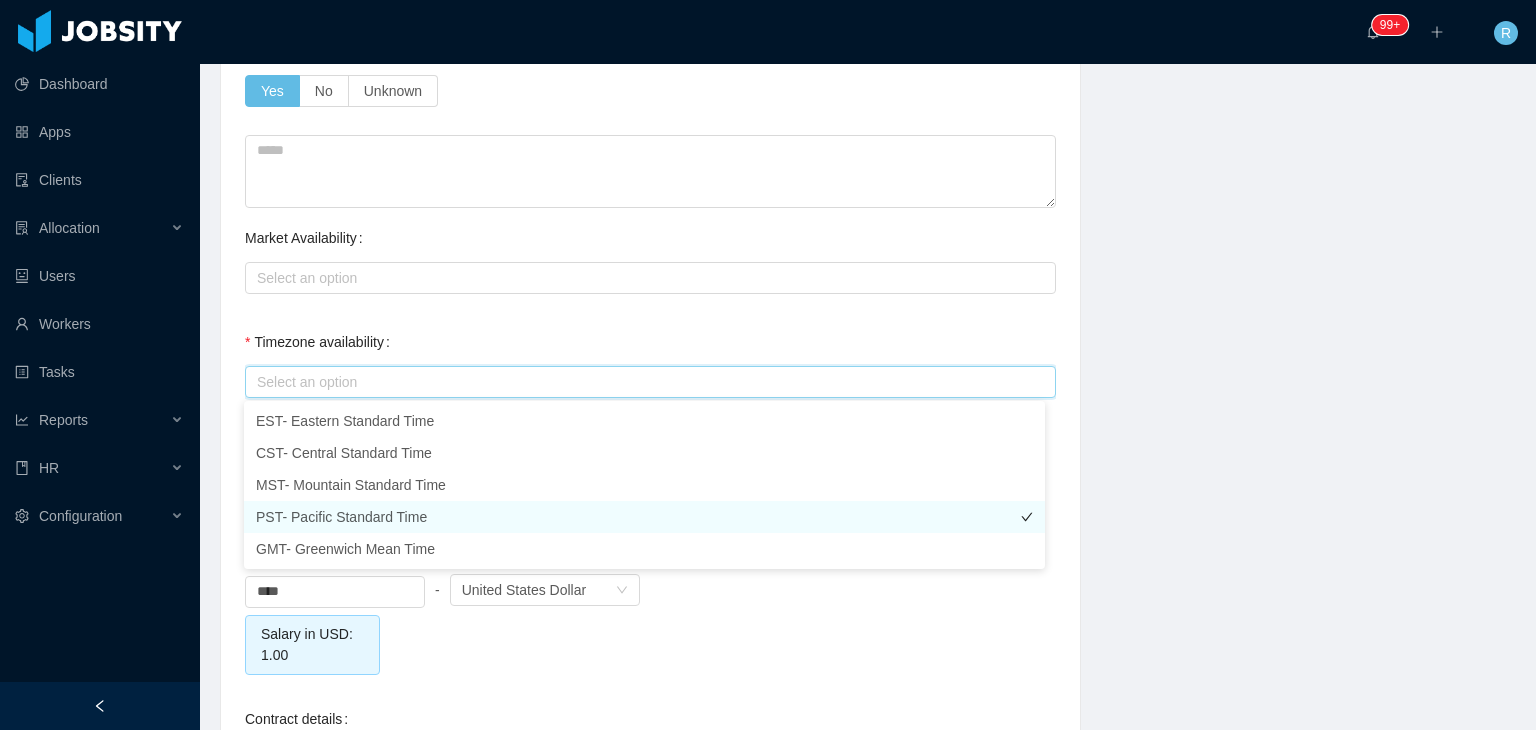 click on "PST- Pacific Standard Time" at bounding box center [644, 517] 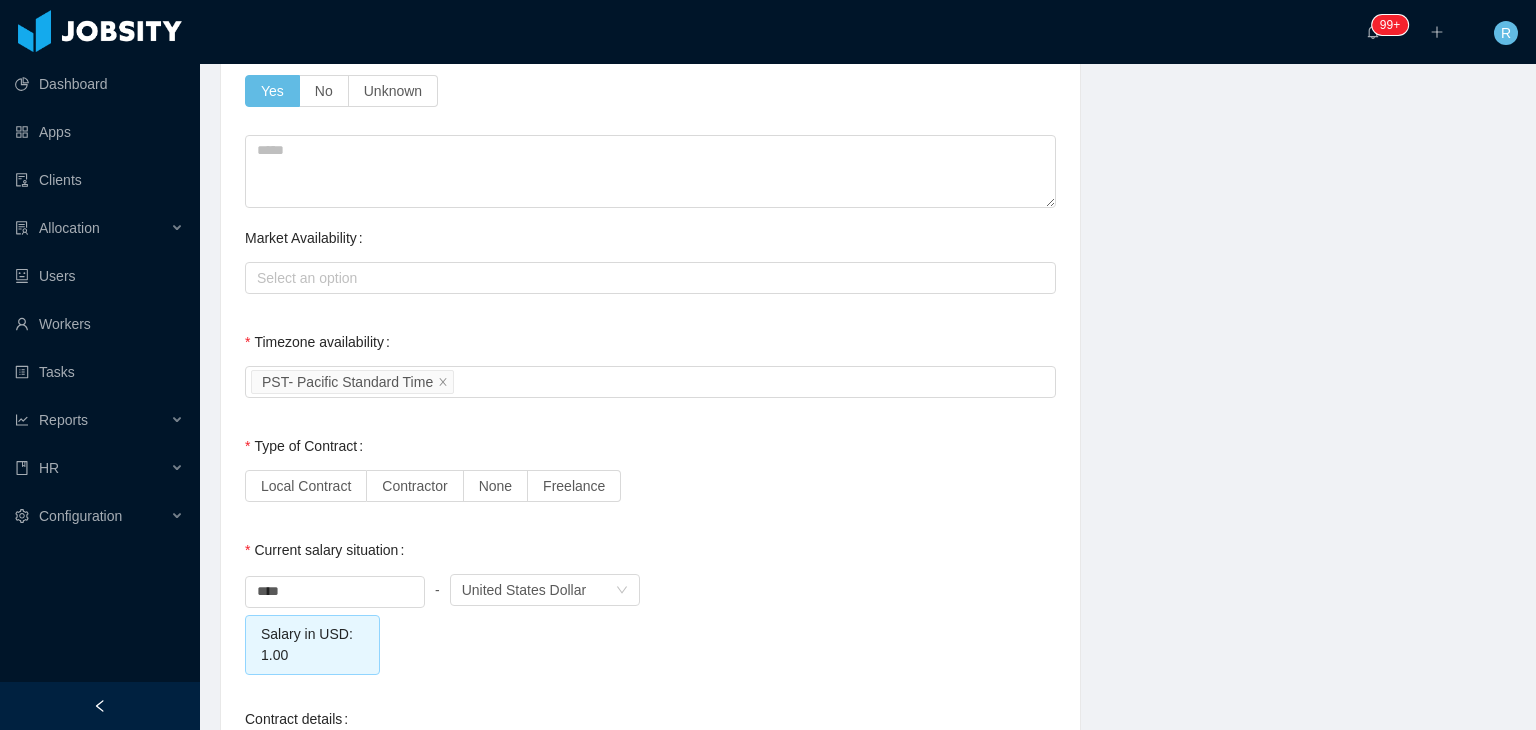 click on "**********" at bounding box center [650, 59] 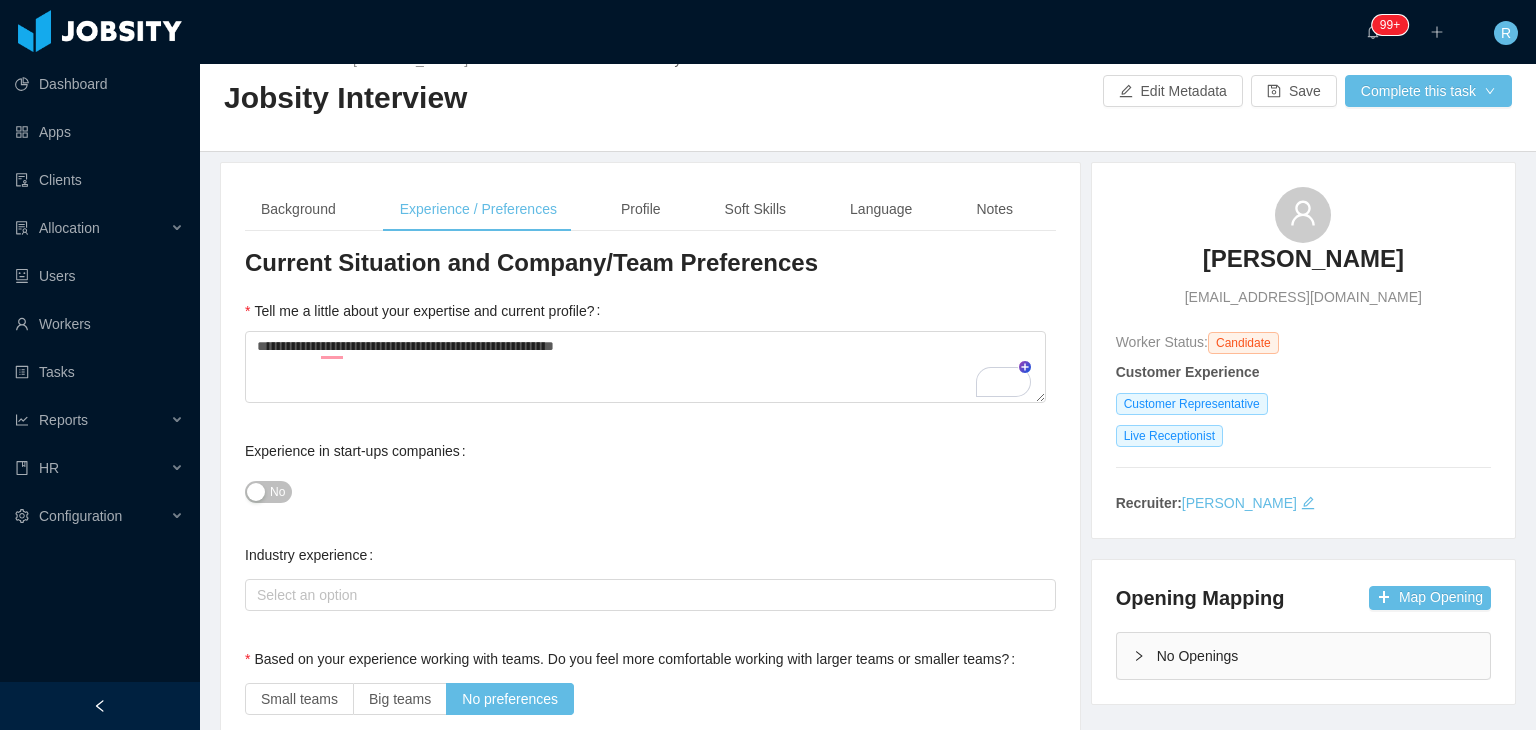 scroll, scrollTop: 0, scrollLeft: 0, axis: both 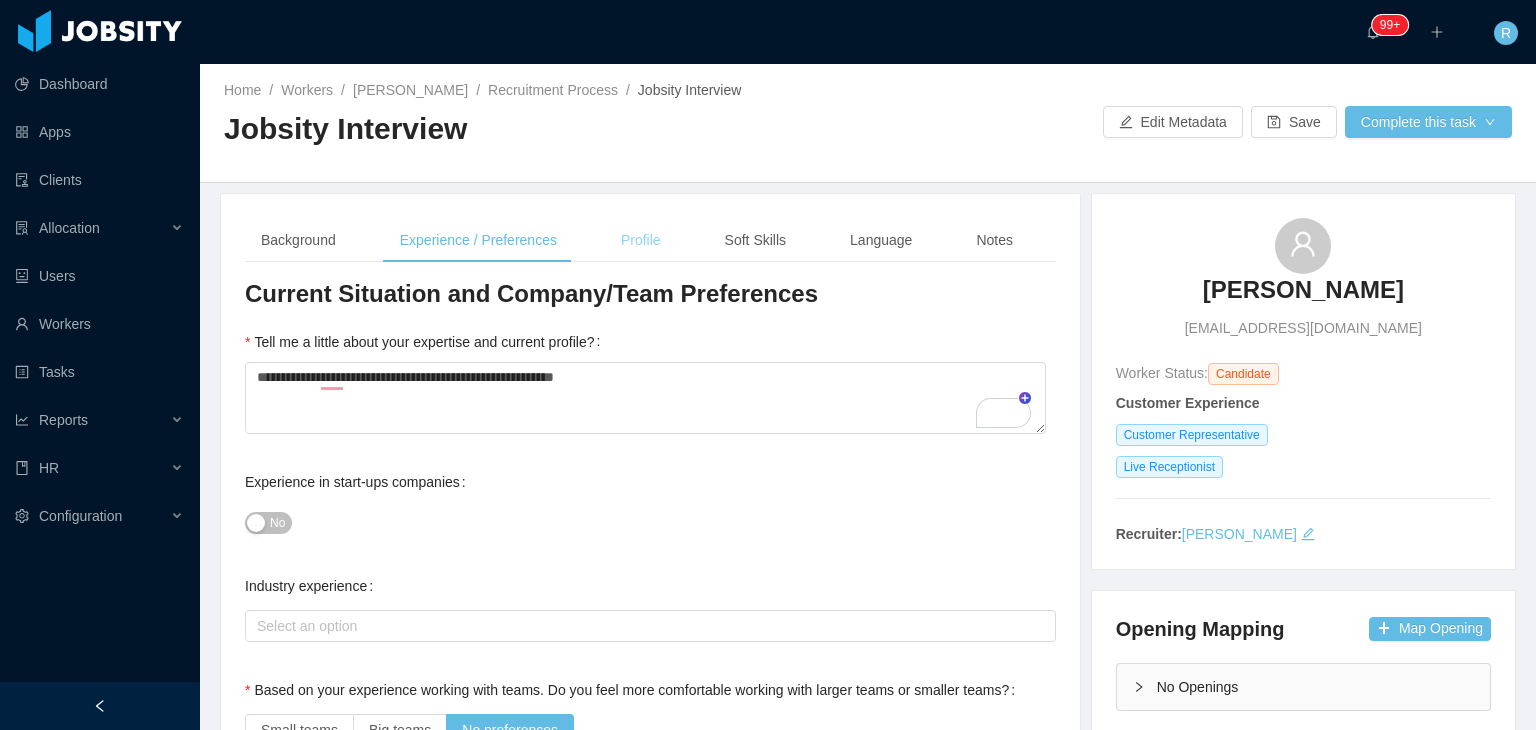click on "Profile" at bounding box center [641, 240] 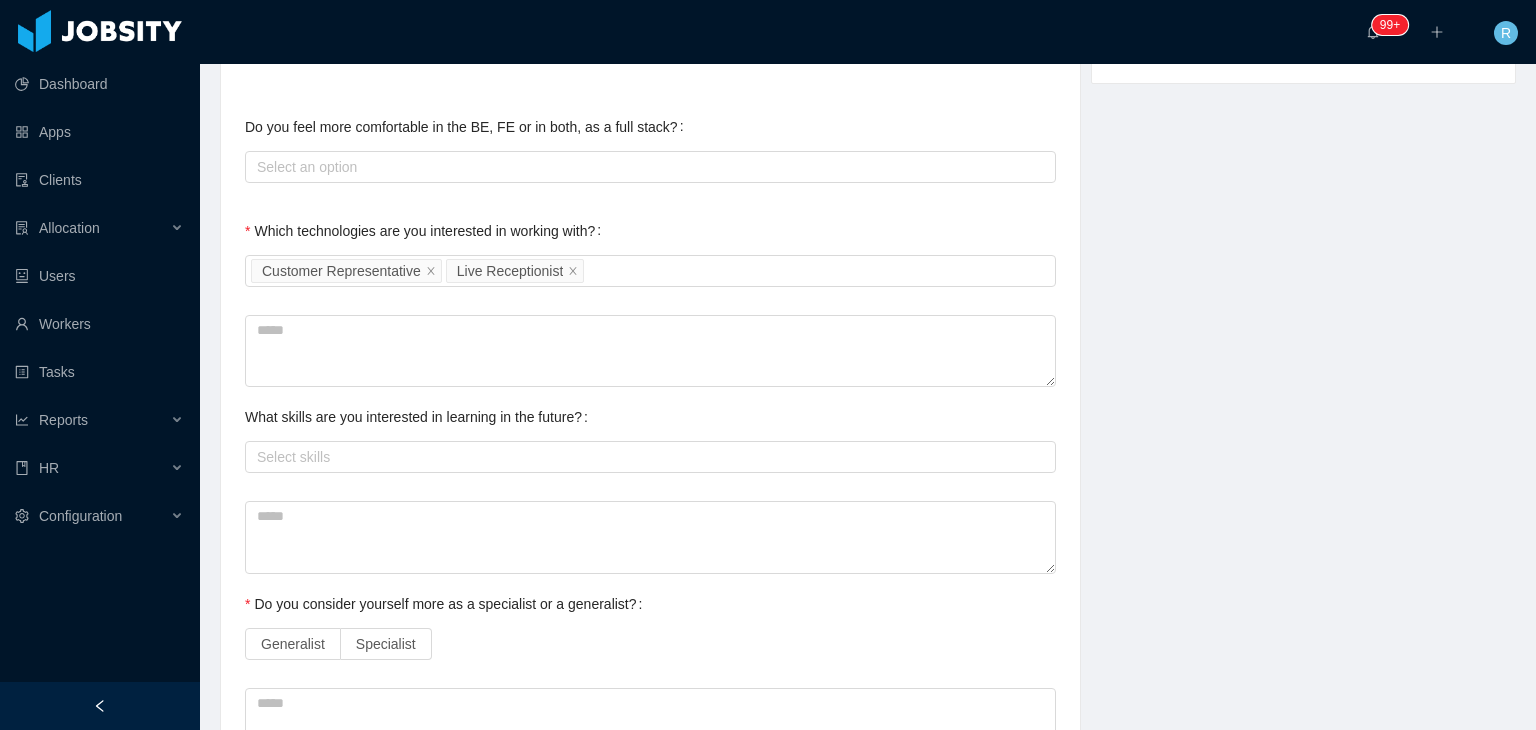 scroll, scrollTop: 973, scrollLeft: 0, axis: vertical 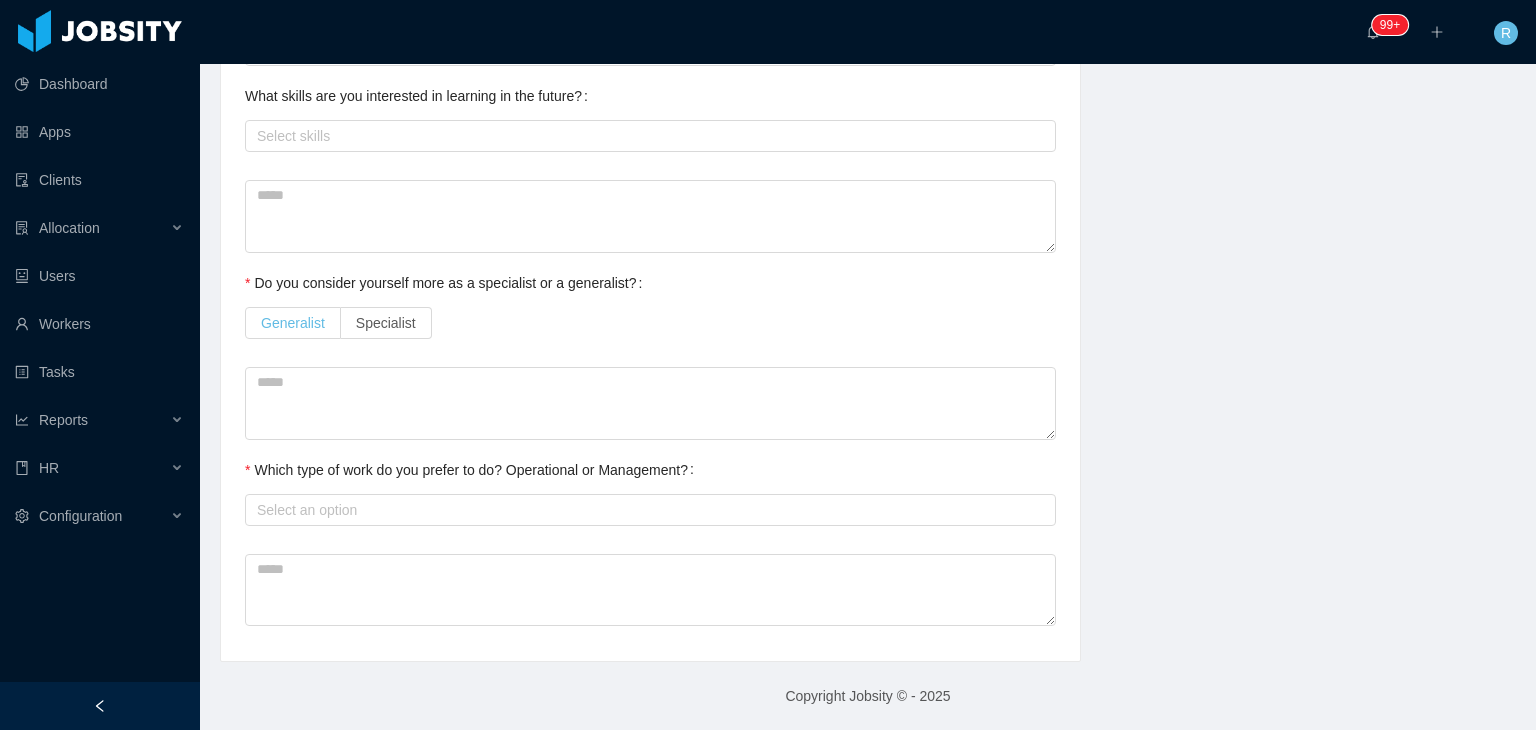 click on "Generalist" at bounding box center [293, 323] 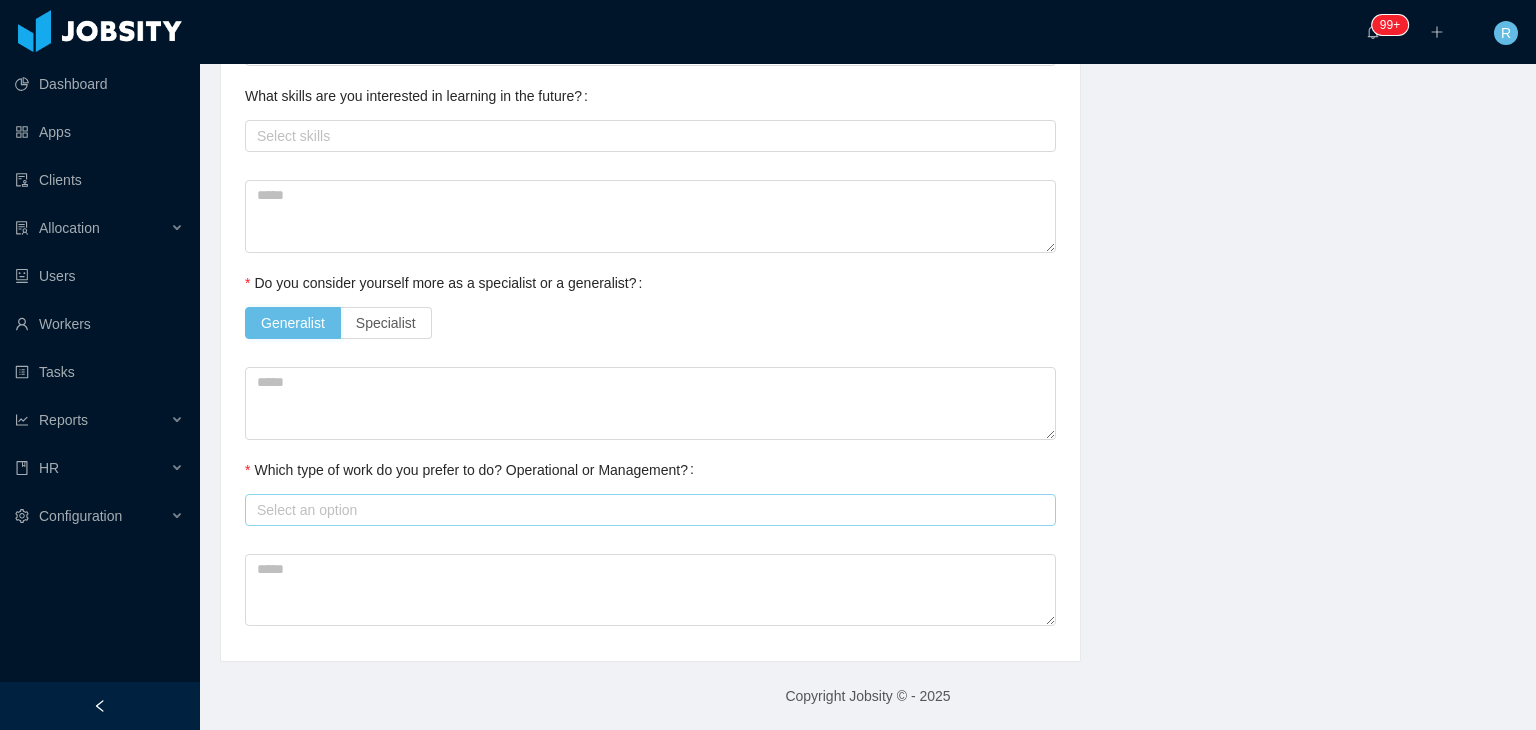 click on "Select an option" at bounding box center (646, 510) 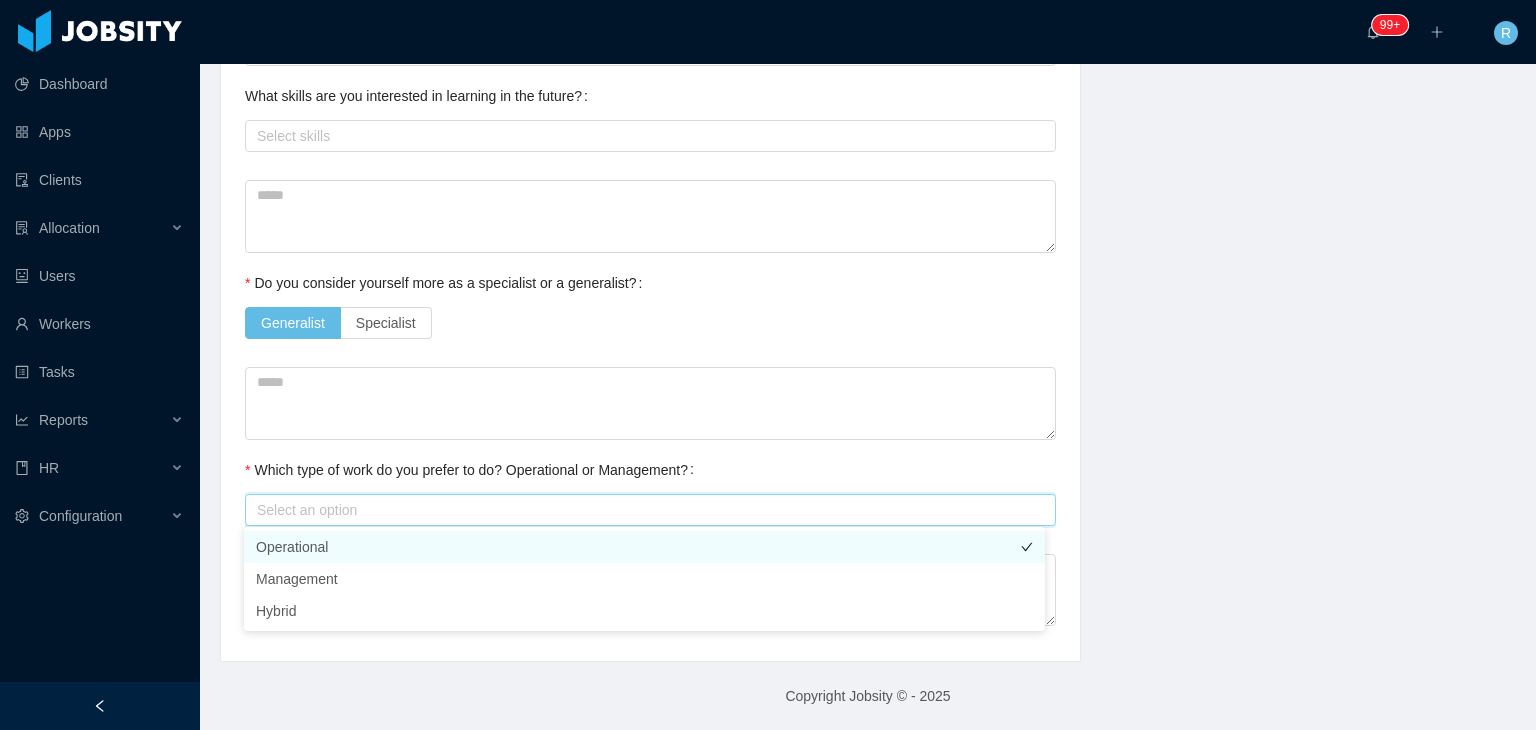 click on "Operational" at bounding box center (644, 547) 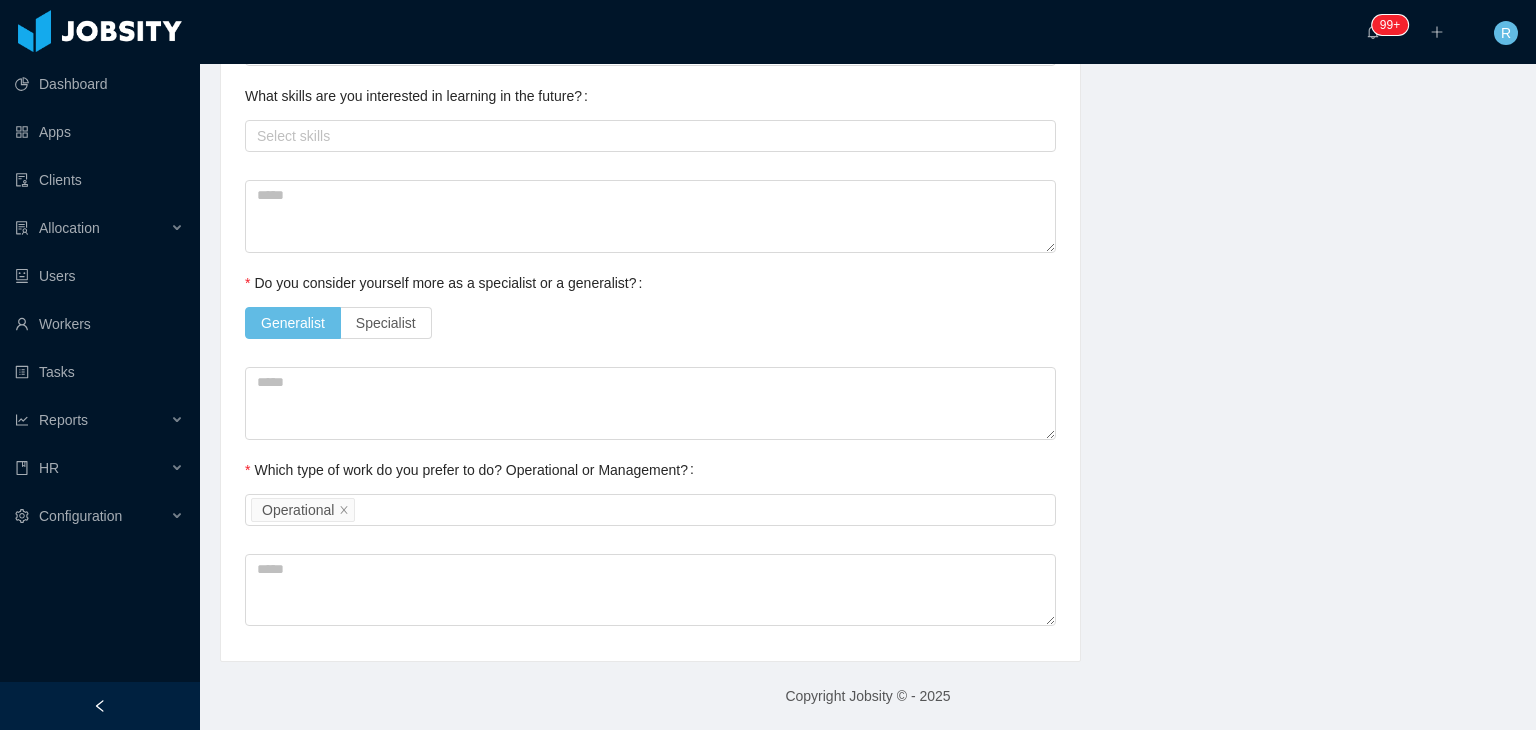 click on "Technical Profile and Role Preference Which technologies have you been most involved and committed to? Customer Experience Remove Edit Customer Representative Live Receptionist Add Type In which technologies do you have experience with? Customer Representative Live Receptionist Skills by Job Title Other Skills + Add Do you feel more comfortable in the BE, FE or in both, as a full stack? Select an option   Which technologies are you interested in working with? Select Job Titles Customer Representative Live Receptionist   What skills are you interested in learning in the future? Select skills   Do you consider yourself more as a specialist or a generalist? Generalist Specialist Which type of work do you prefer to do? Operational or Management? Select an option Operational" at bounding box center [650, -29] 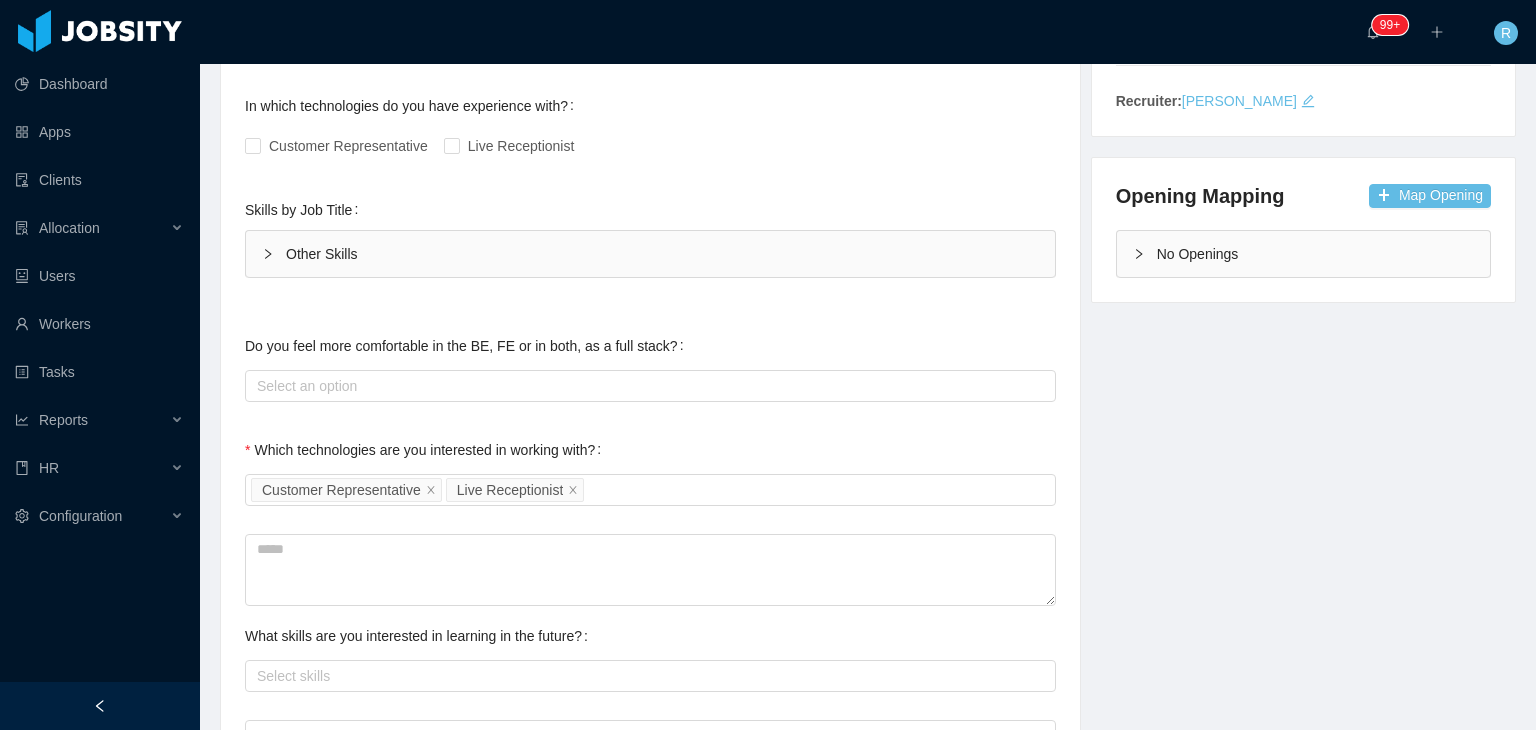 scroll, scrollTop: 0, scrollLeft: 0, axis: both 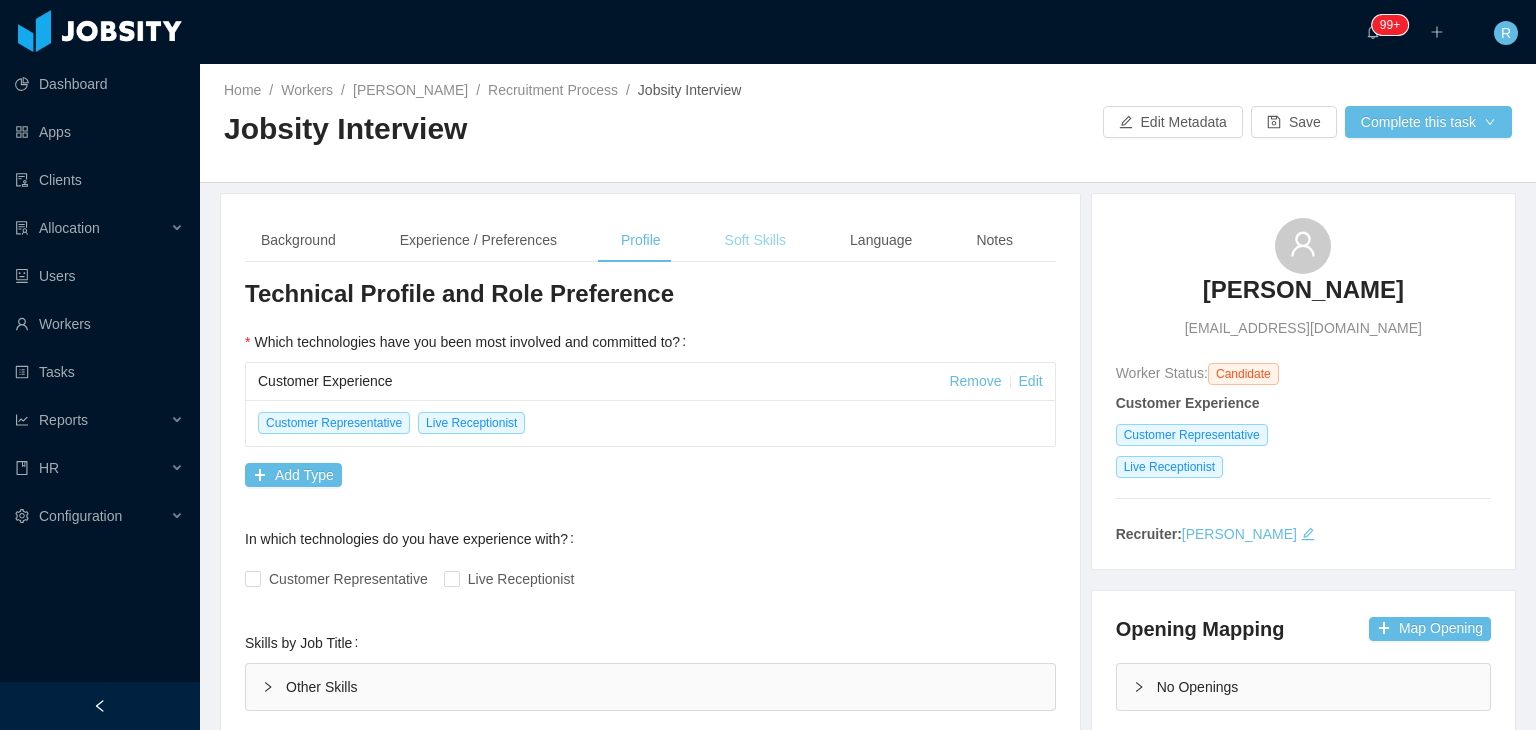 click on "Soft Skills" at bounding box center (755, 240) 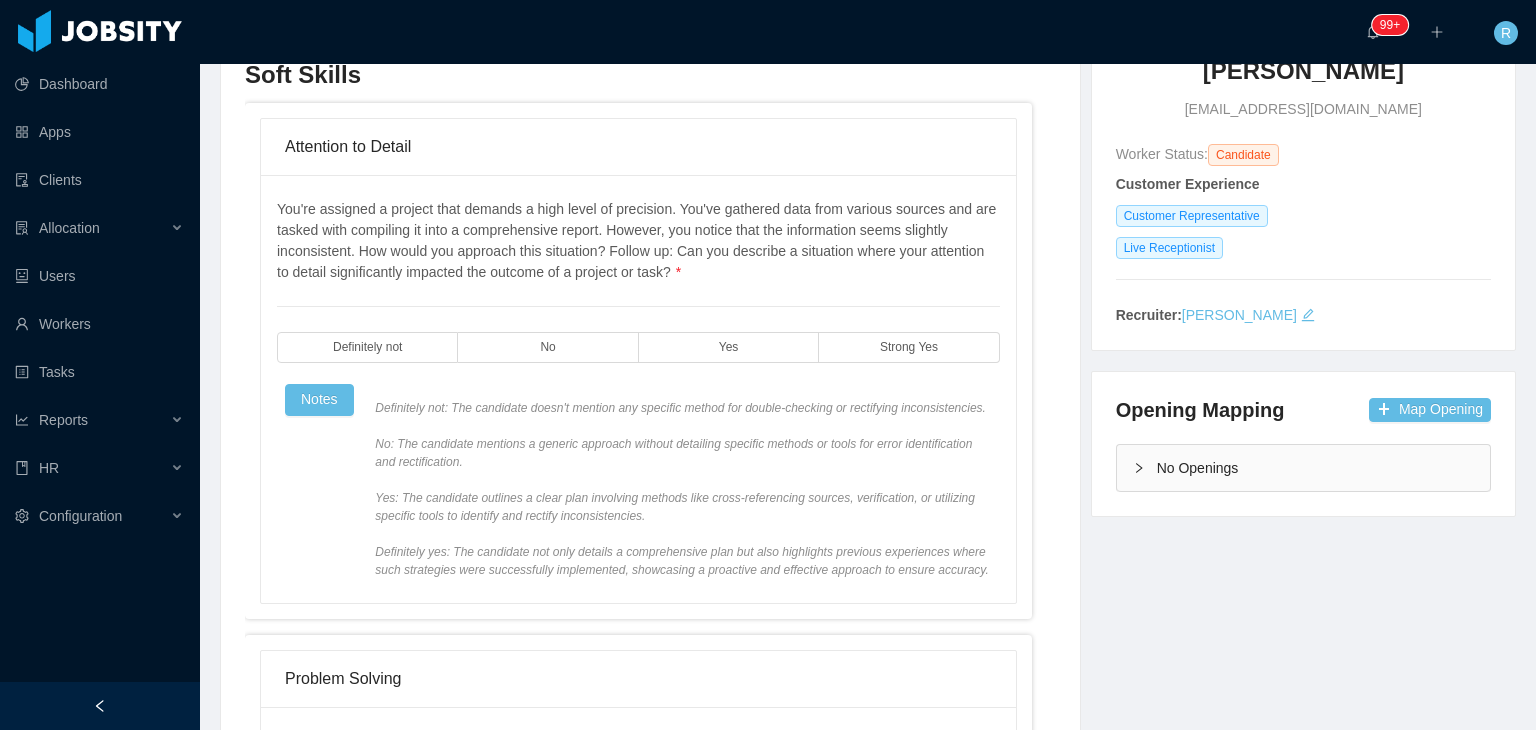 scroll, scrollTop: 232, scrollLeft: 0, axis: vertical 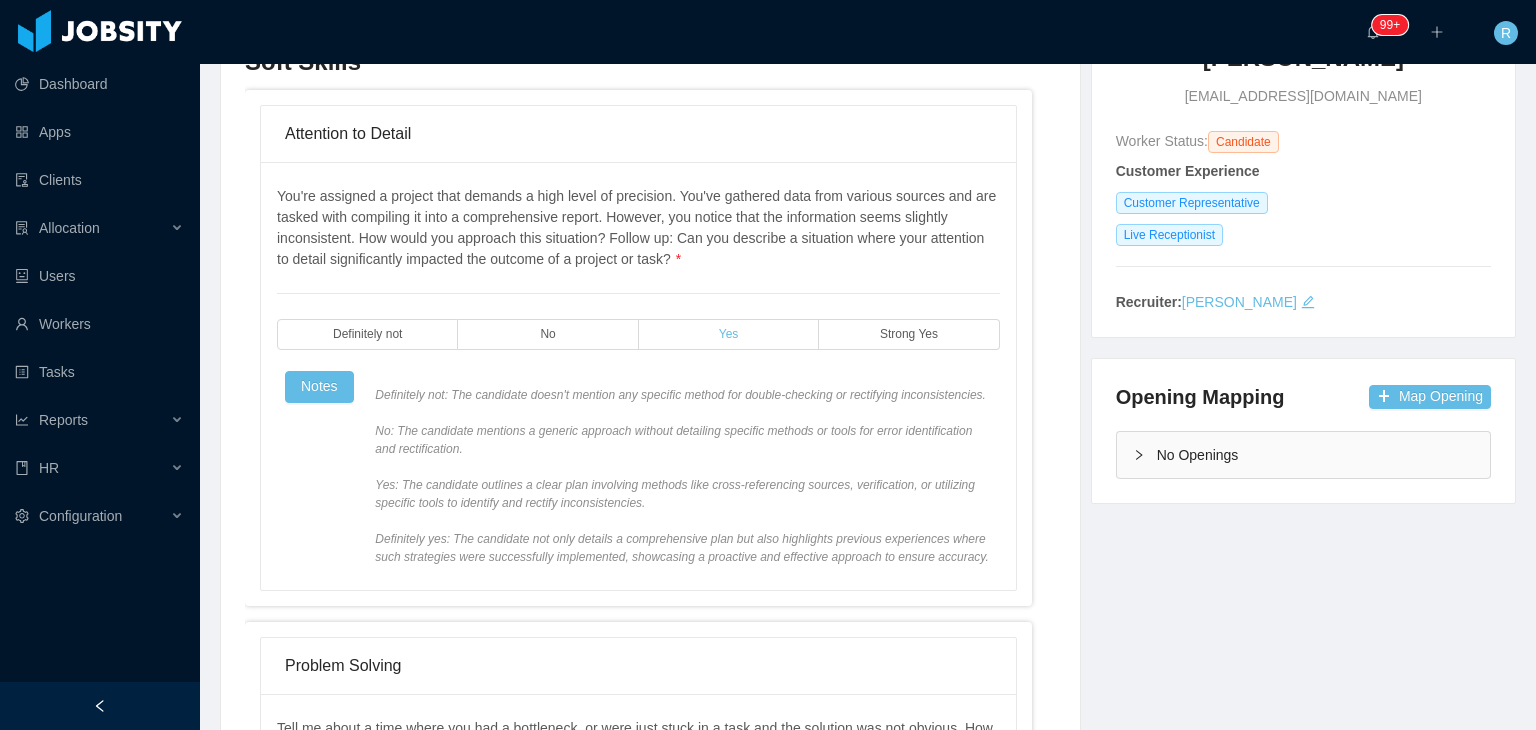 click on "Yes" at bounding box center (729, 334) 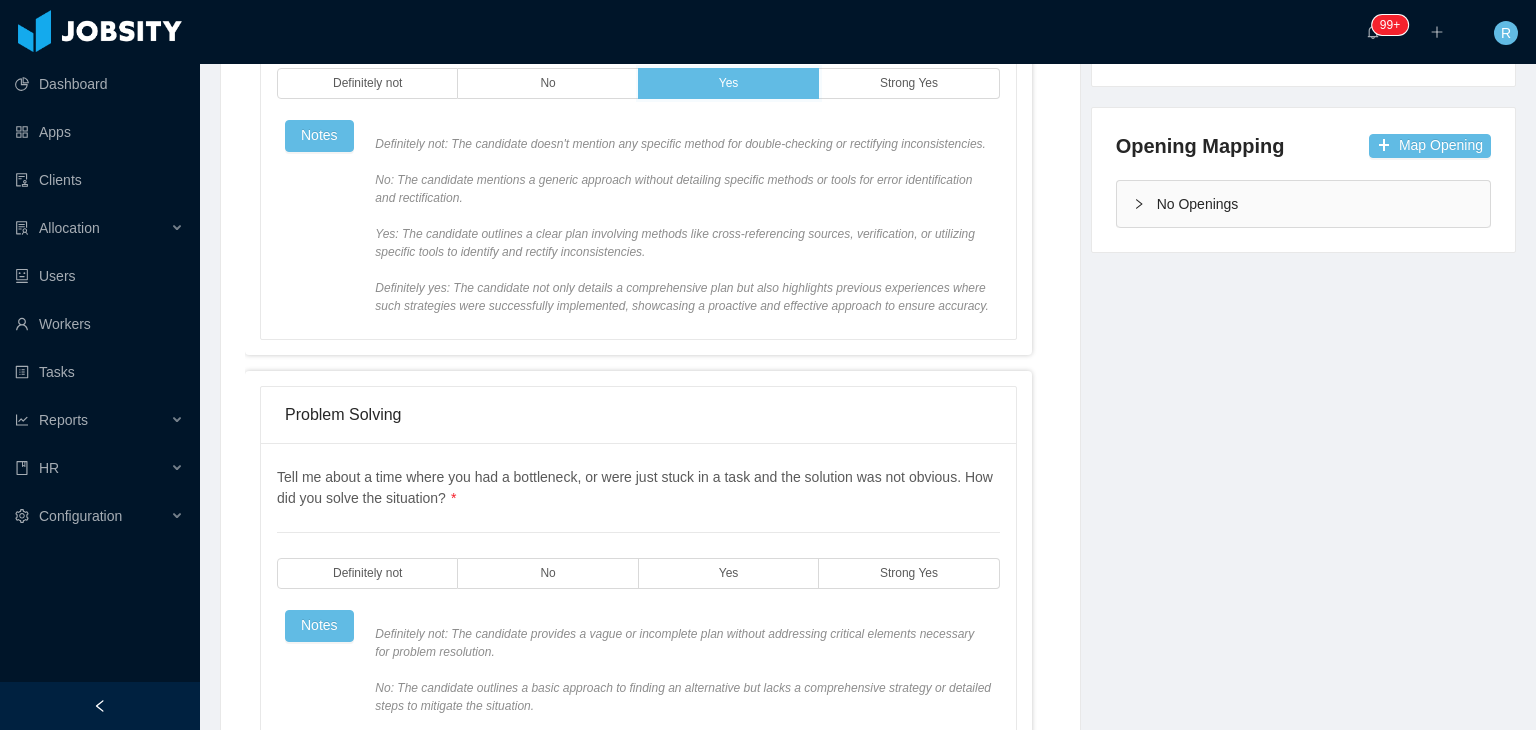 scroll, scrollTop: 486, scrollLeft: 0, axis: vertical 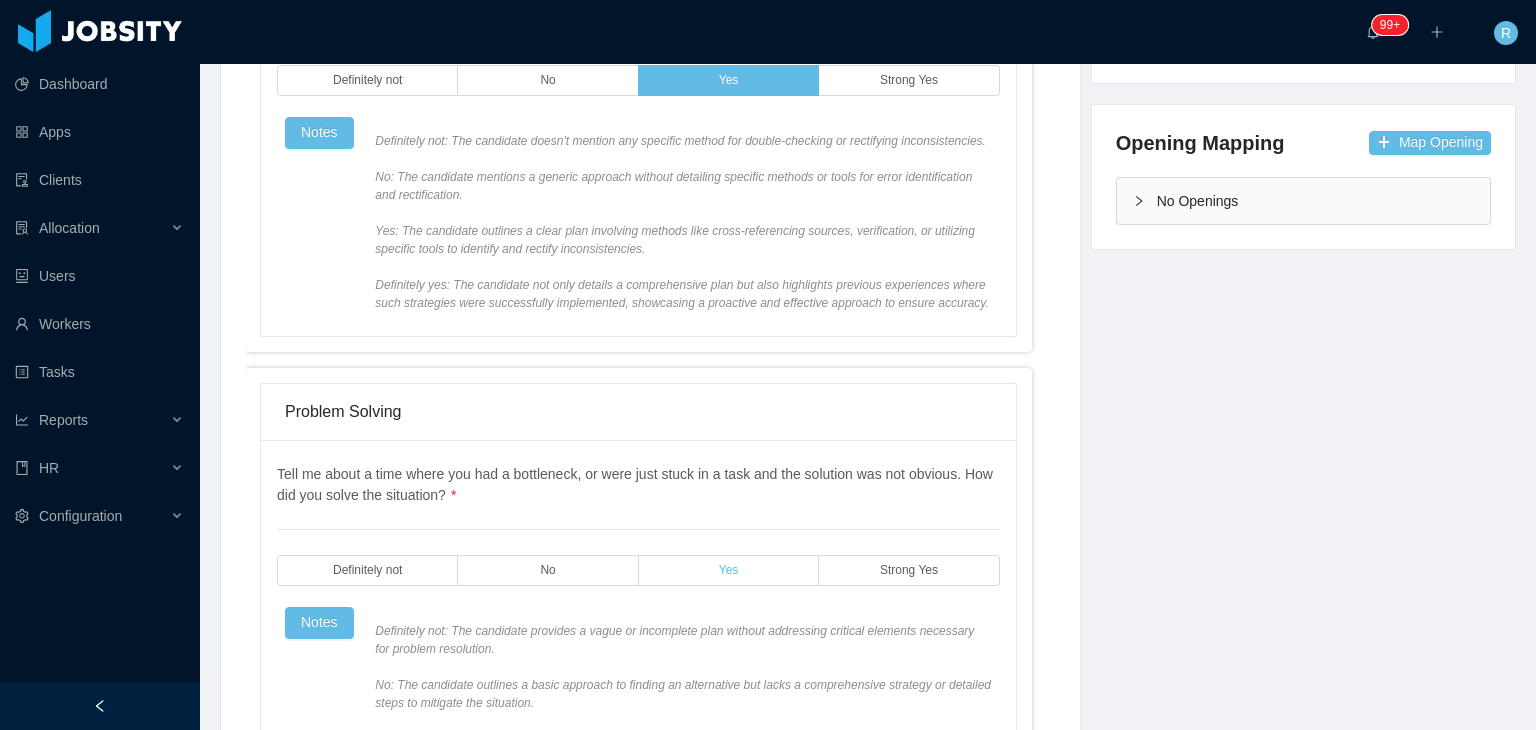click on "Yes" at bounding box center [729, 570] 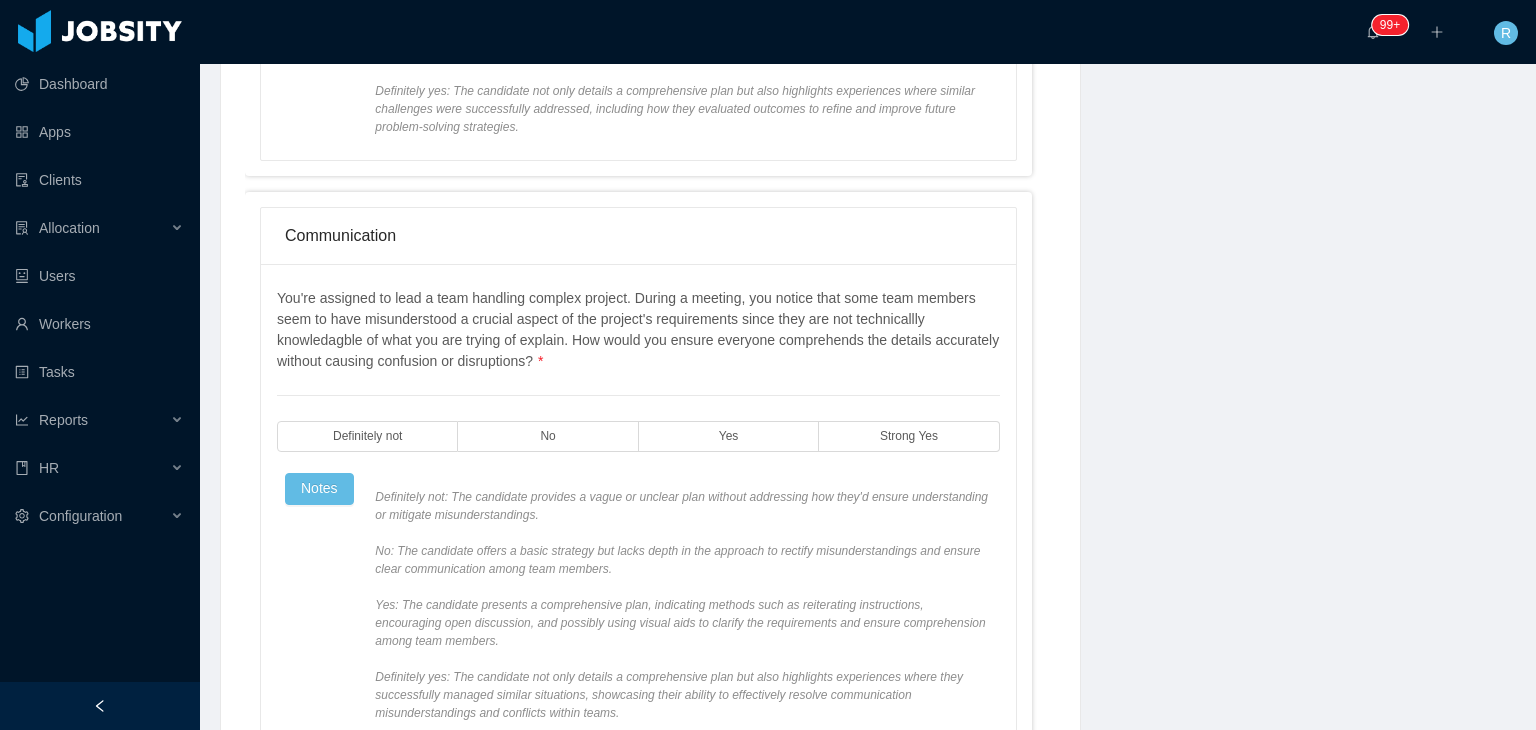 scroll, scrollTop: 1226, scrollLeft: 0, axis: vertical 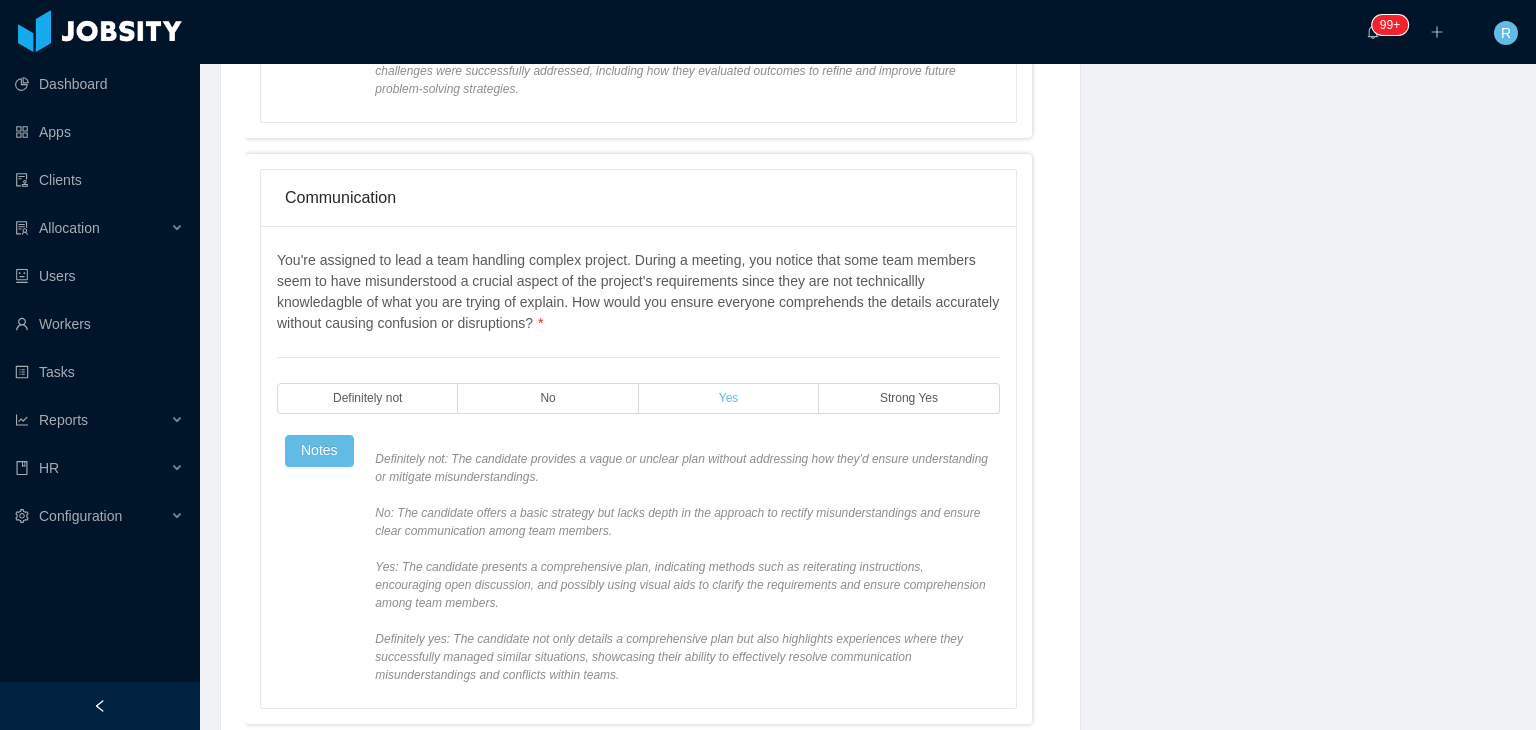 click on "Yes" at bounding box center (729, 398) 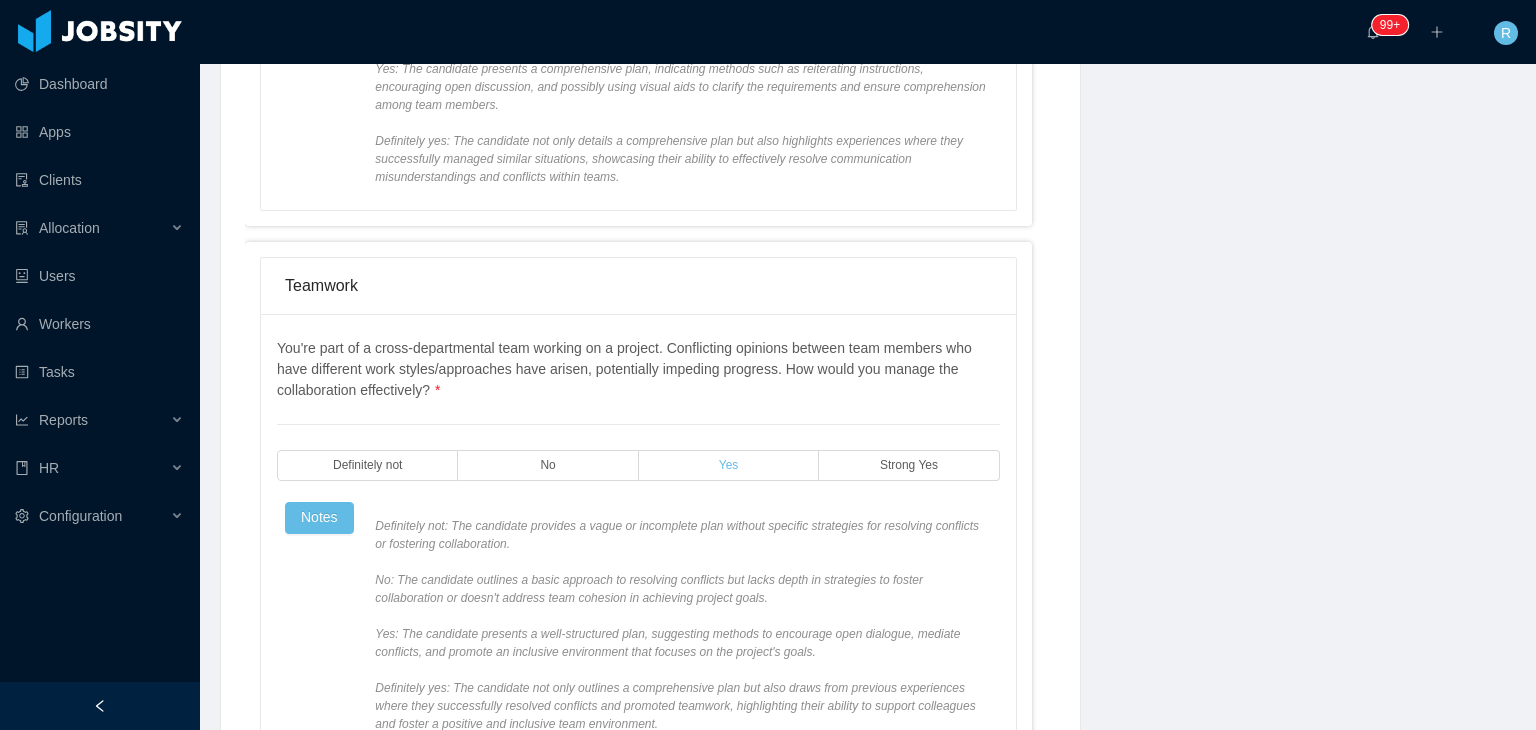 click on "Yes" at bounding box center (729, 465) 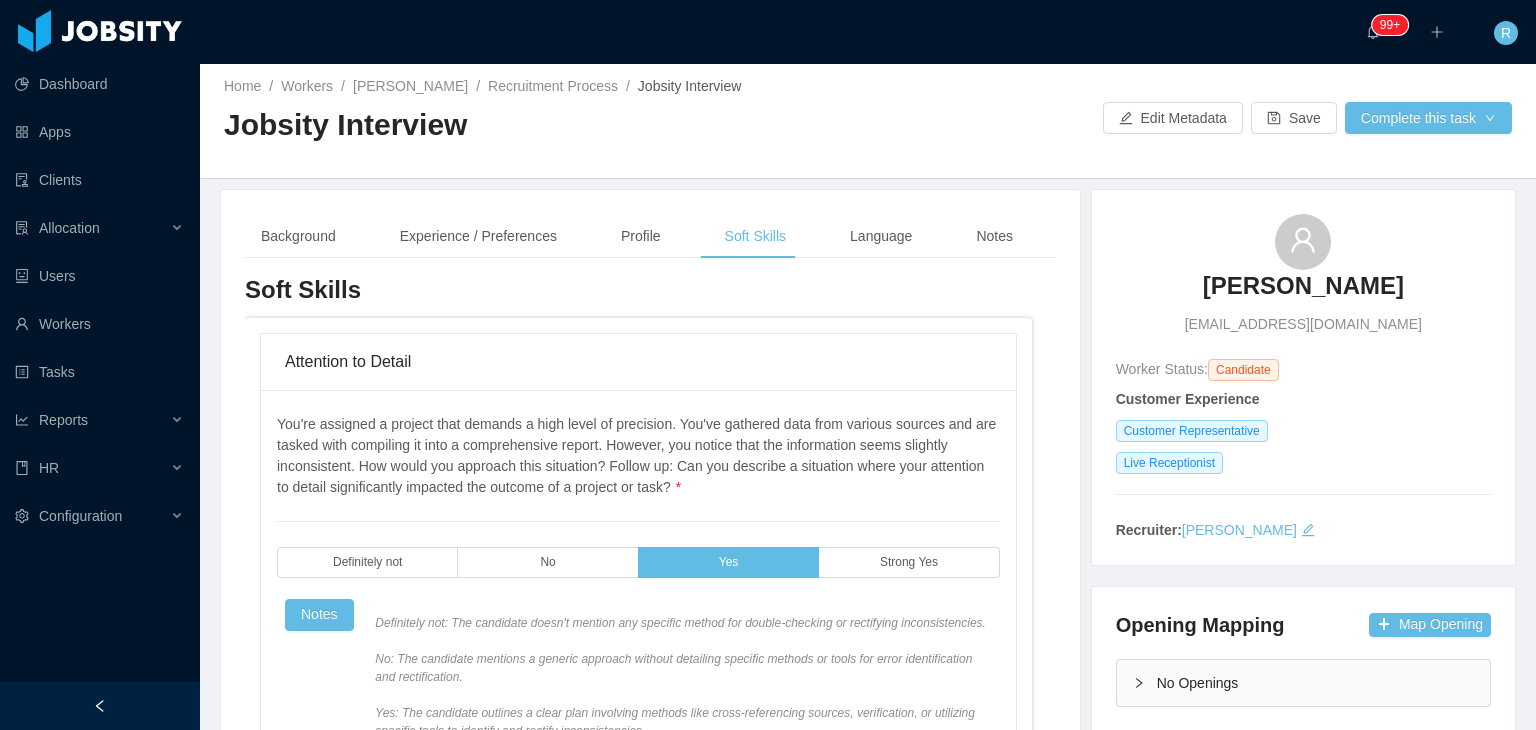 scroll, scrollTop: 0, scrollLeft: 0, axis: both 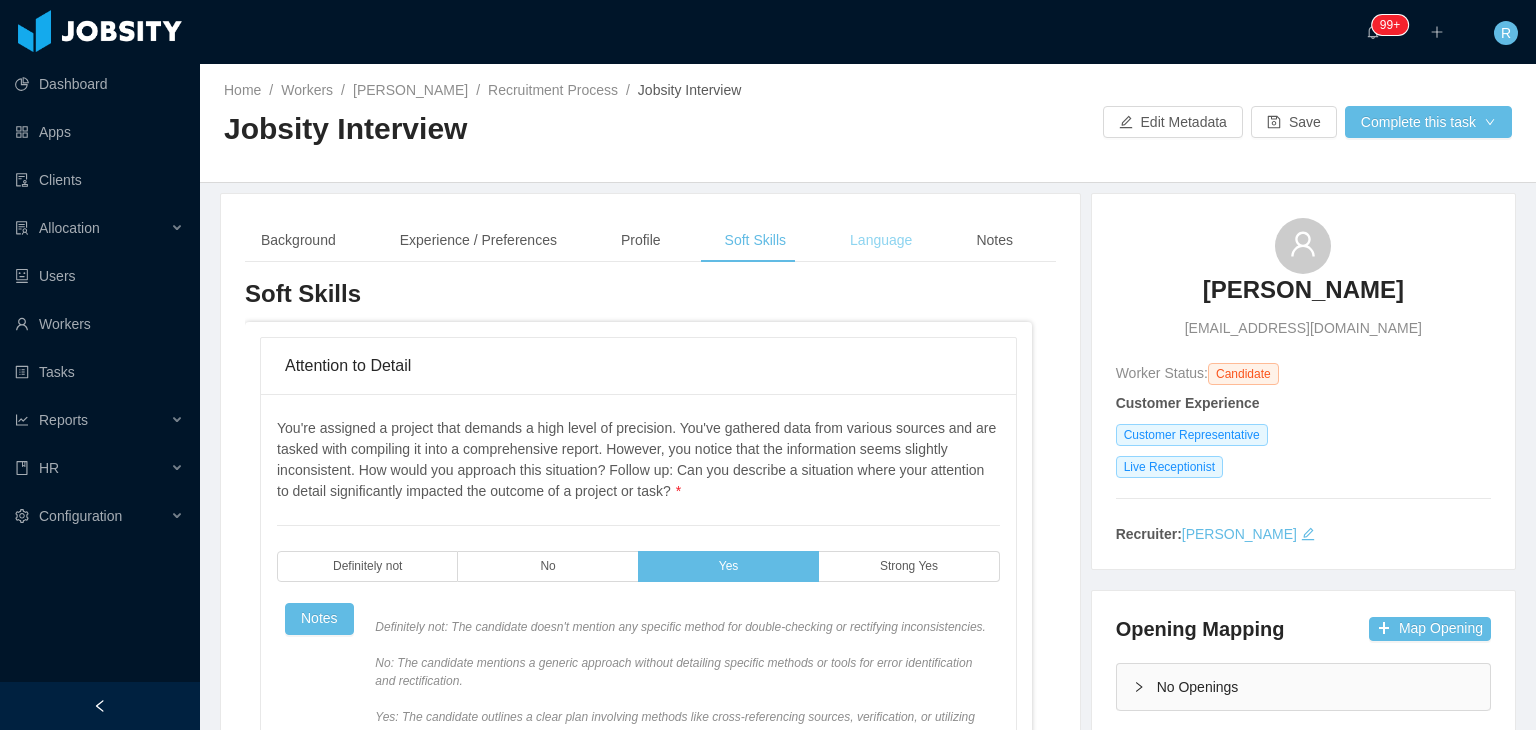 click on "Language" at bounding box center [881, 240] 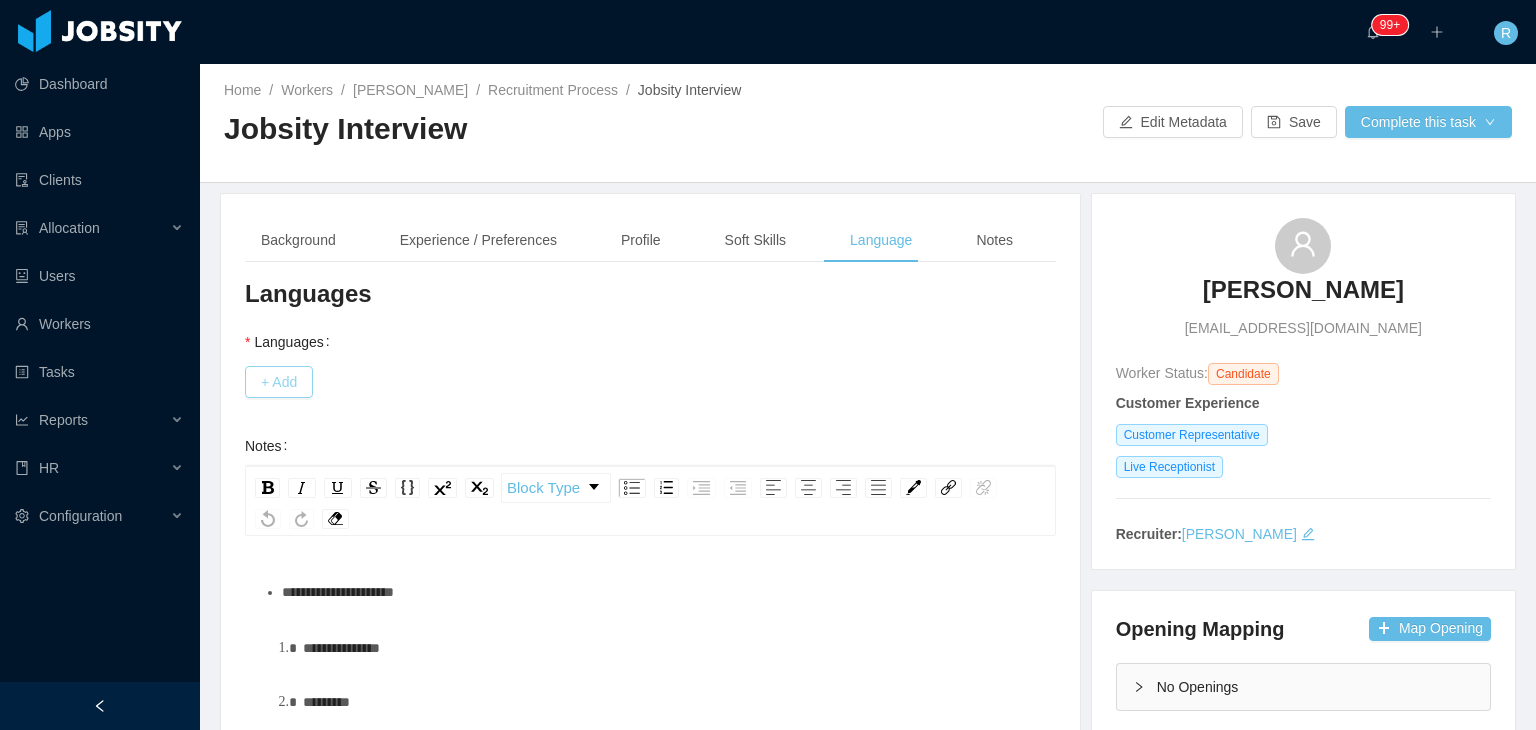 click on "+ Add" at bounding box center [279, 382] 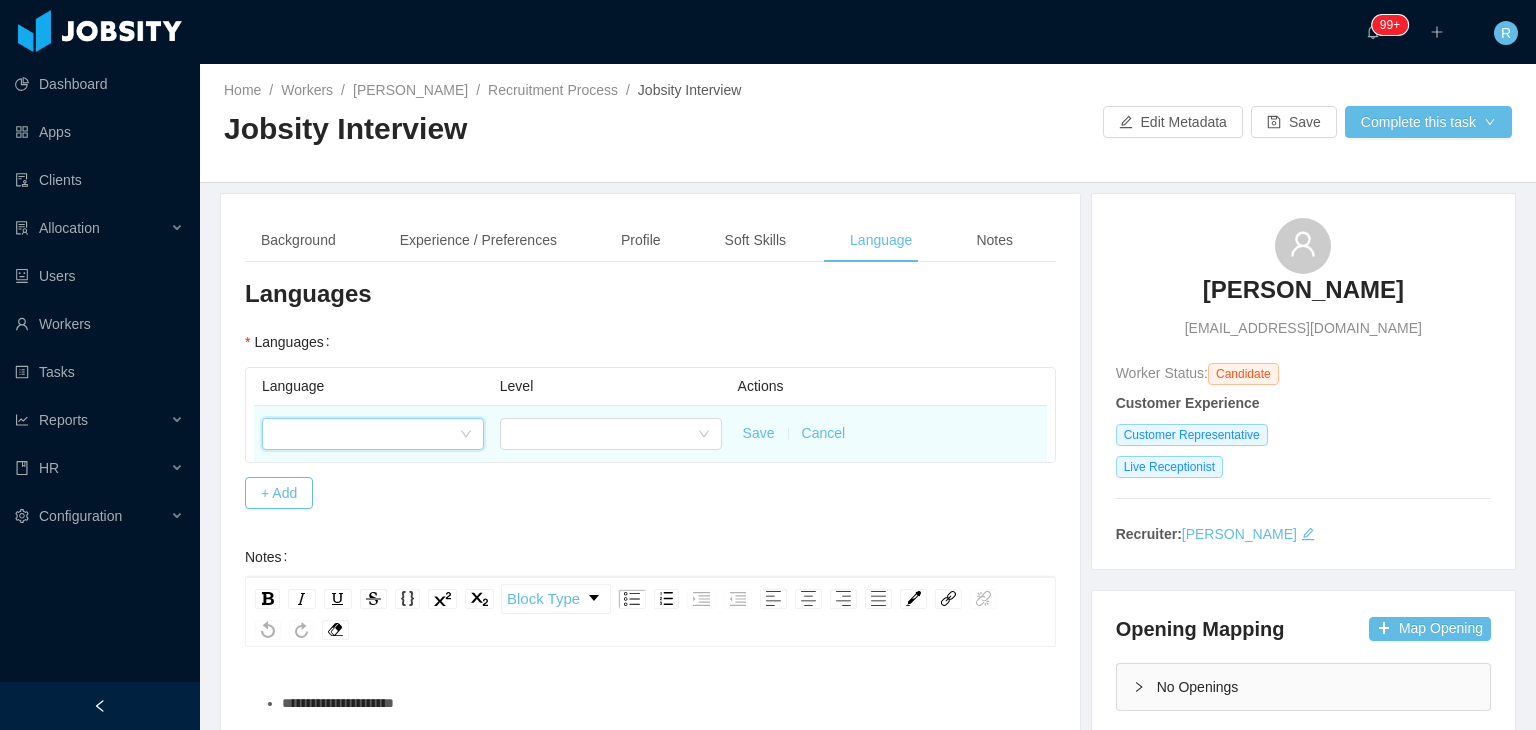 click at bounding box center [366, 434] 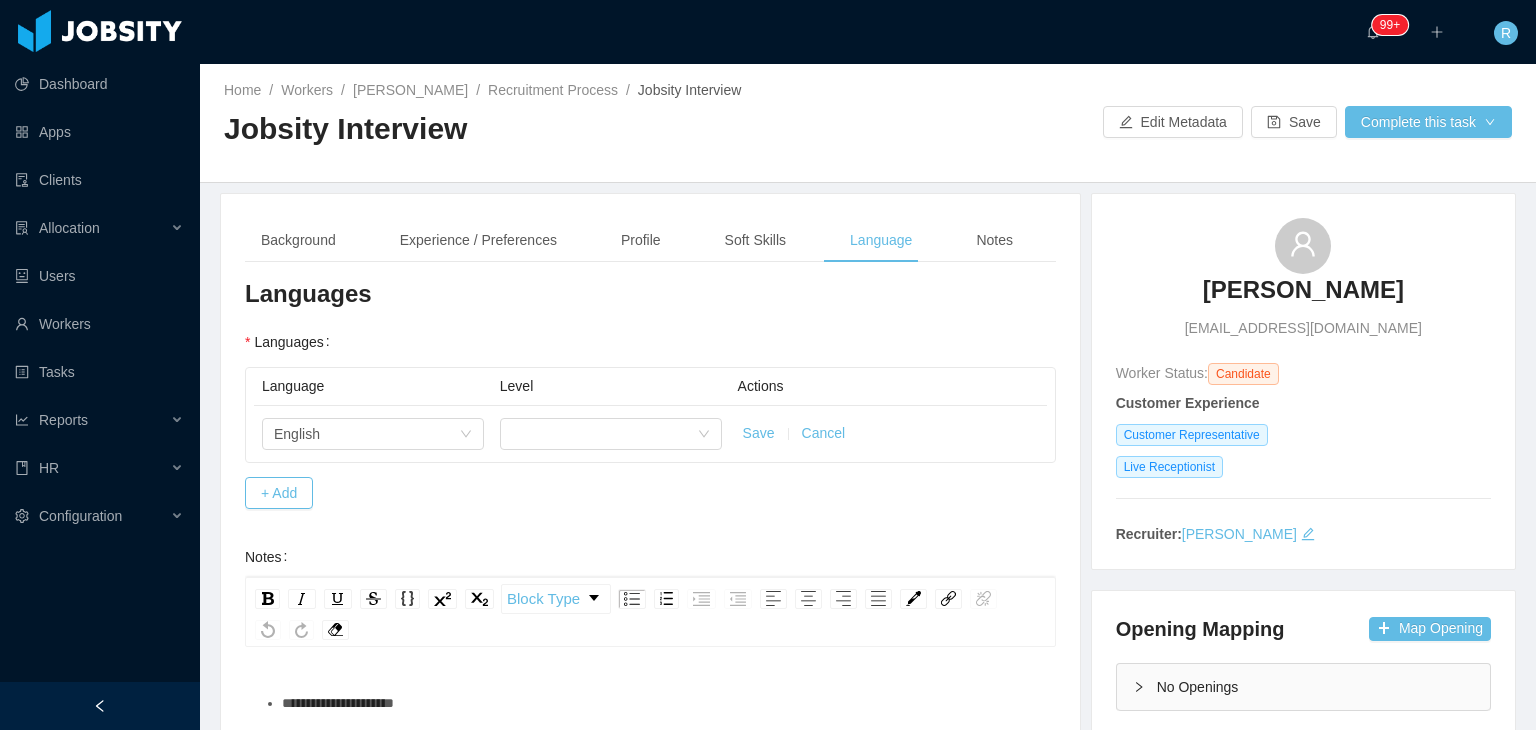 click on "Level" at bounding box center (611, 387) 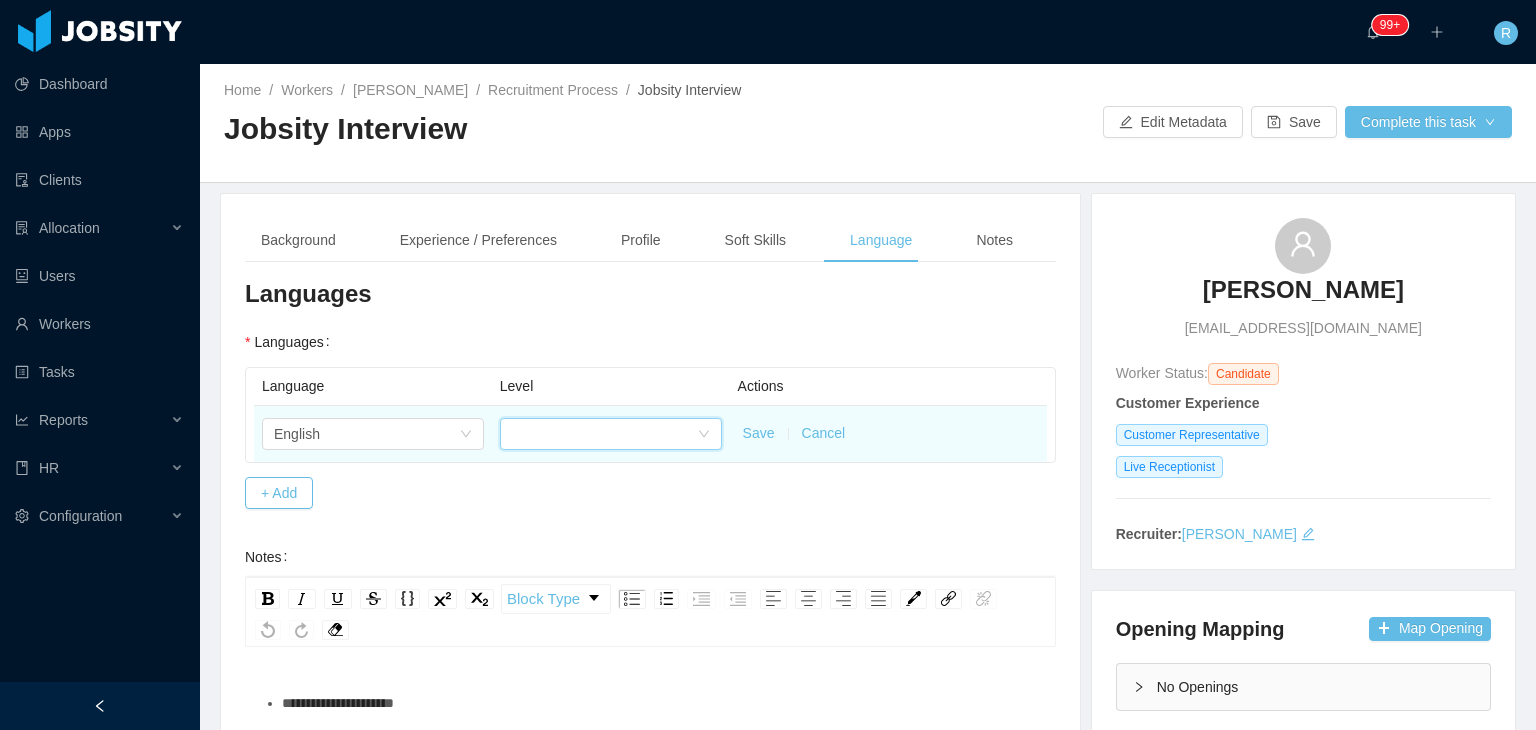 click at bounding box center [604, 434] 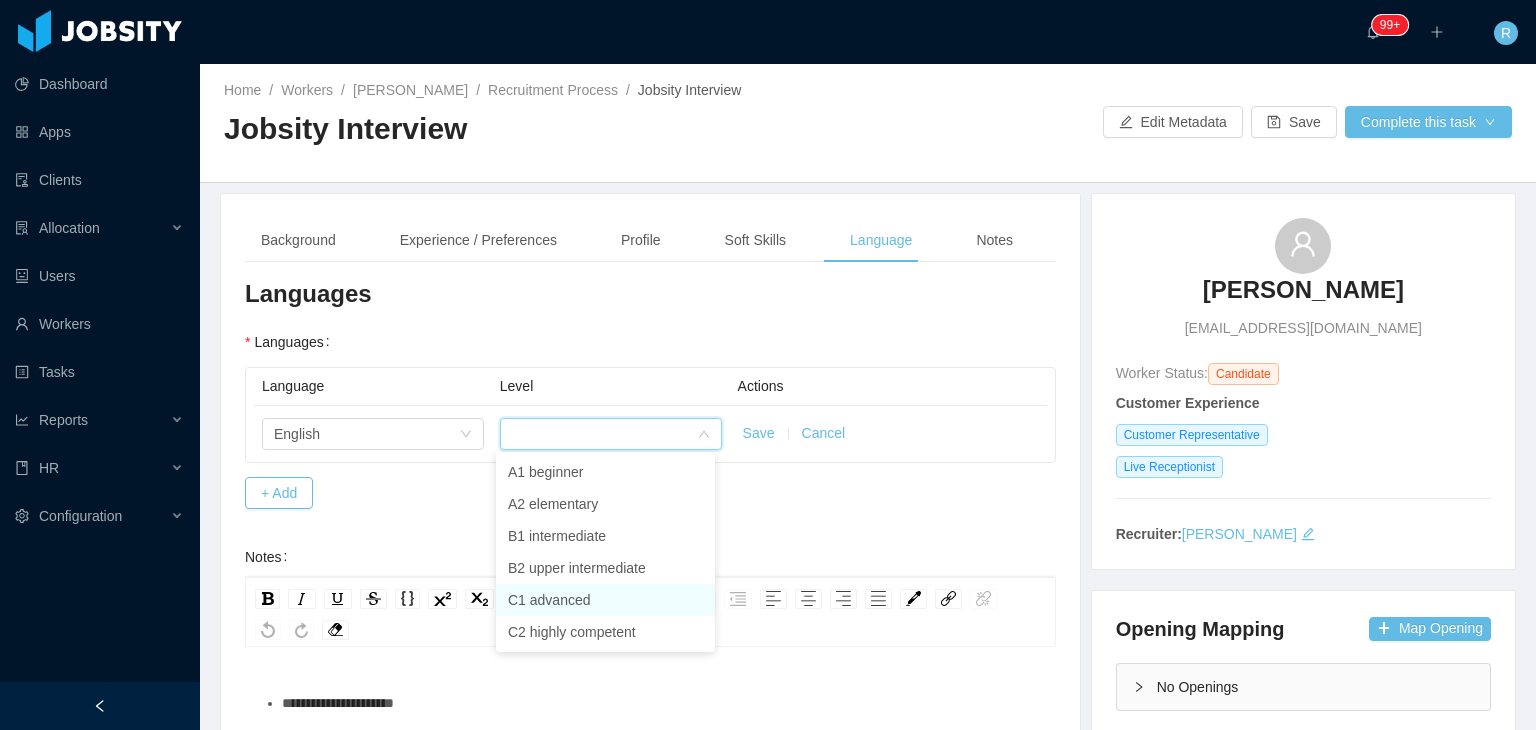 click on "C1 advanced" at bounding box center (605, 600) 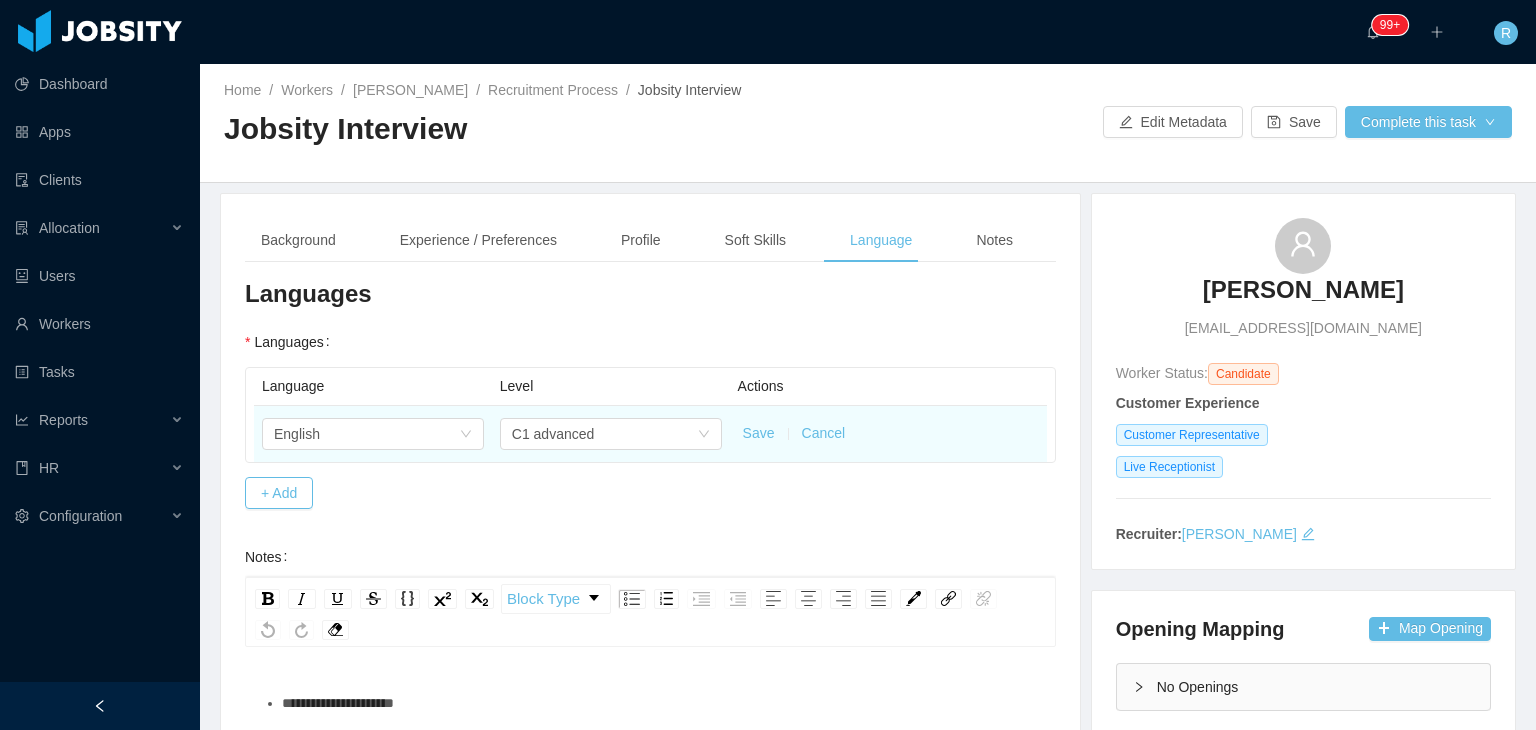 click on "Save" at bounding box center (759, 433) 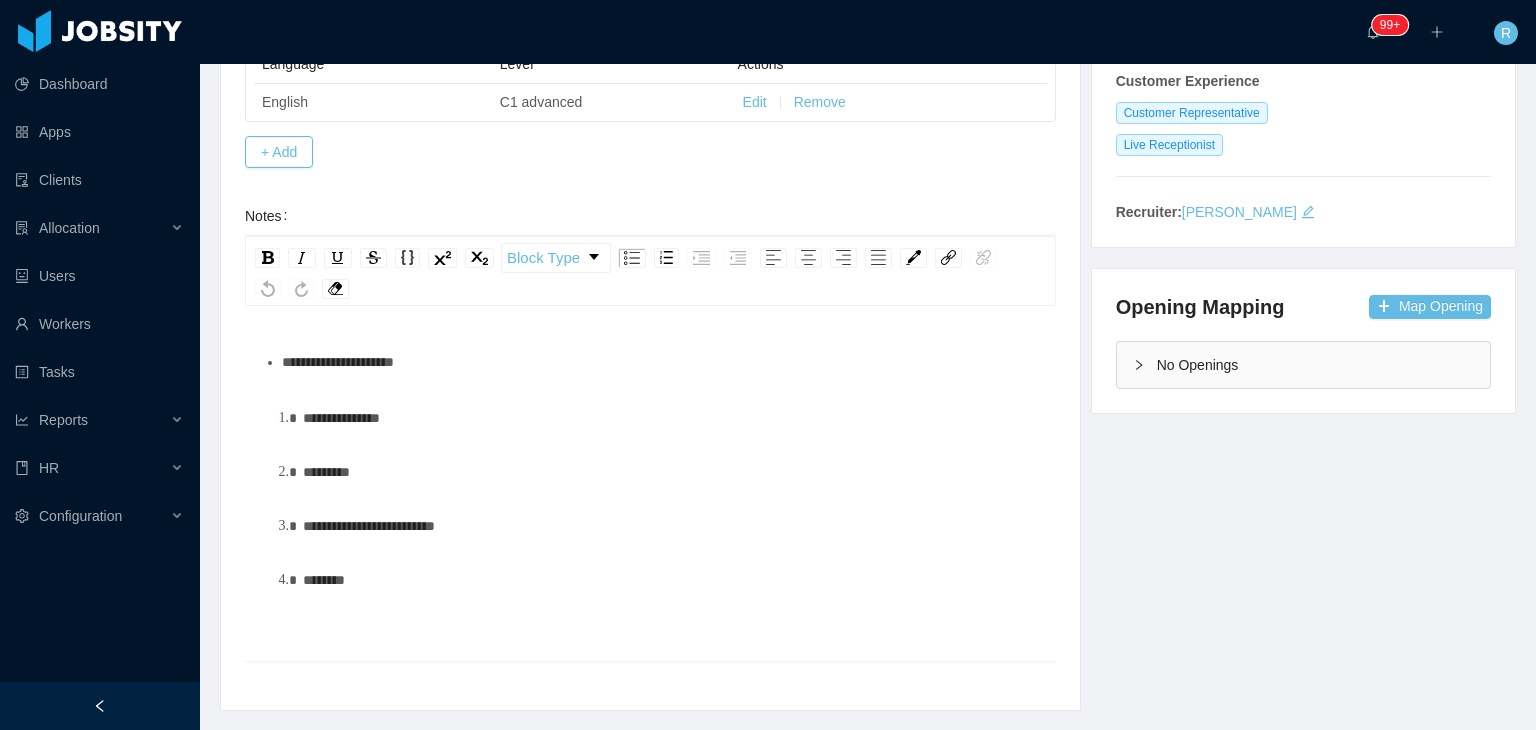 scroll, scrollTop: 330, scrollLeft: 0, axis: vertical 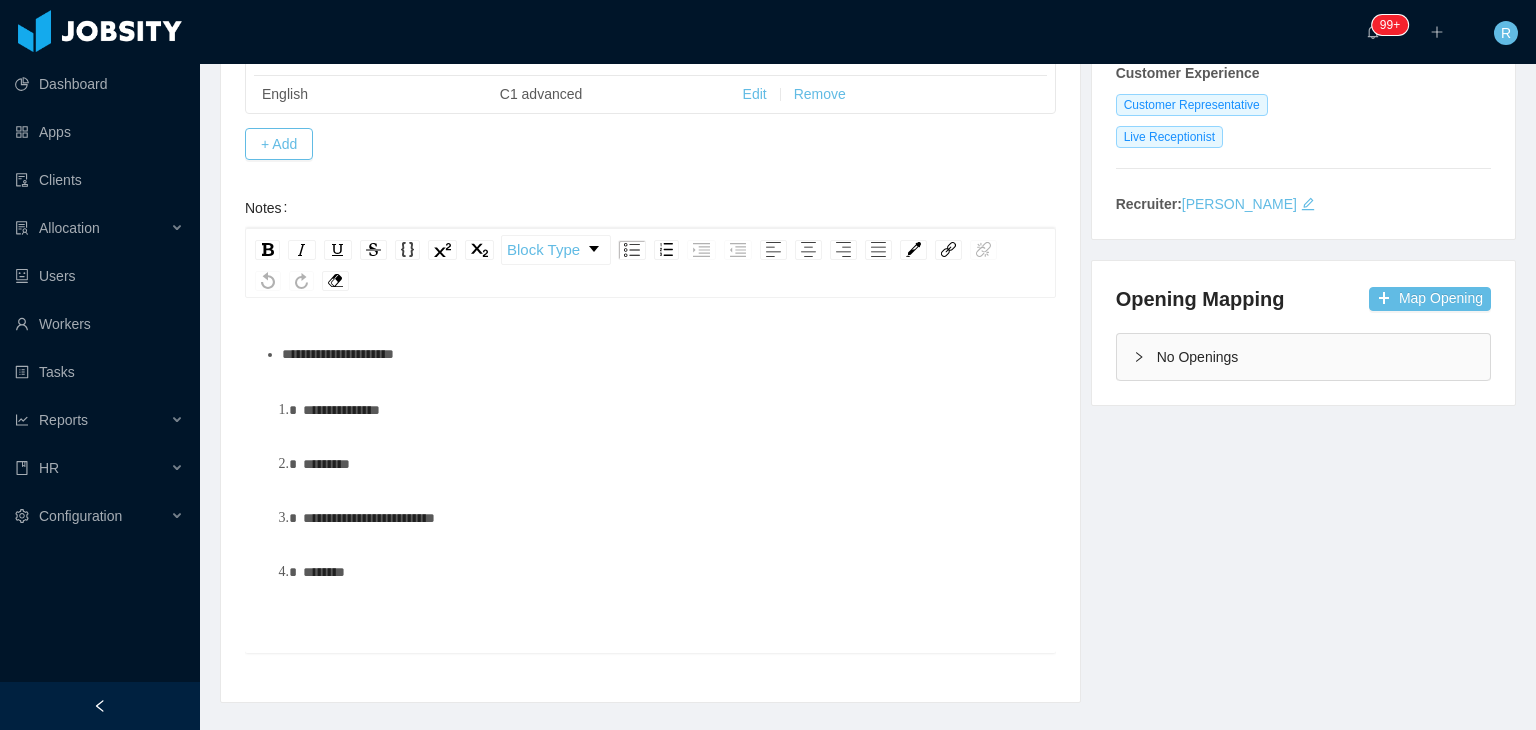 click on "**********" at bounding box center [661, 354] 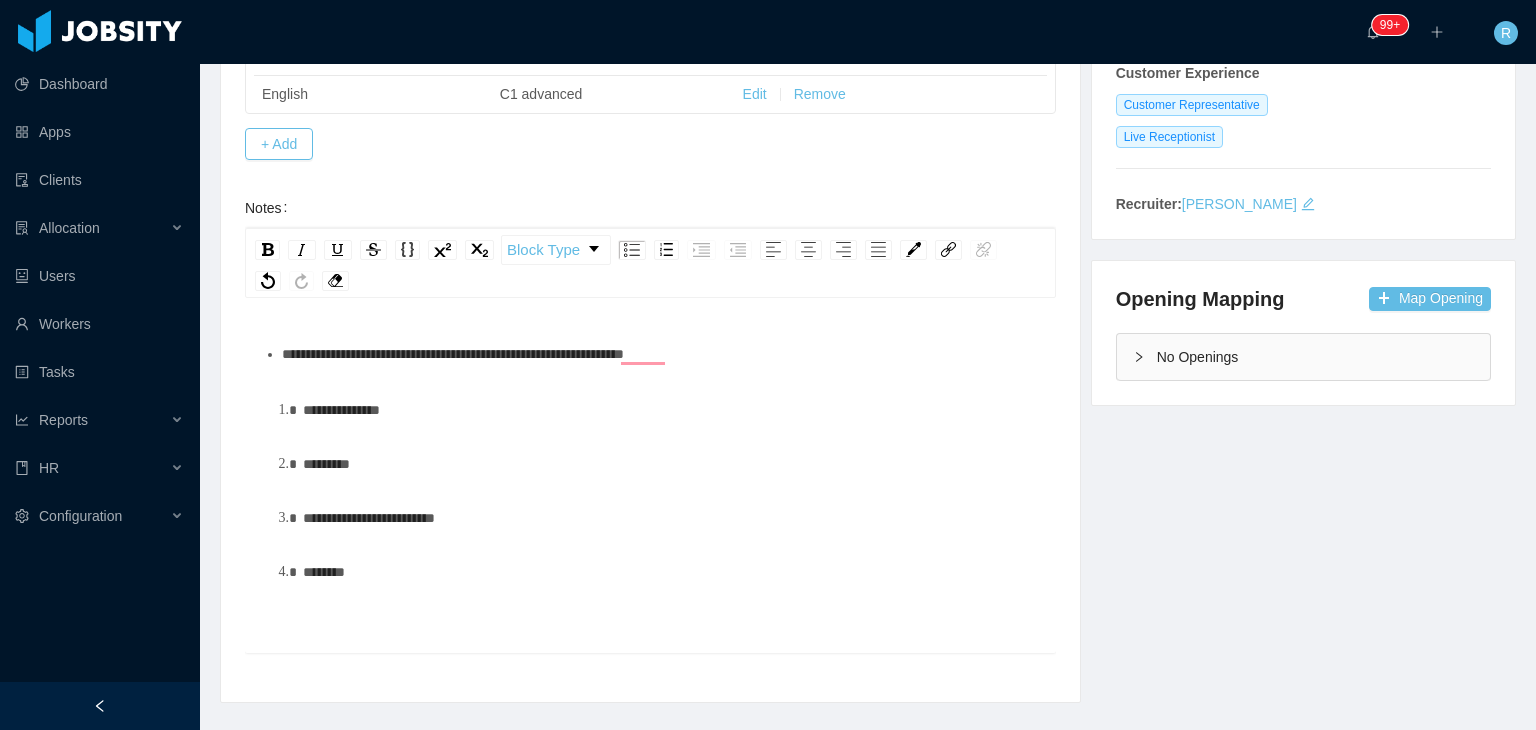 scroll, scrollTop: 0, scrollLeft: 0, axis: both 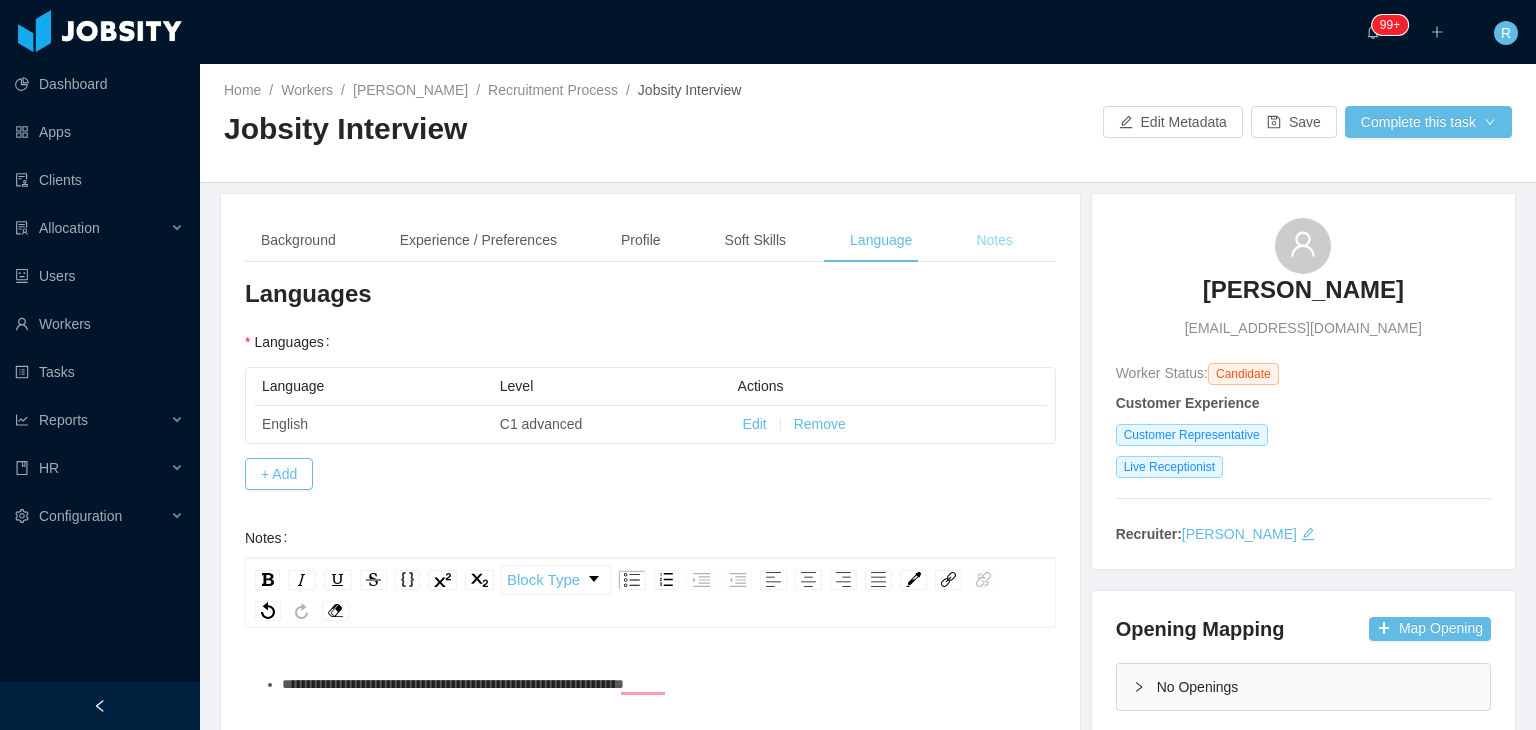 click on "Notes" at bounding box center [994, 240] 